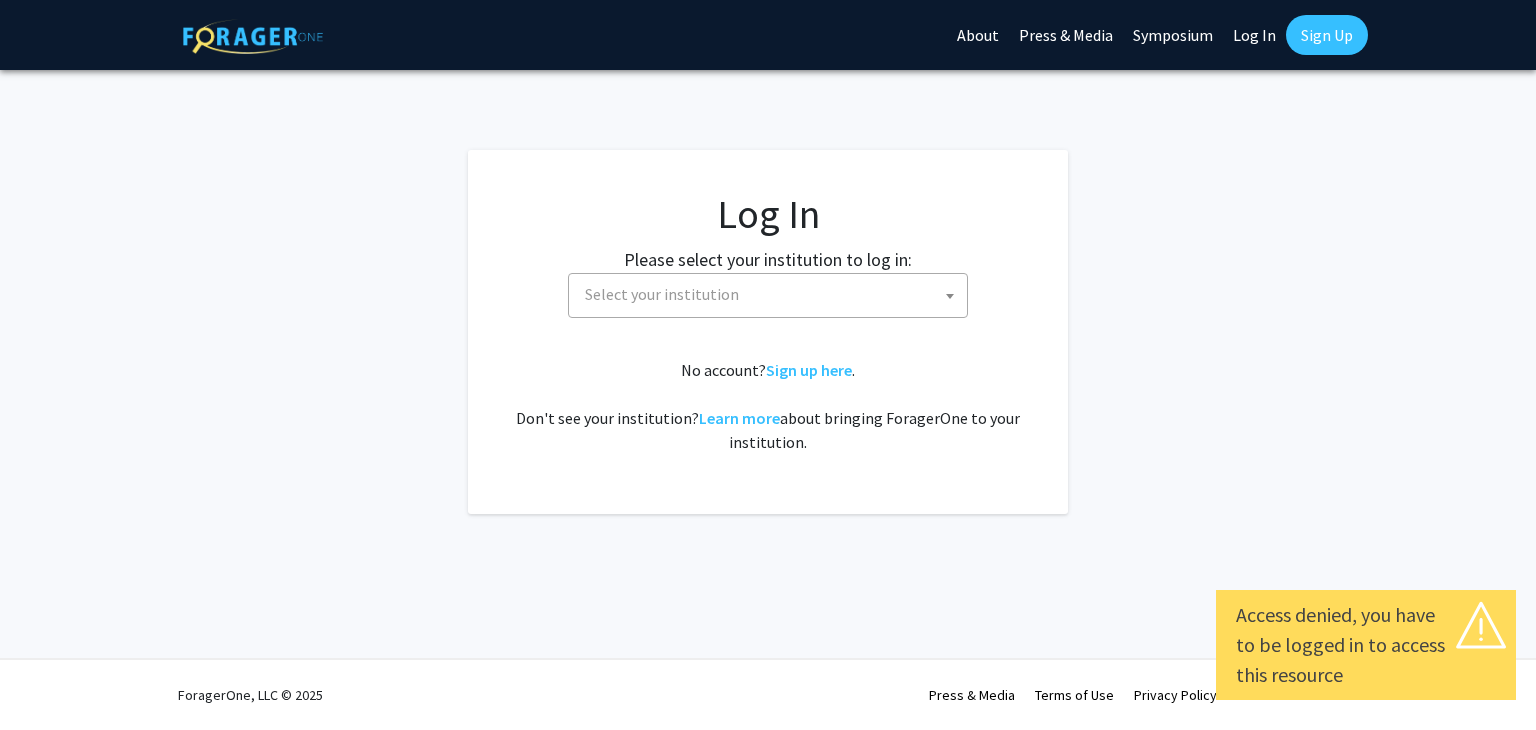 select 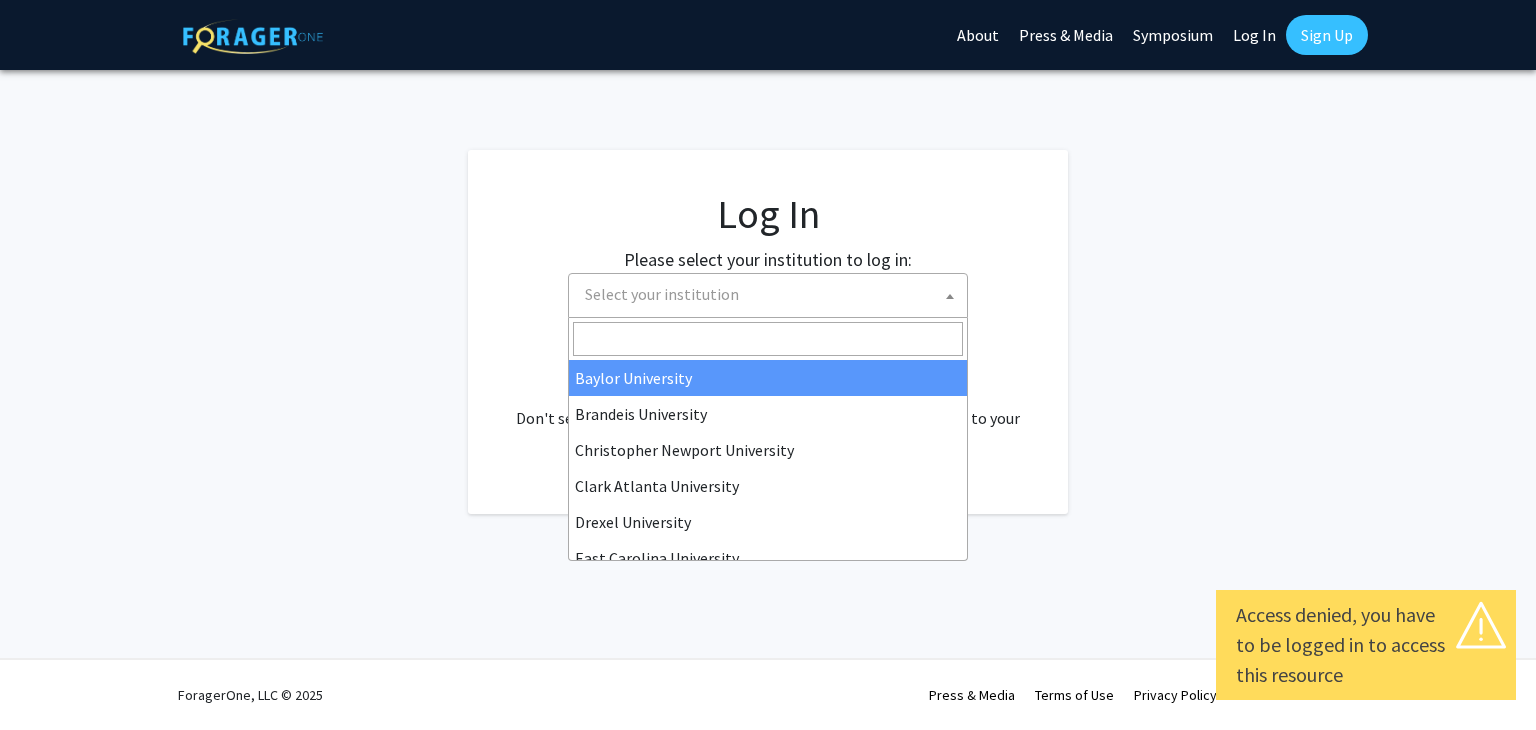 click 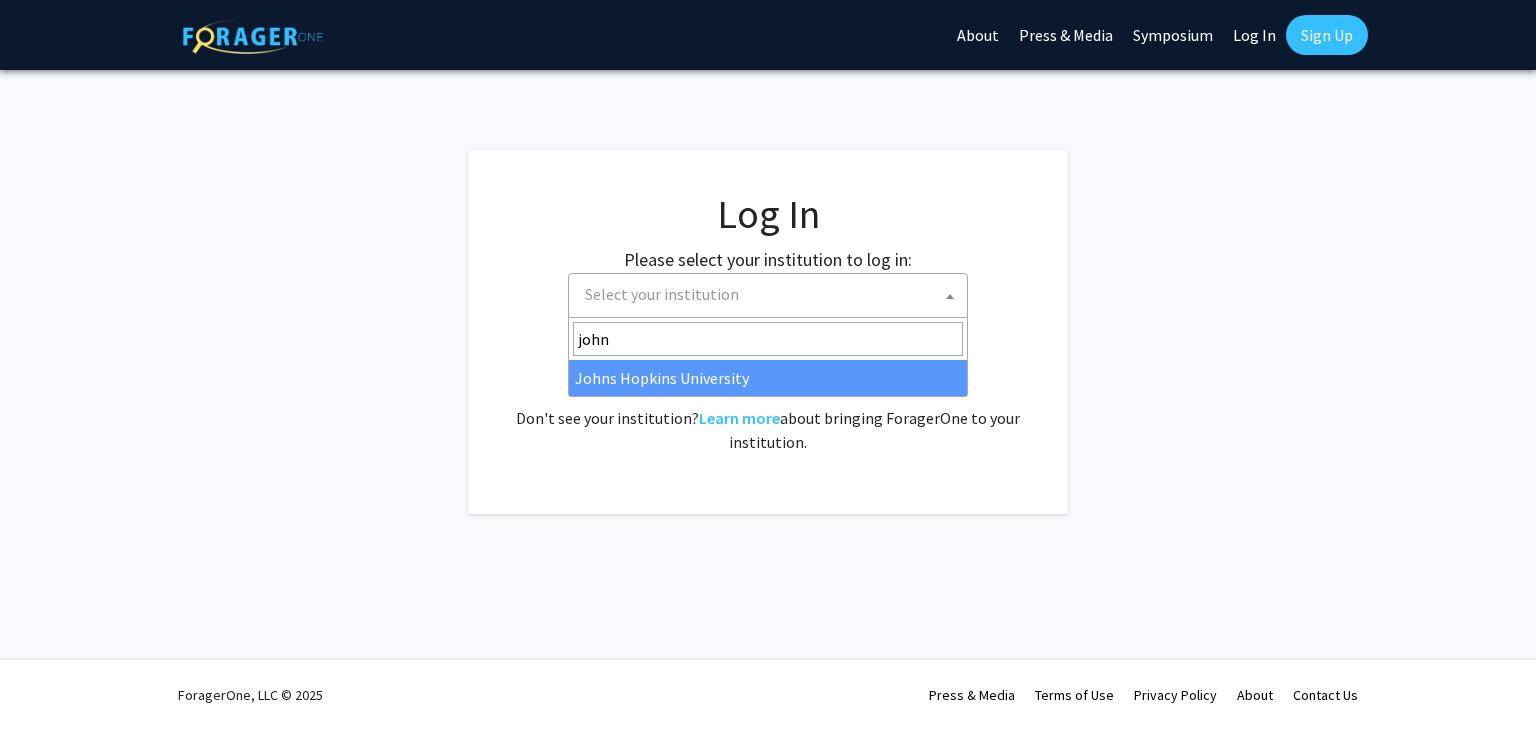 type on "john" 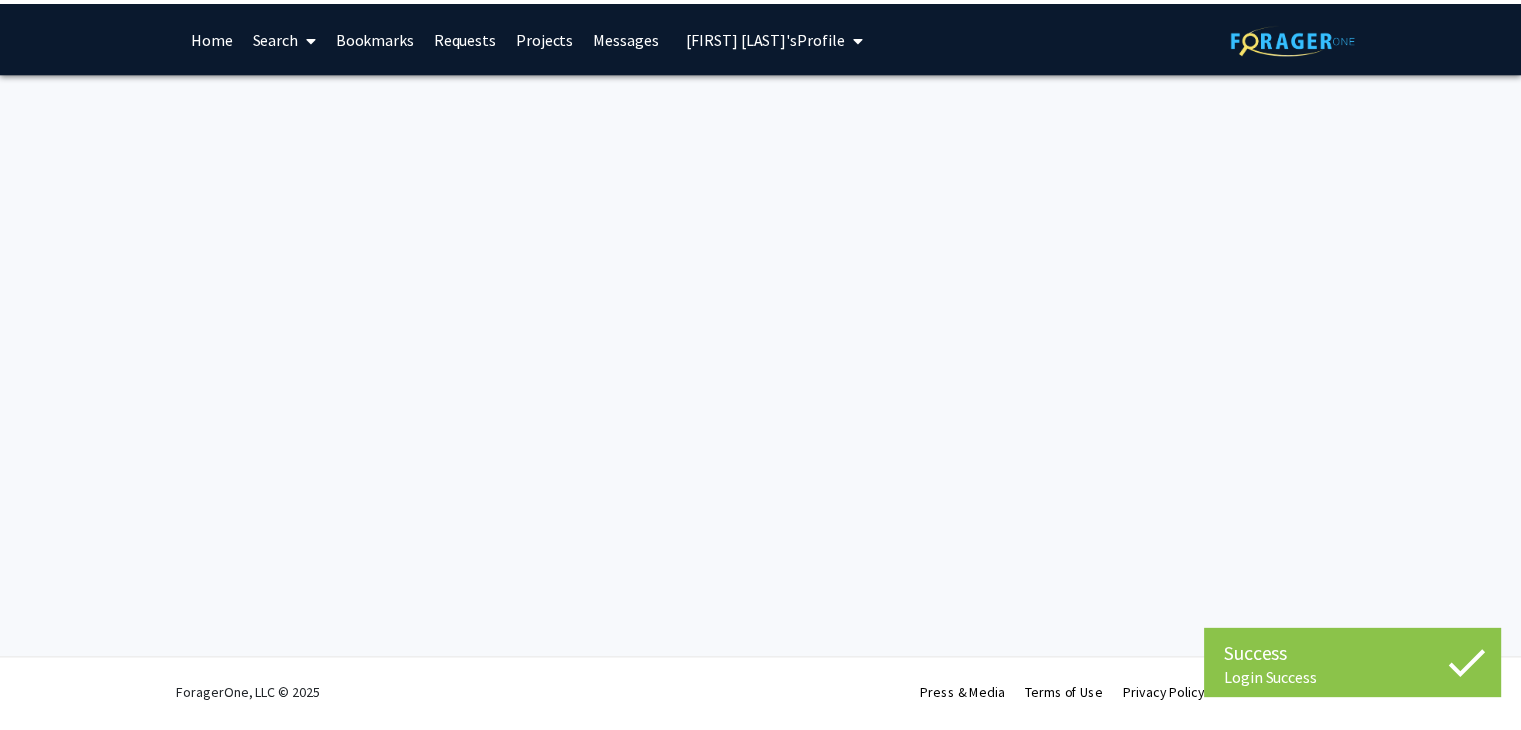 scroll, scrollTop: 0, scrollLeft: 0, axis: both 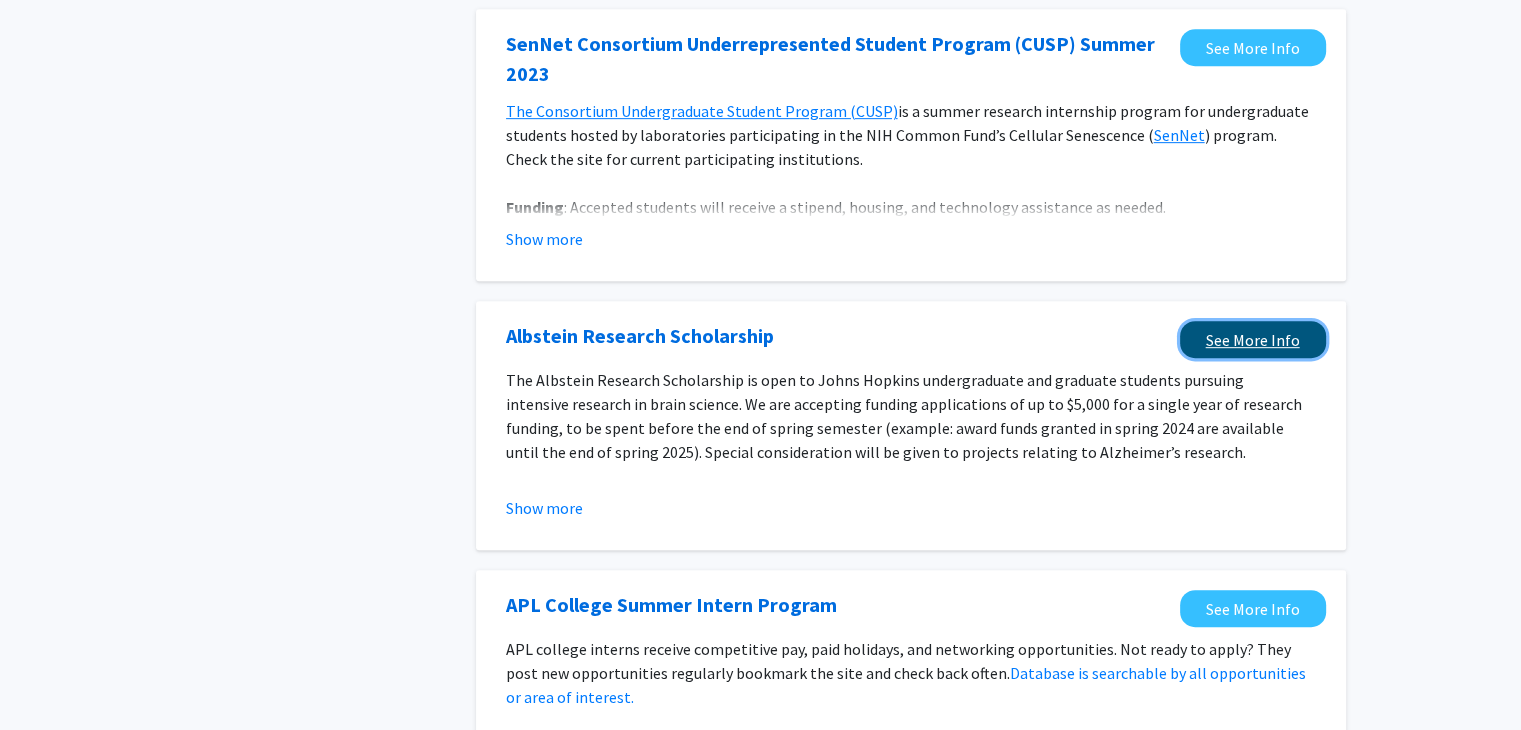 click on "See More Info" 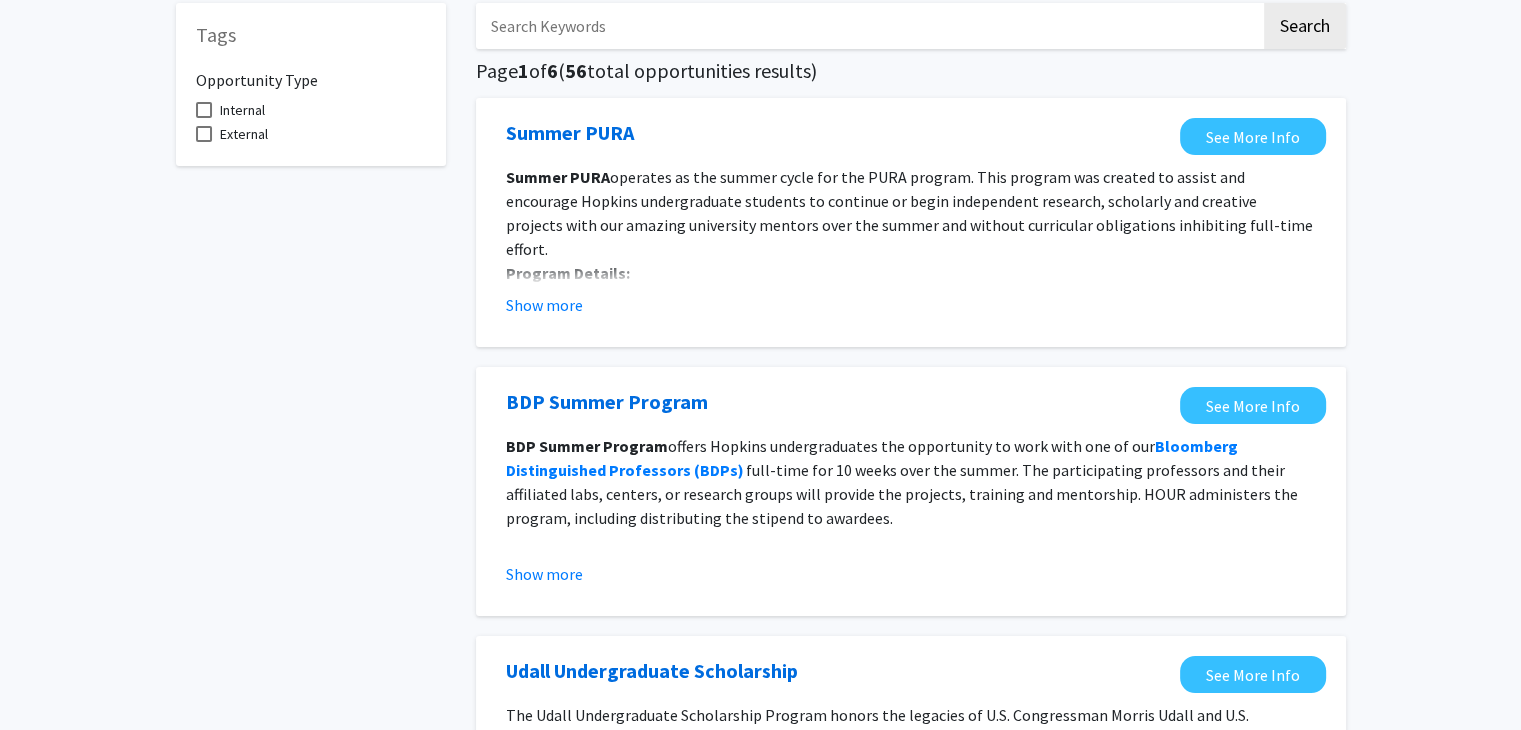 scroll, scrollTop: 0, scrollLeft: 0, axis: both 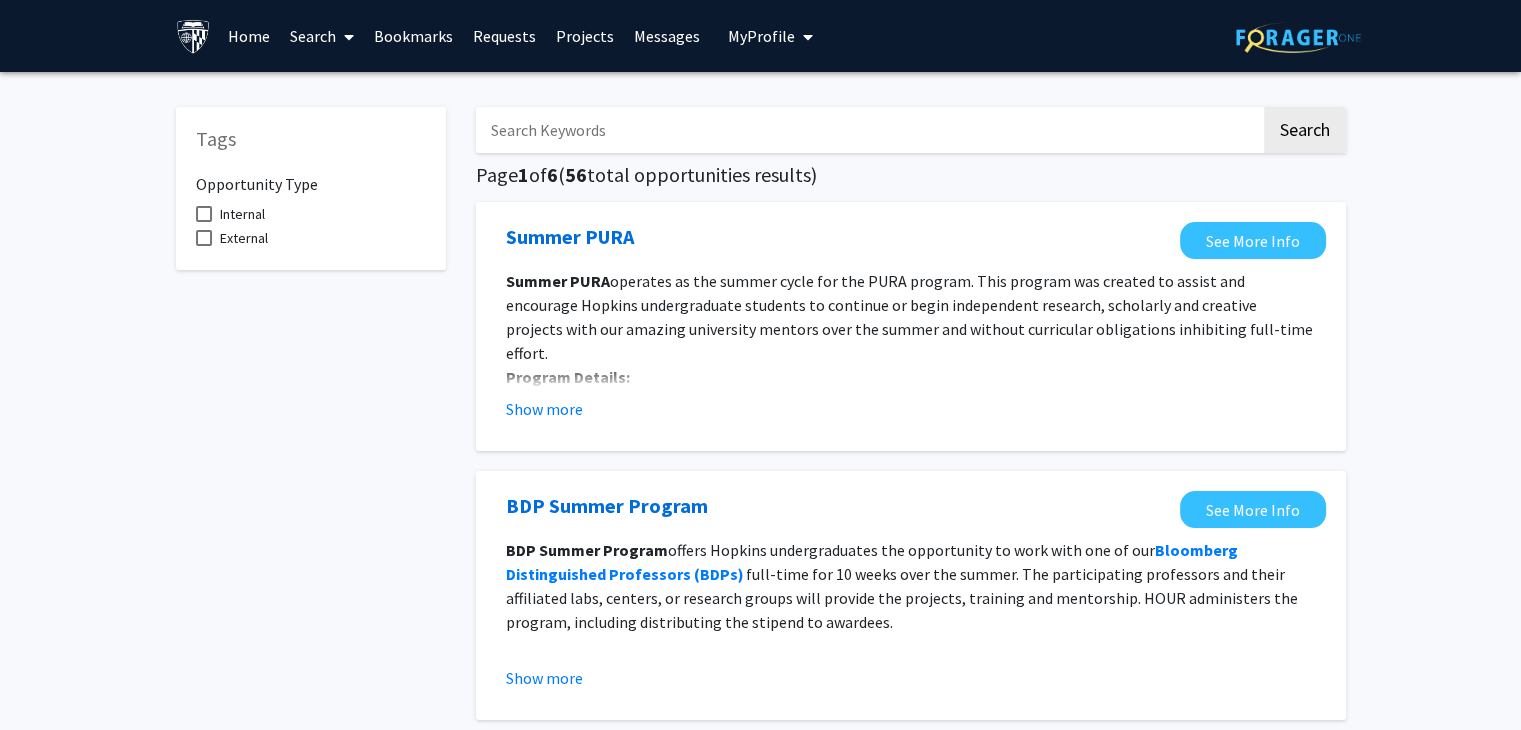 click at bounding box center [868, 130] 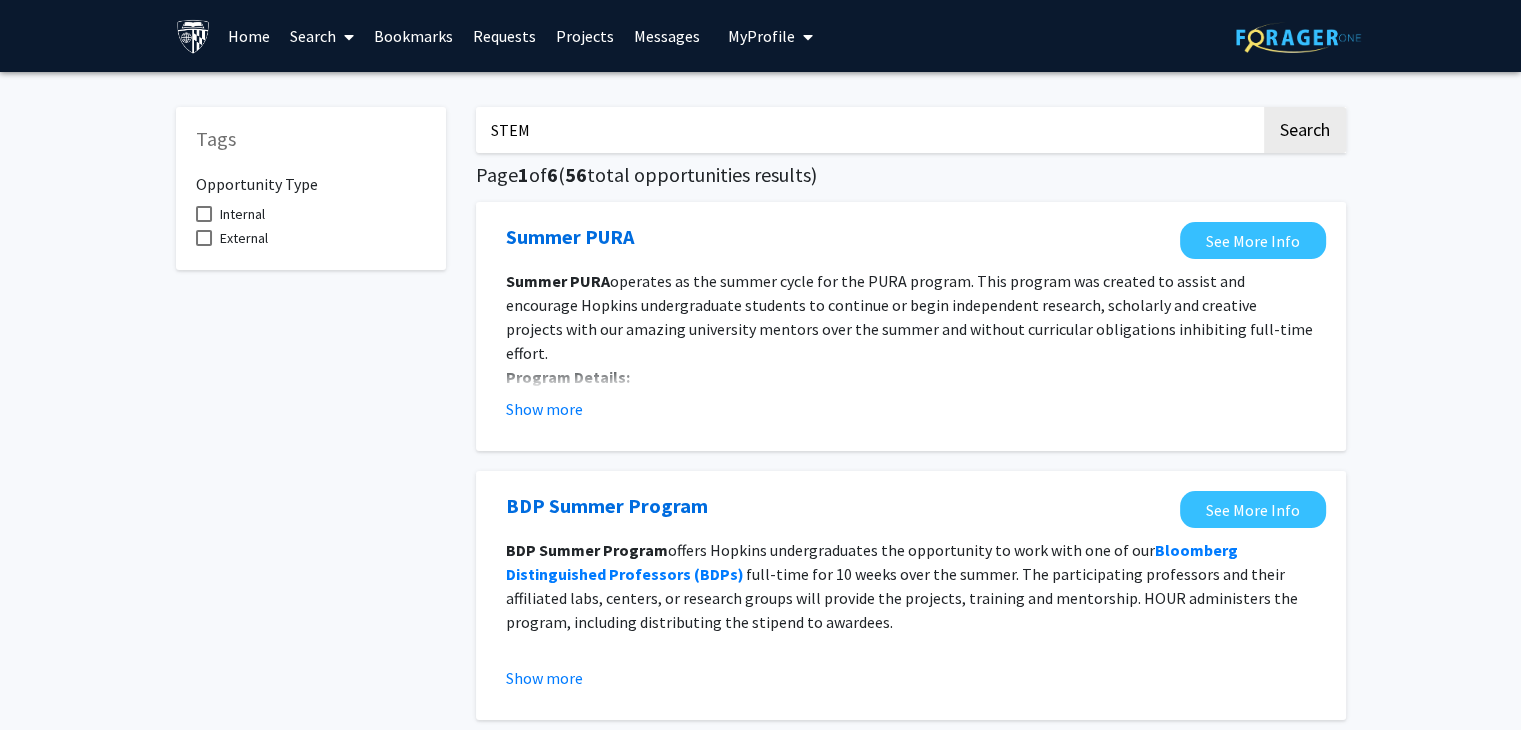 click on "Search" 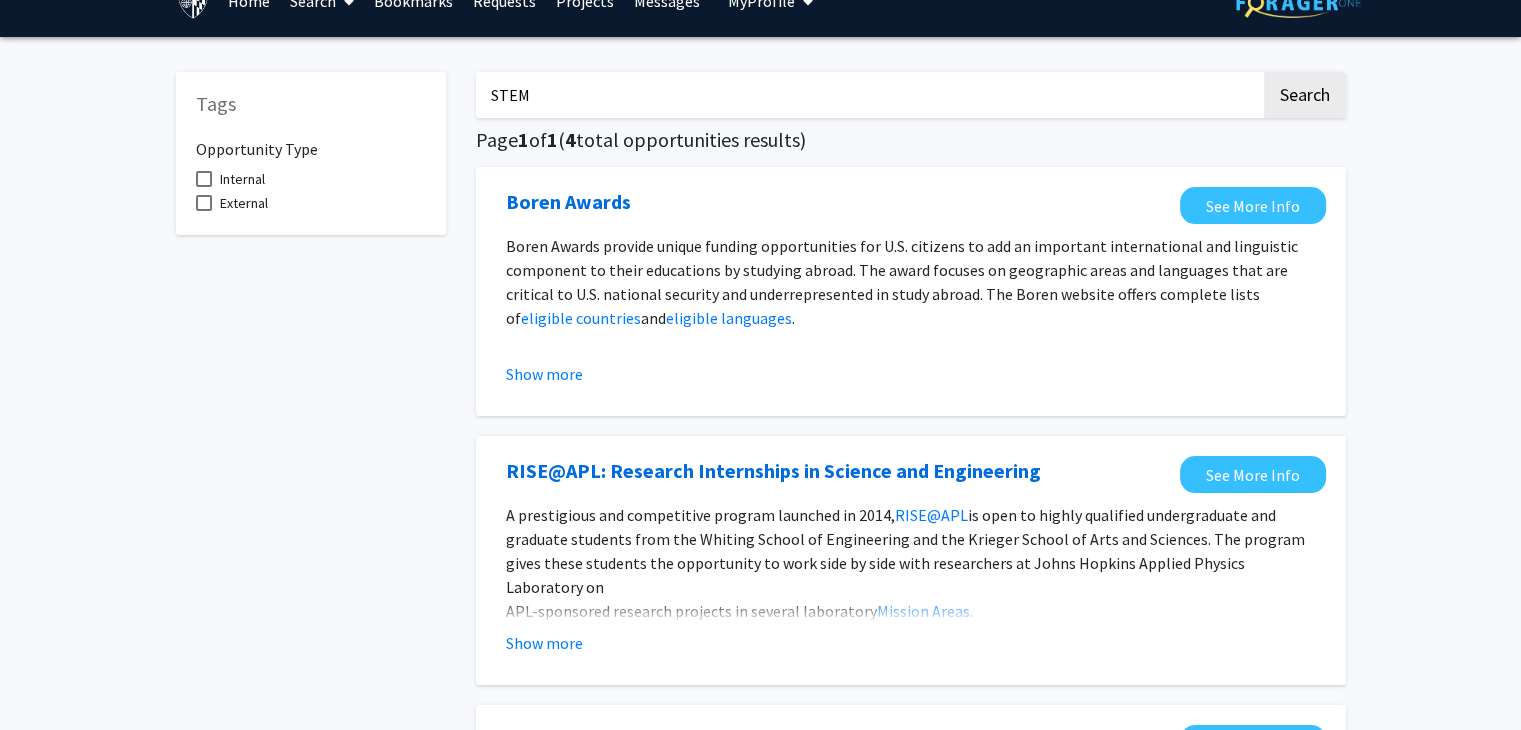 scroll, scrollTop: 0, scrollLeft: 0, axis: both 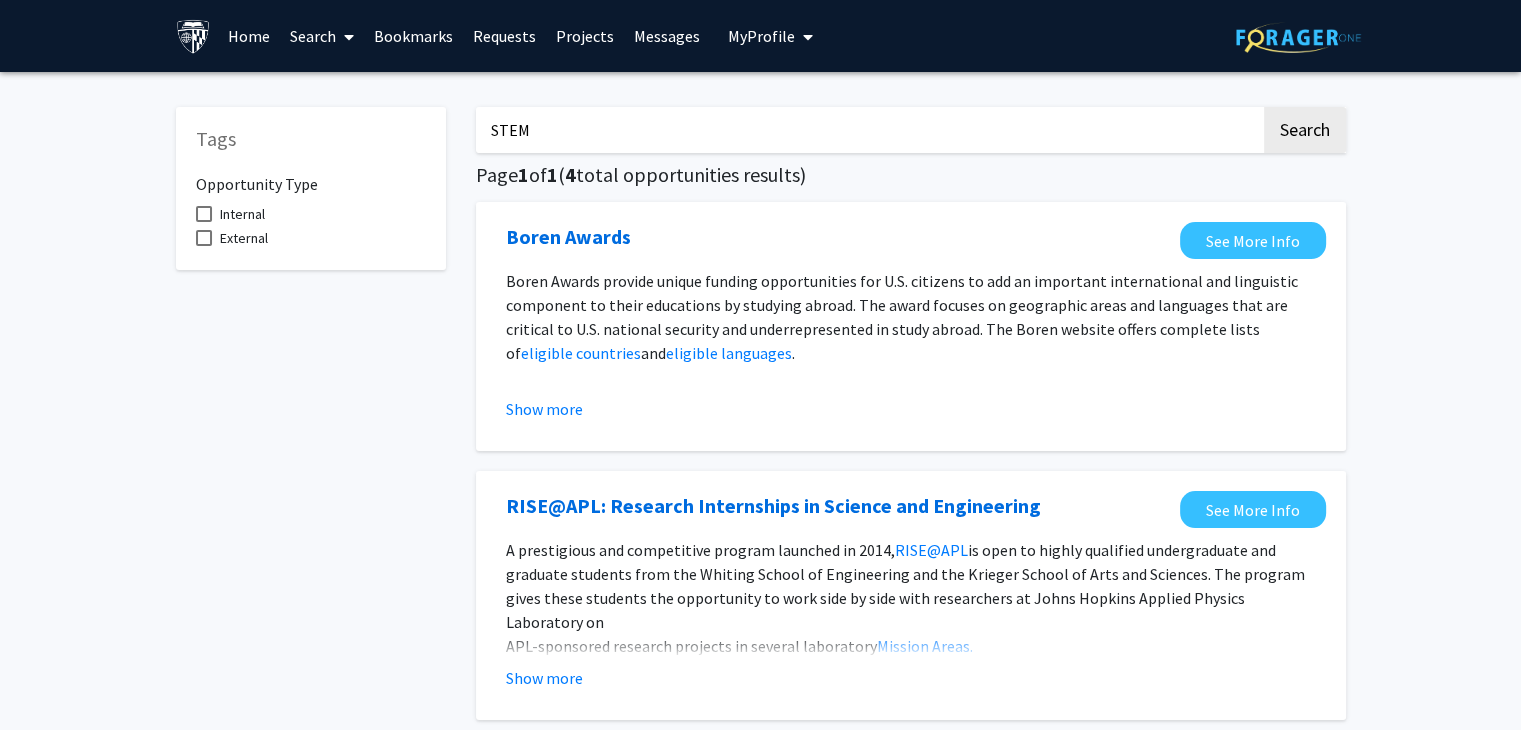 drag, startPoint x: 555, startPoint y: 122, endPoint x: 348, endPoint y: 123, distance: 207.00241 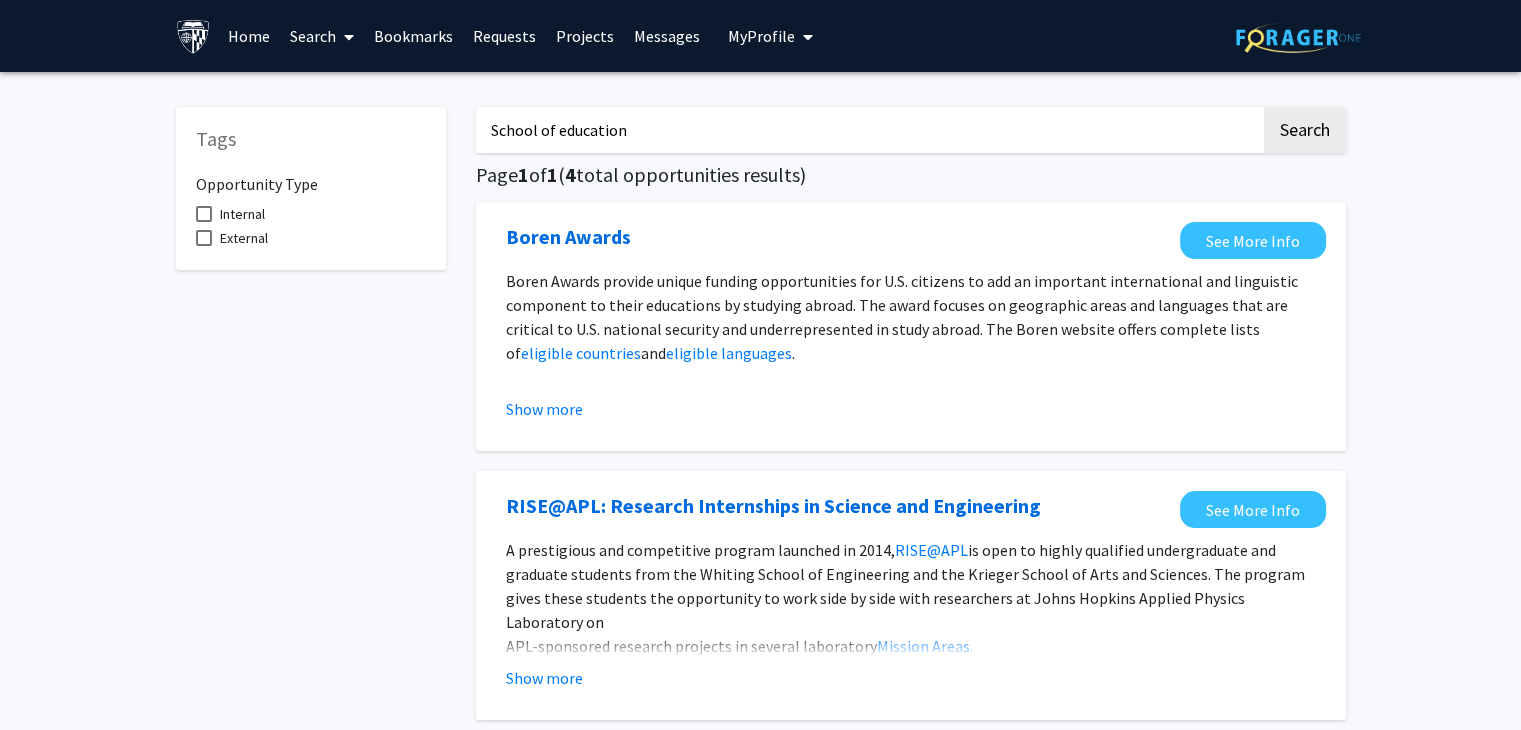 click on "Search" 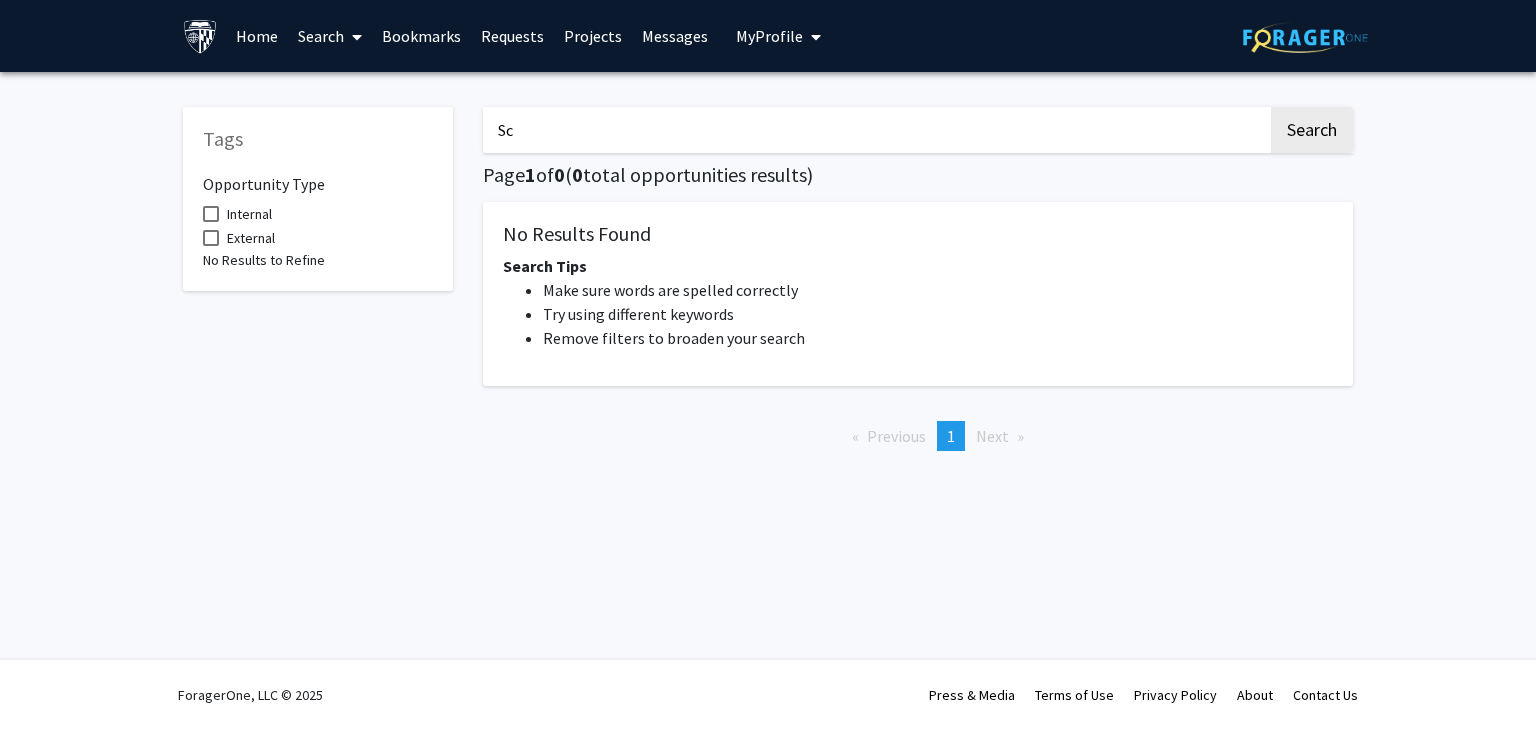 type on "S" 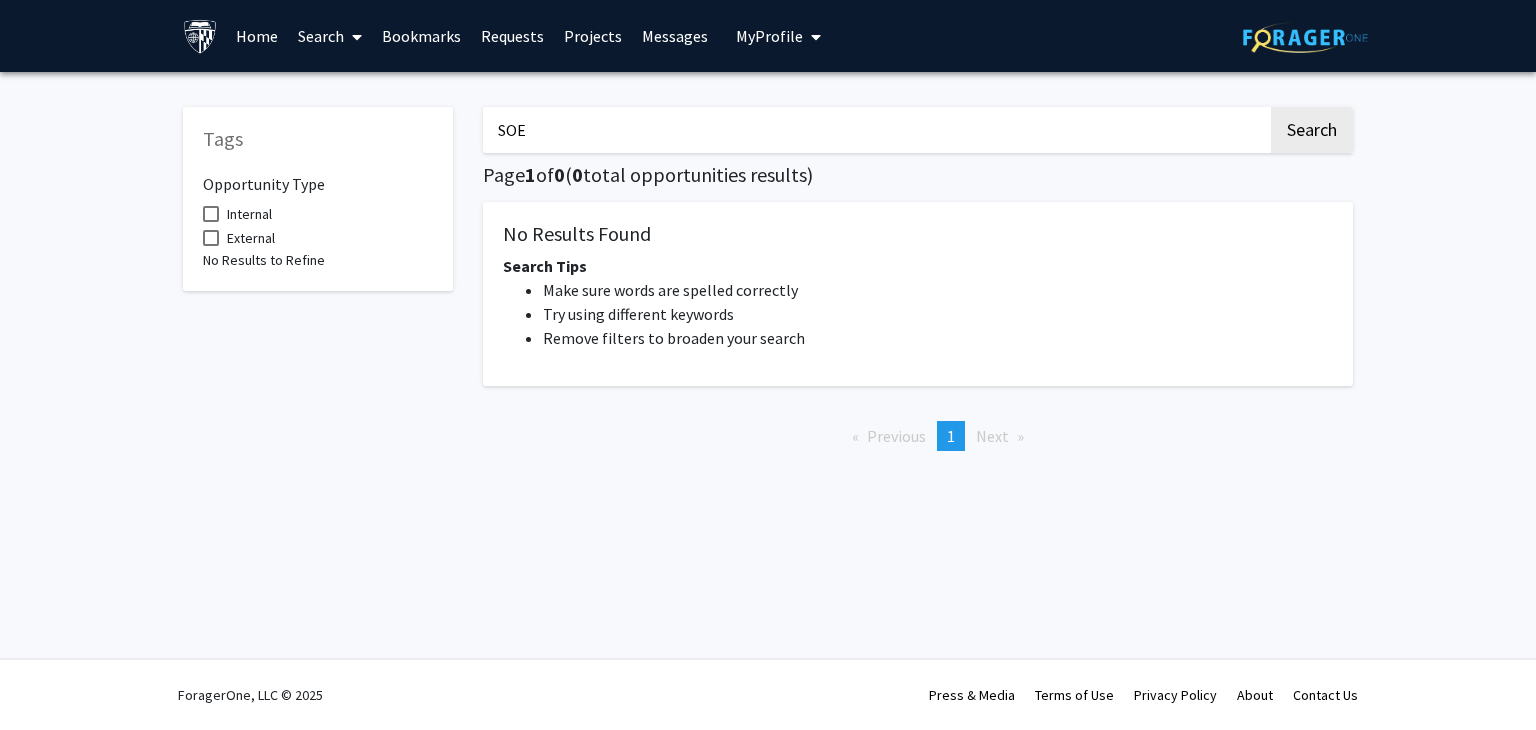 click on "Search" 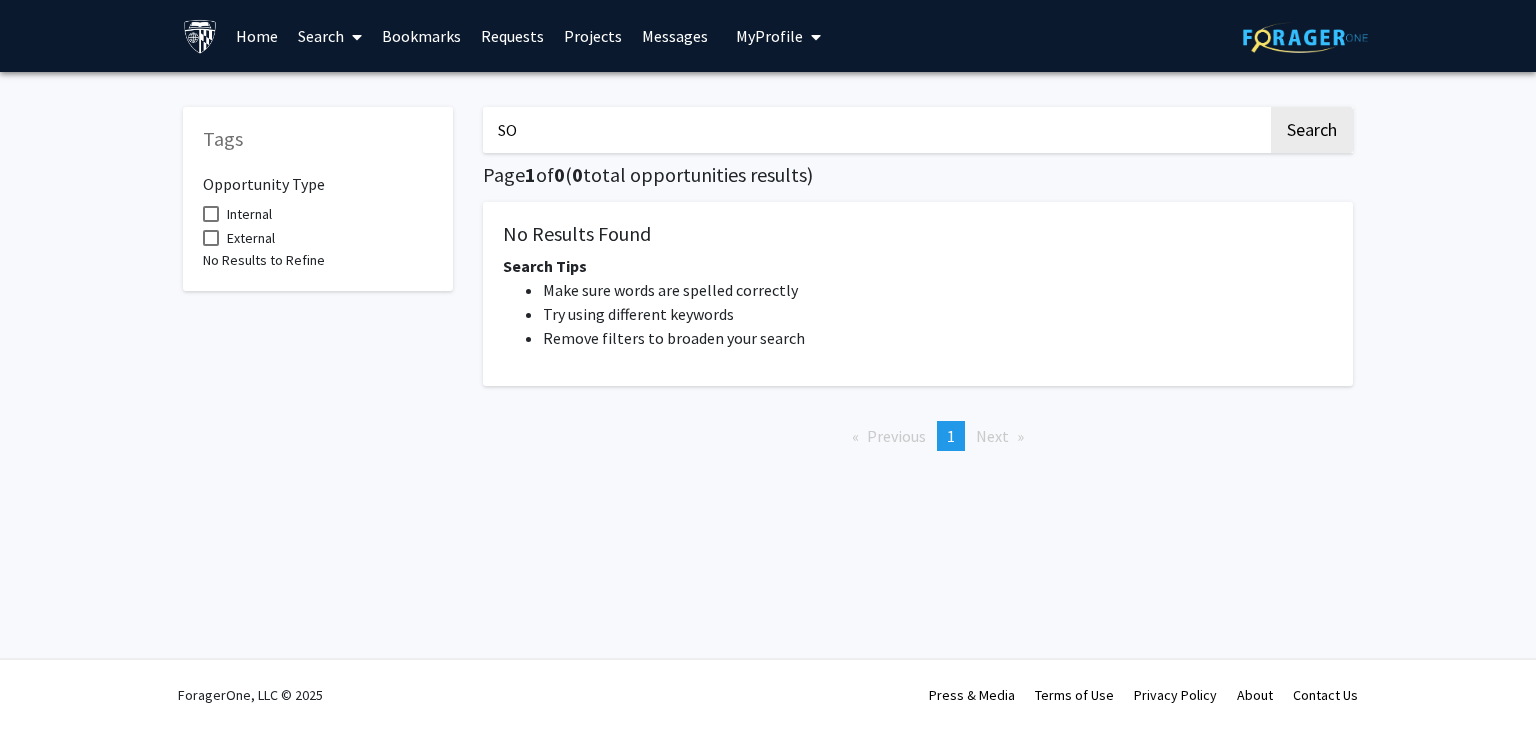 type on "S" 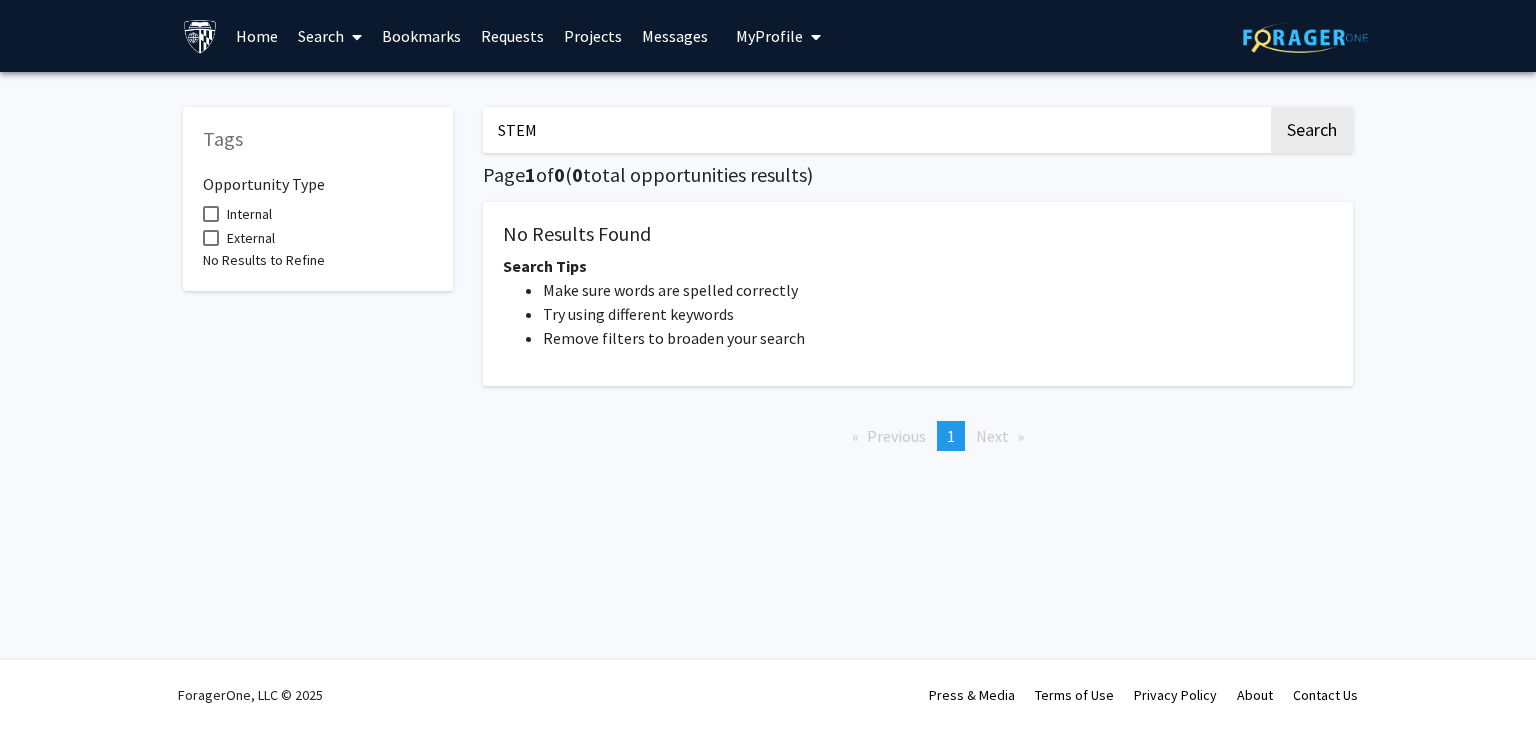 click on "Search" 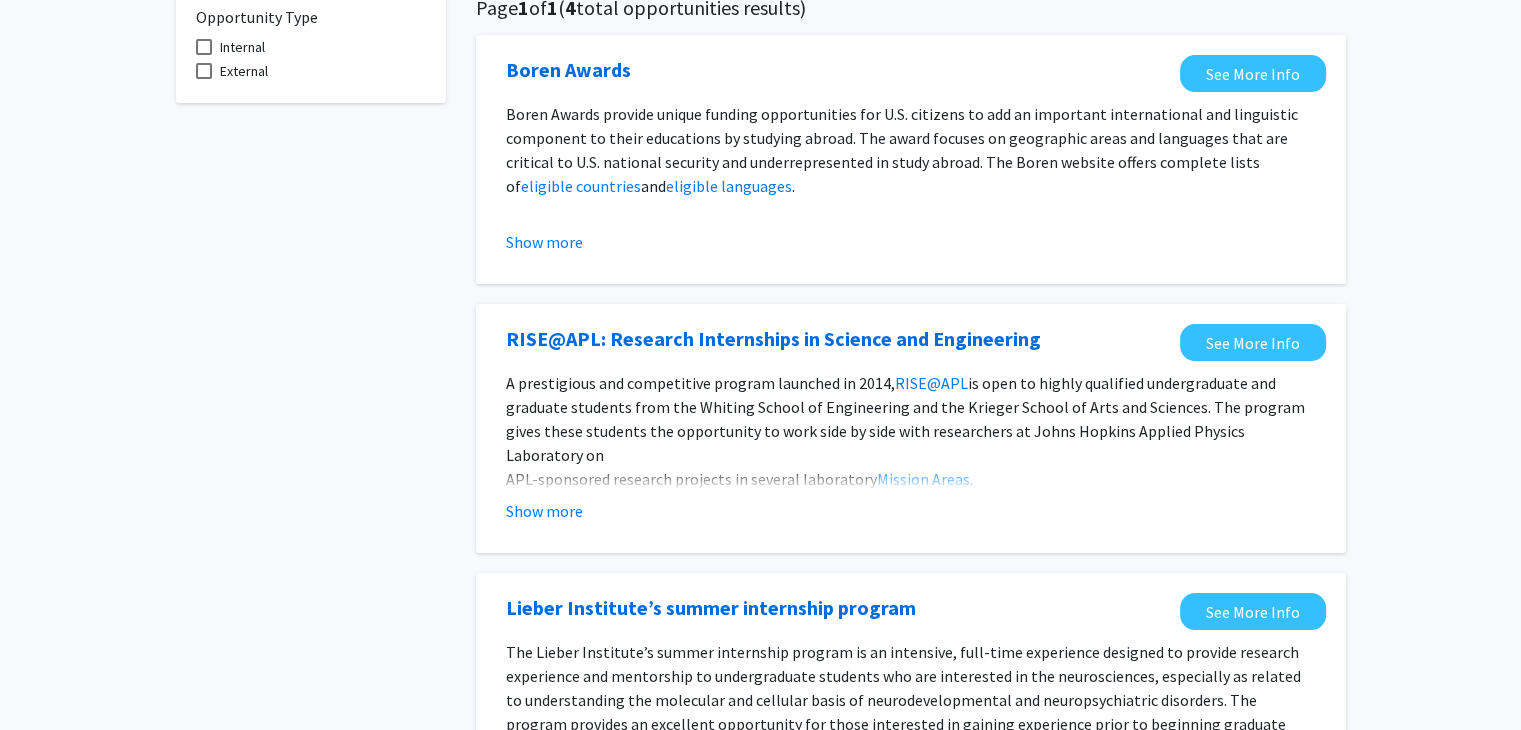 scroll, scrollTop: 200, scrollLeft: 0, axis: vertical 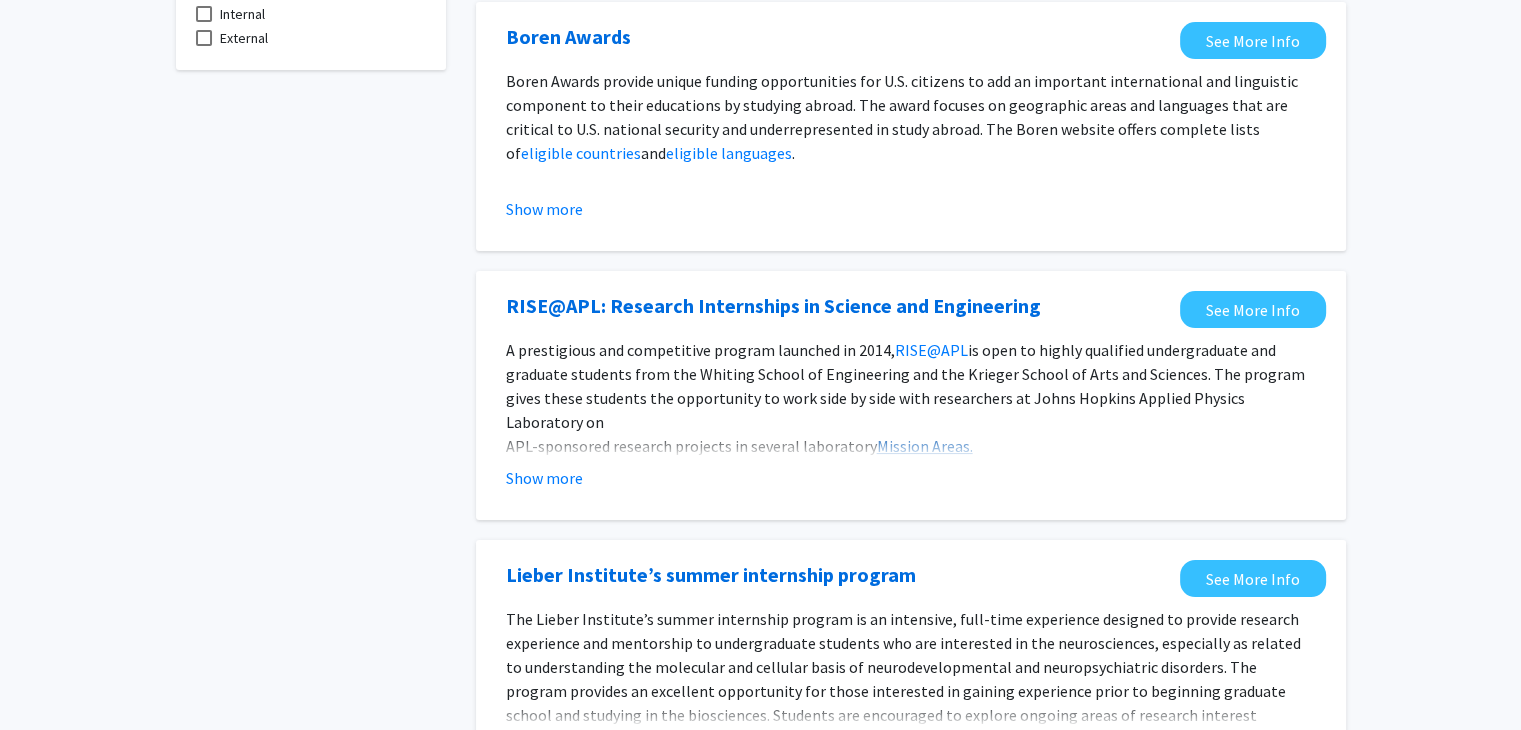 click on "Mission Areas." 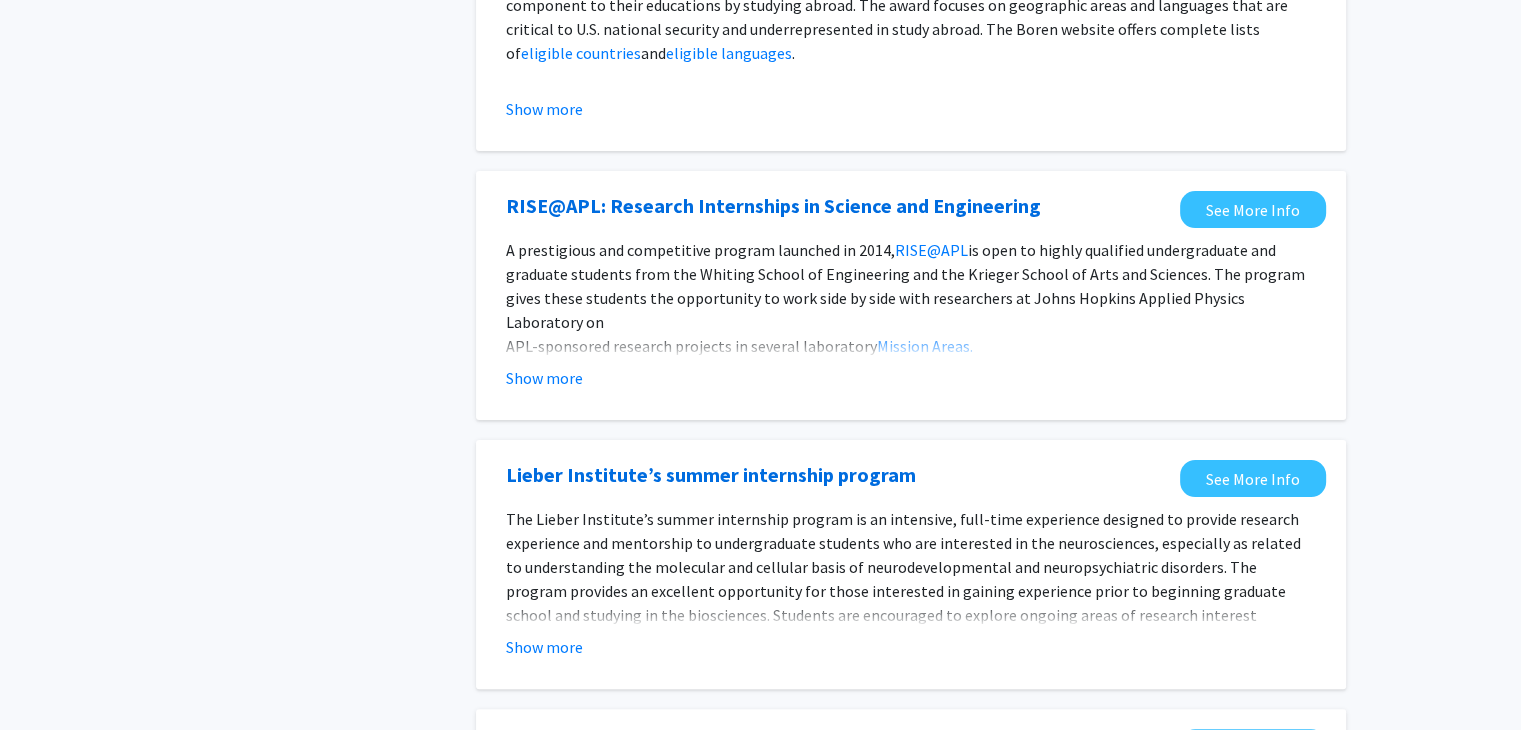 scroll, scrollTop: 0, scrollLeft: 0, axis: both 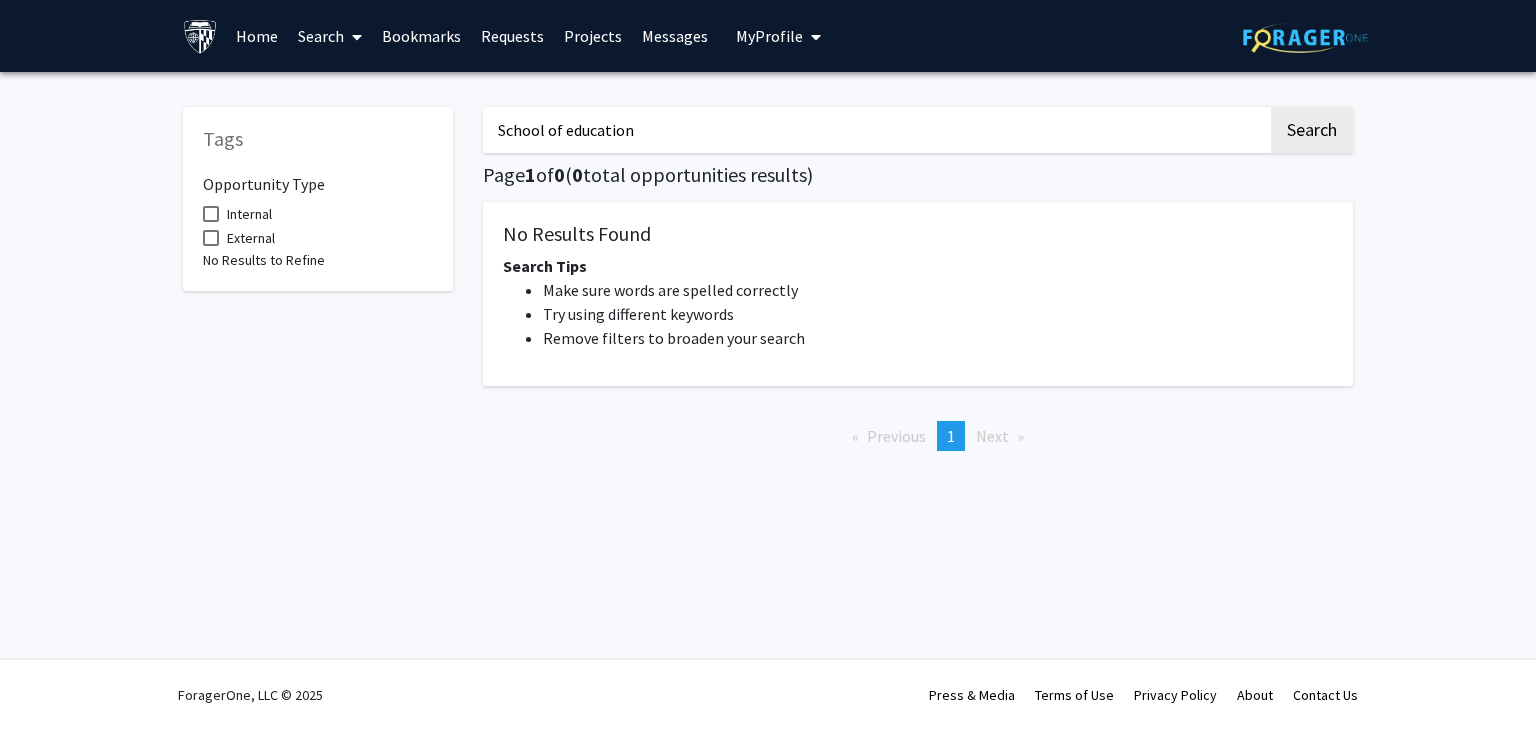 type on "STEM" 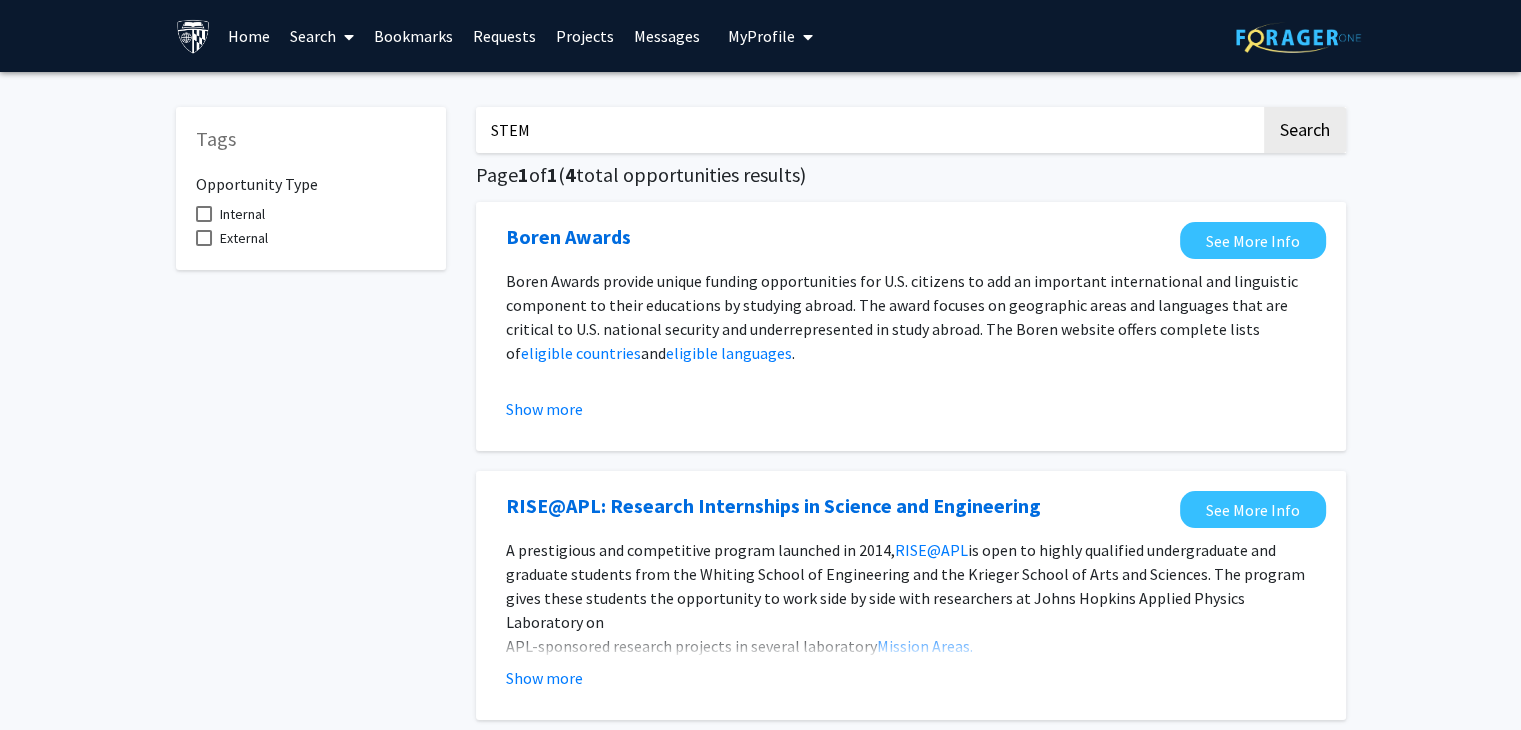 type 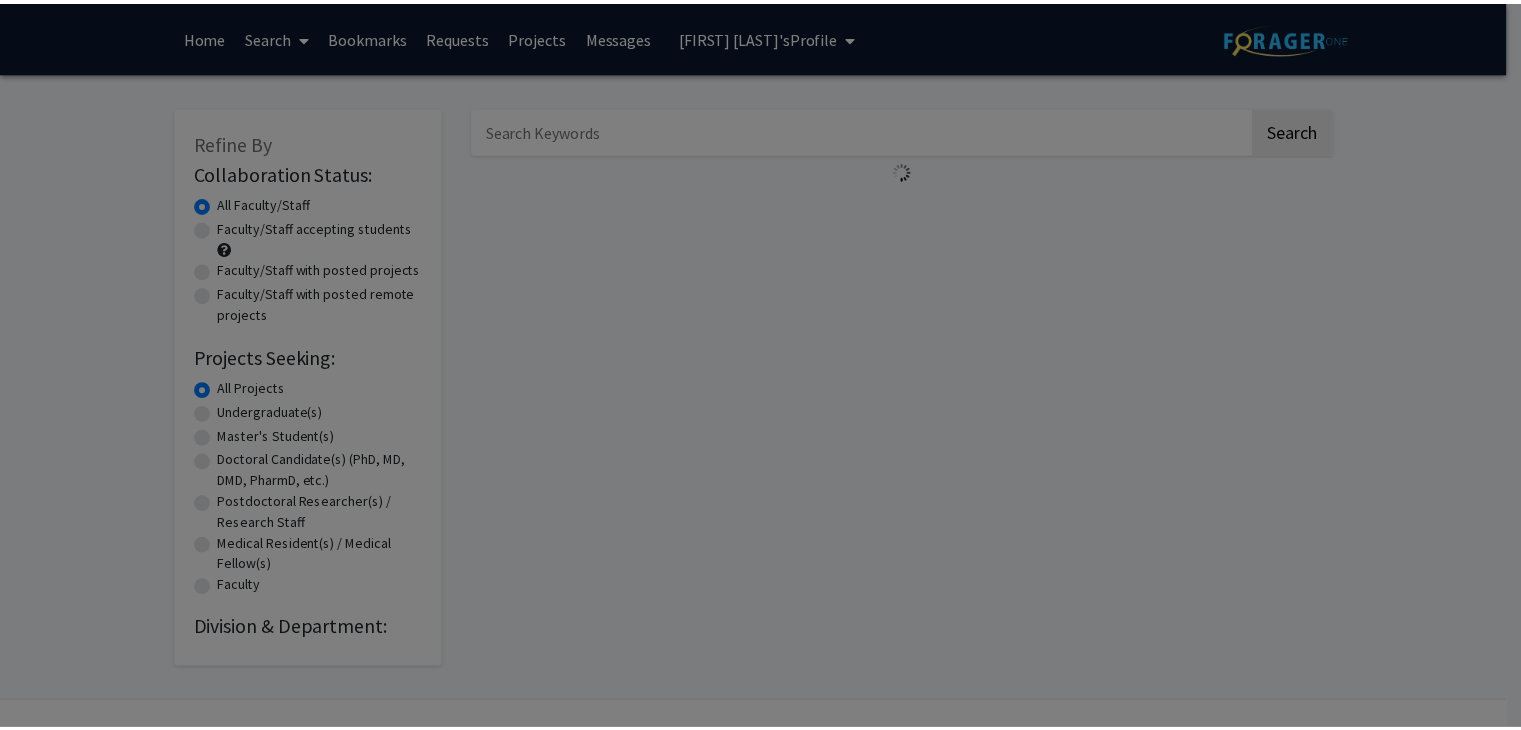 scroll, scrollTop: 0, scrollLeft: 0, axis: both 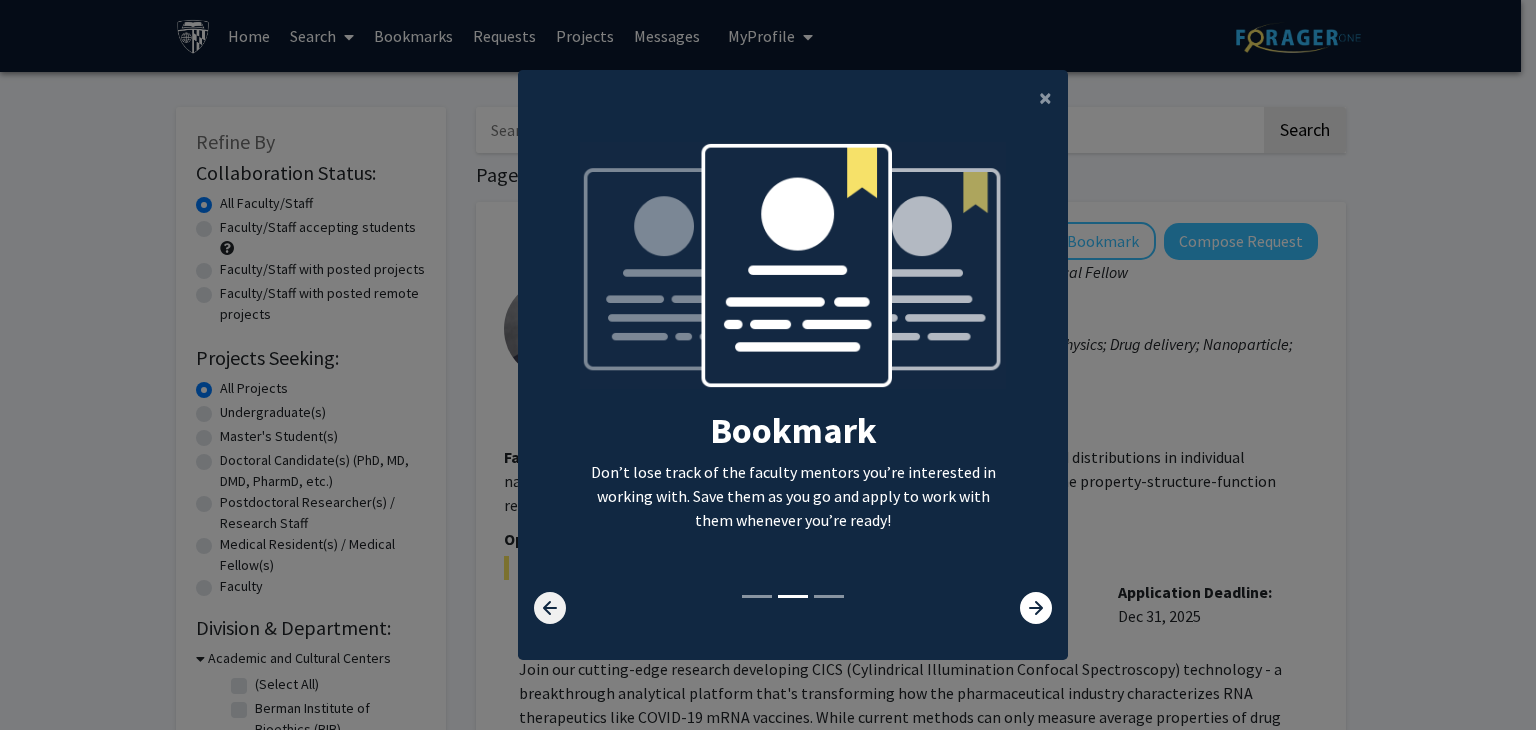 click 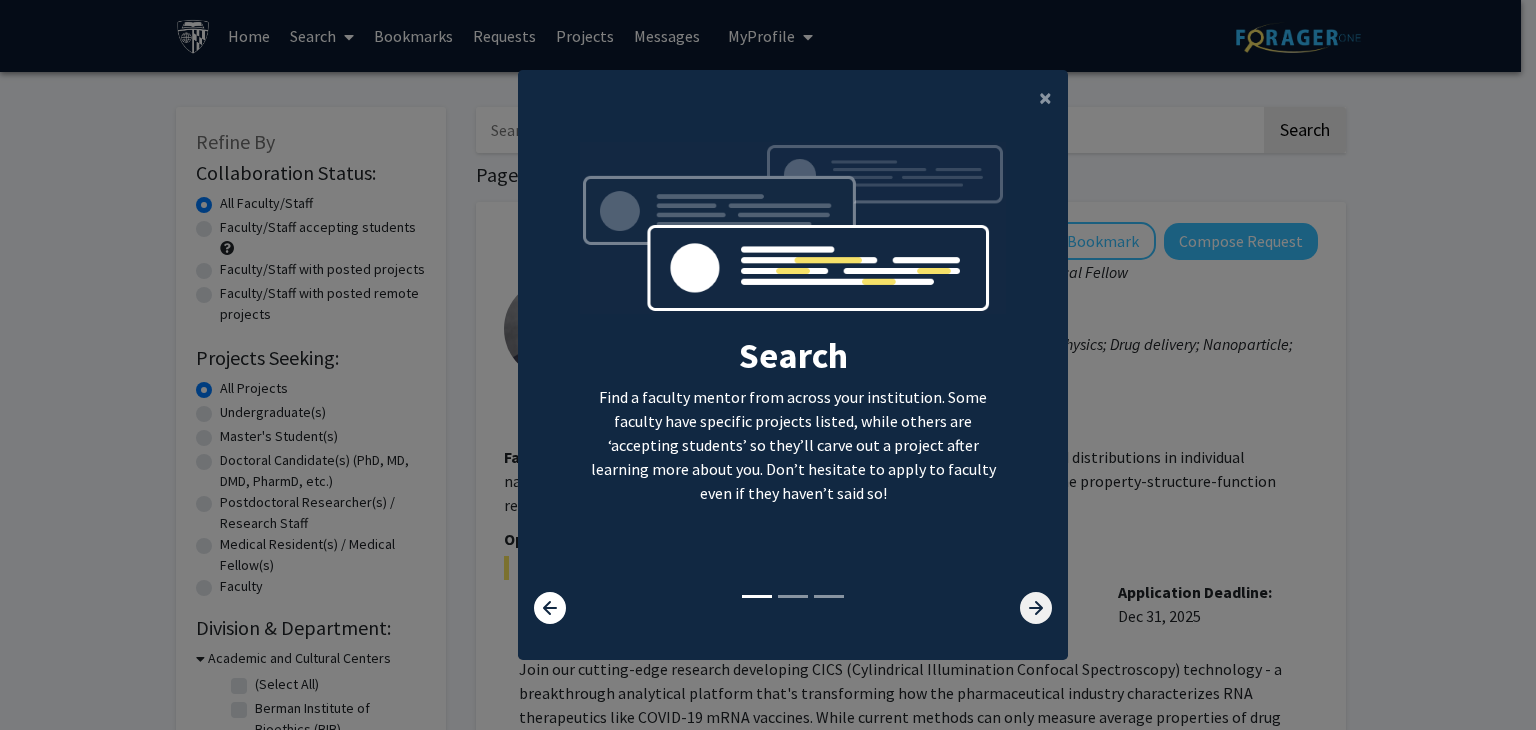 click 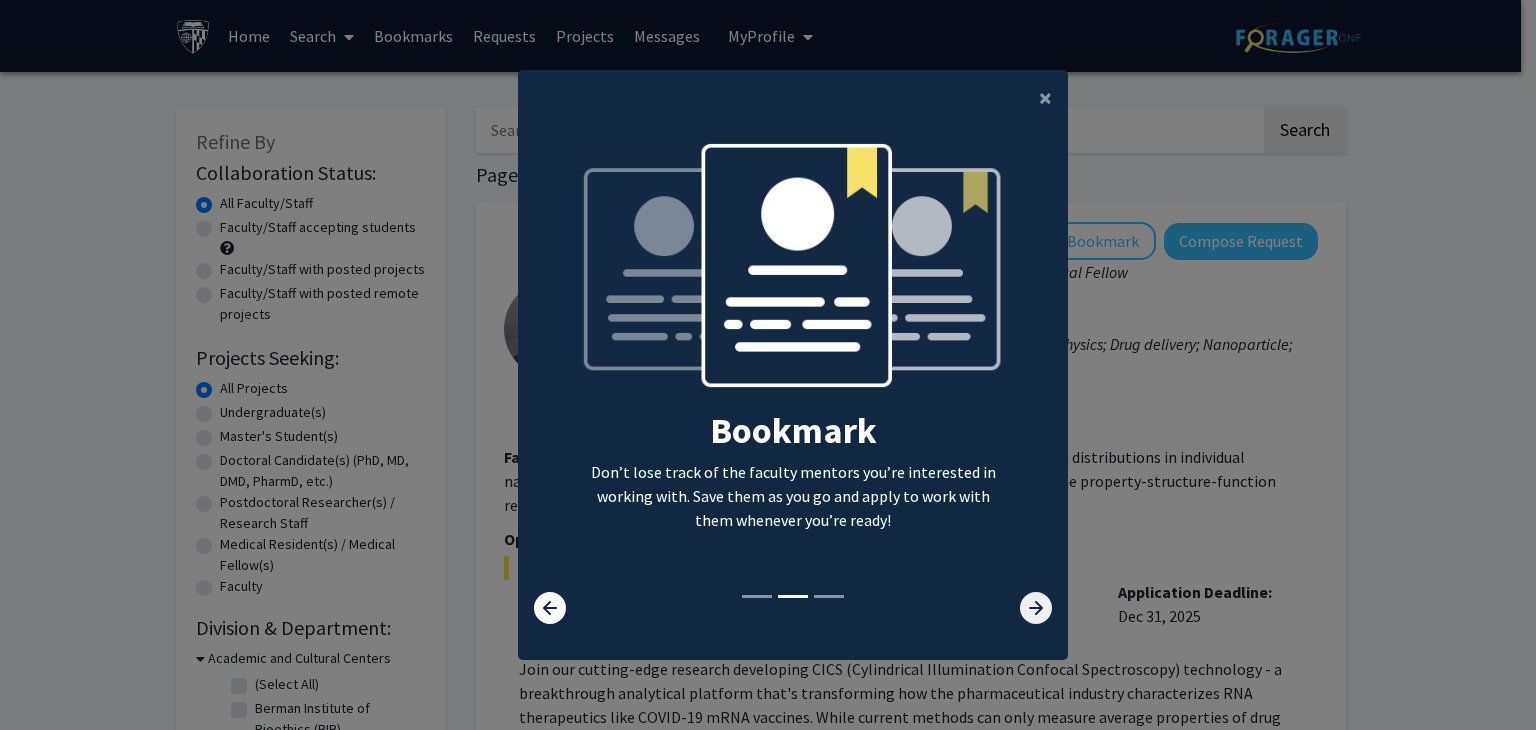 click 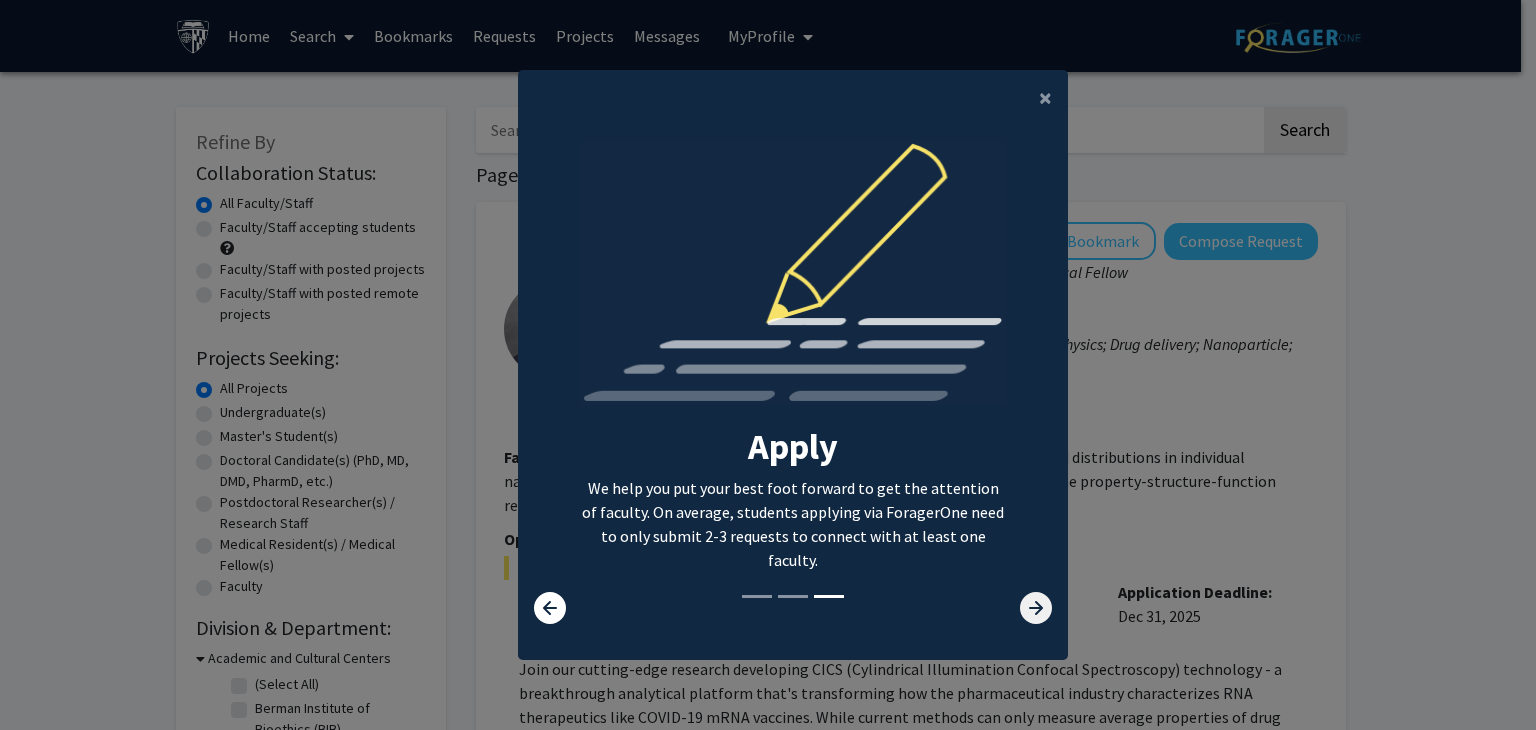 click 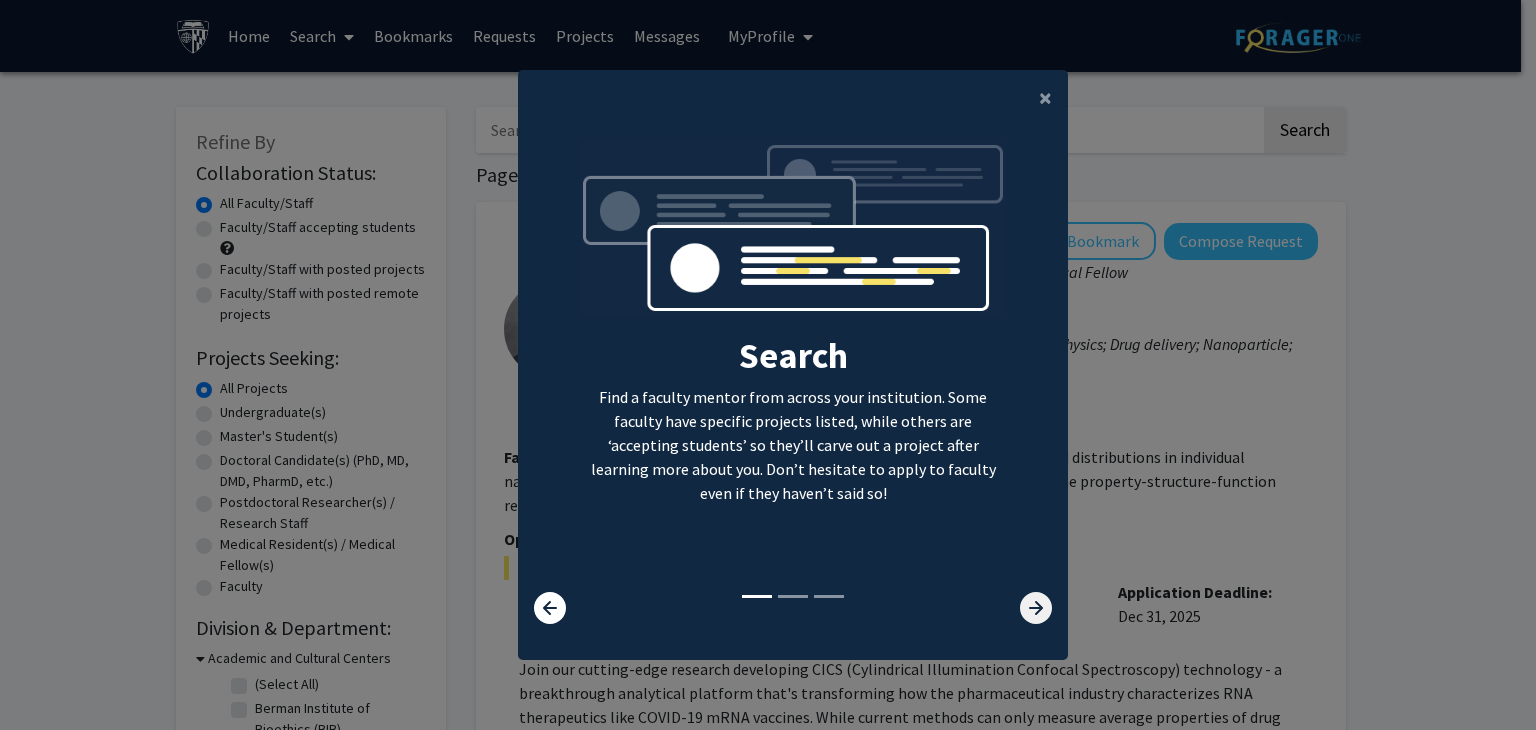 click 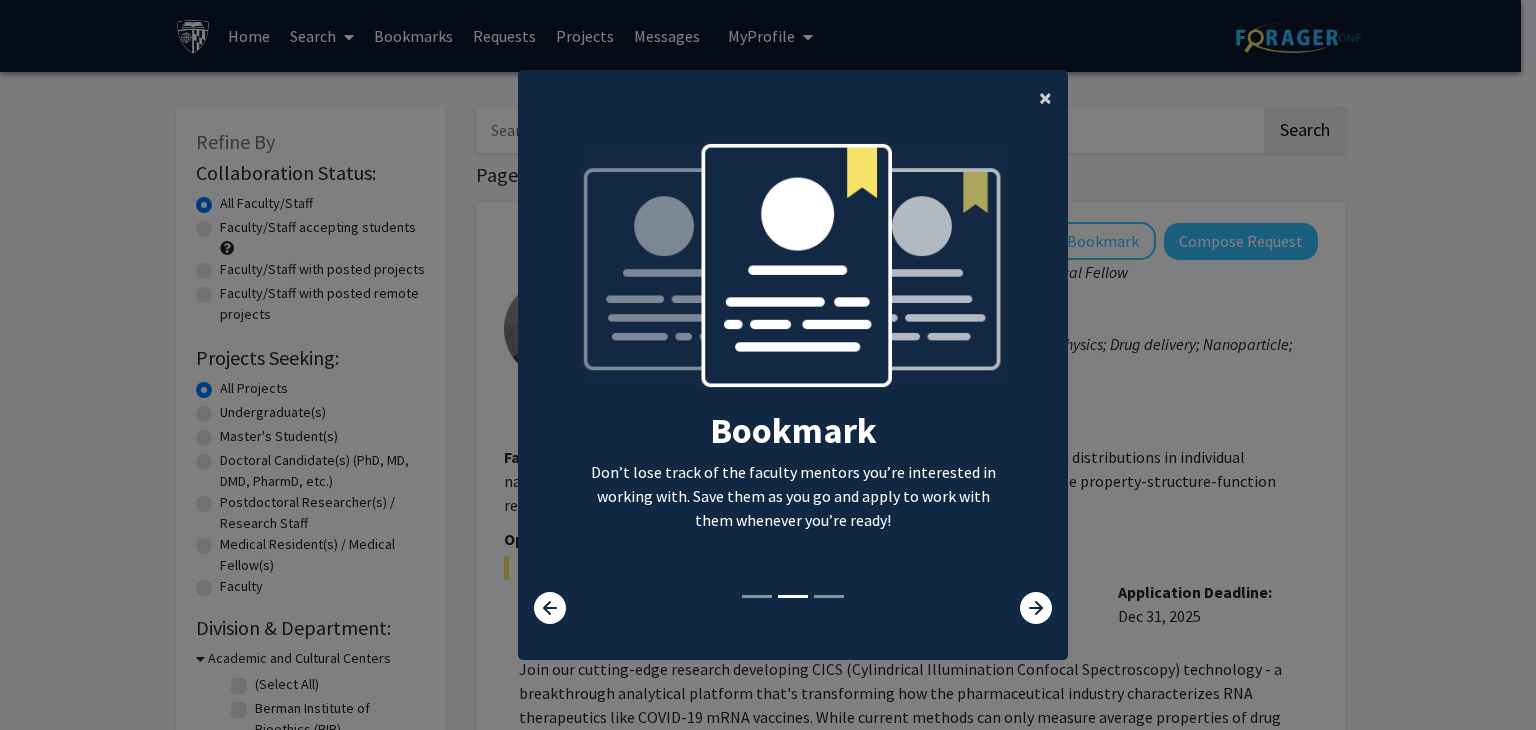 click on "×" 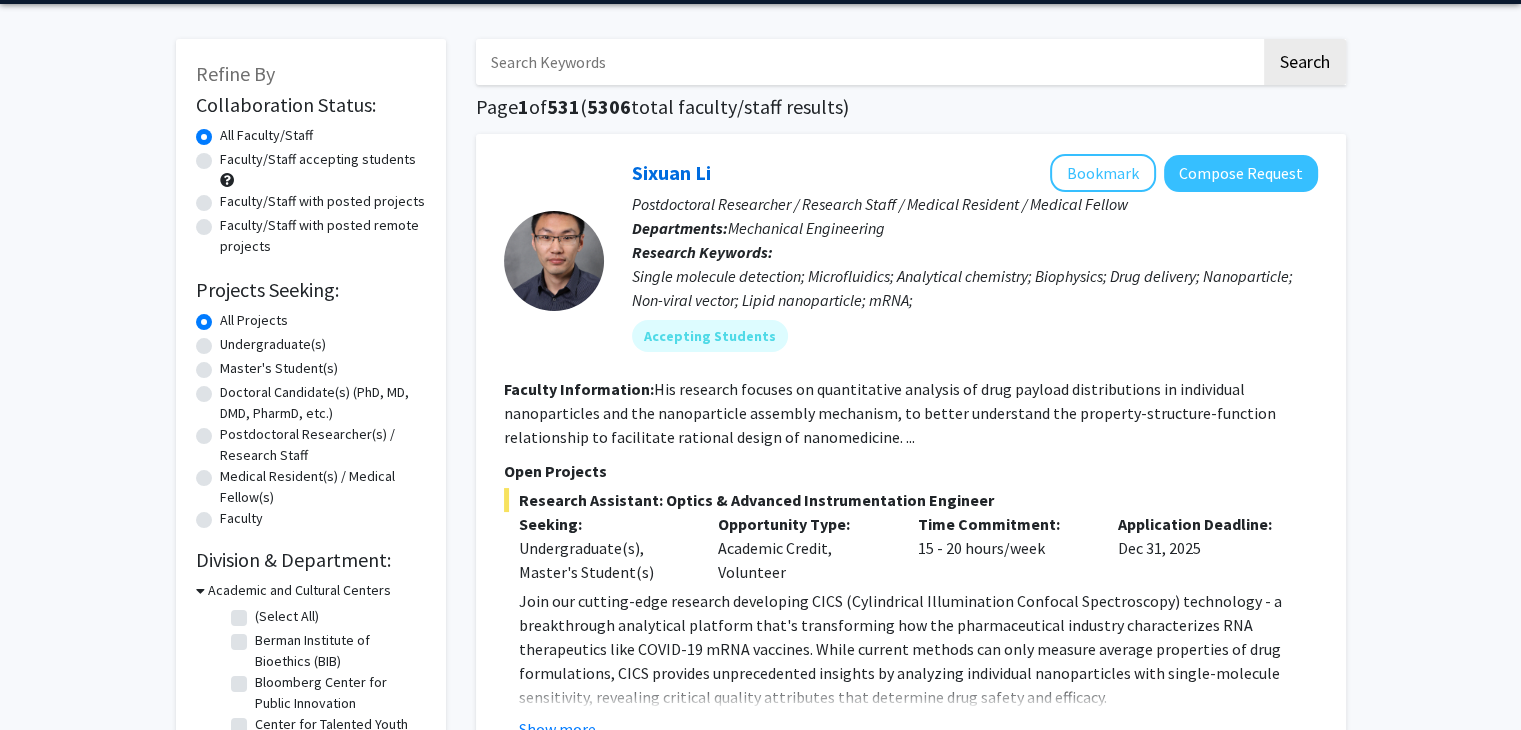 scroll, scrollTop: 100, scrollLeft: 0, axis: vertical 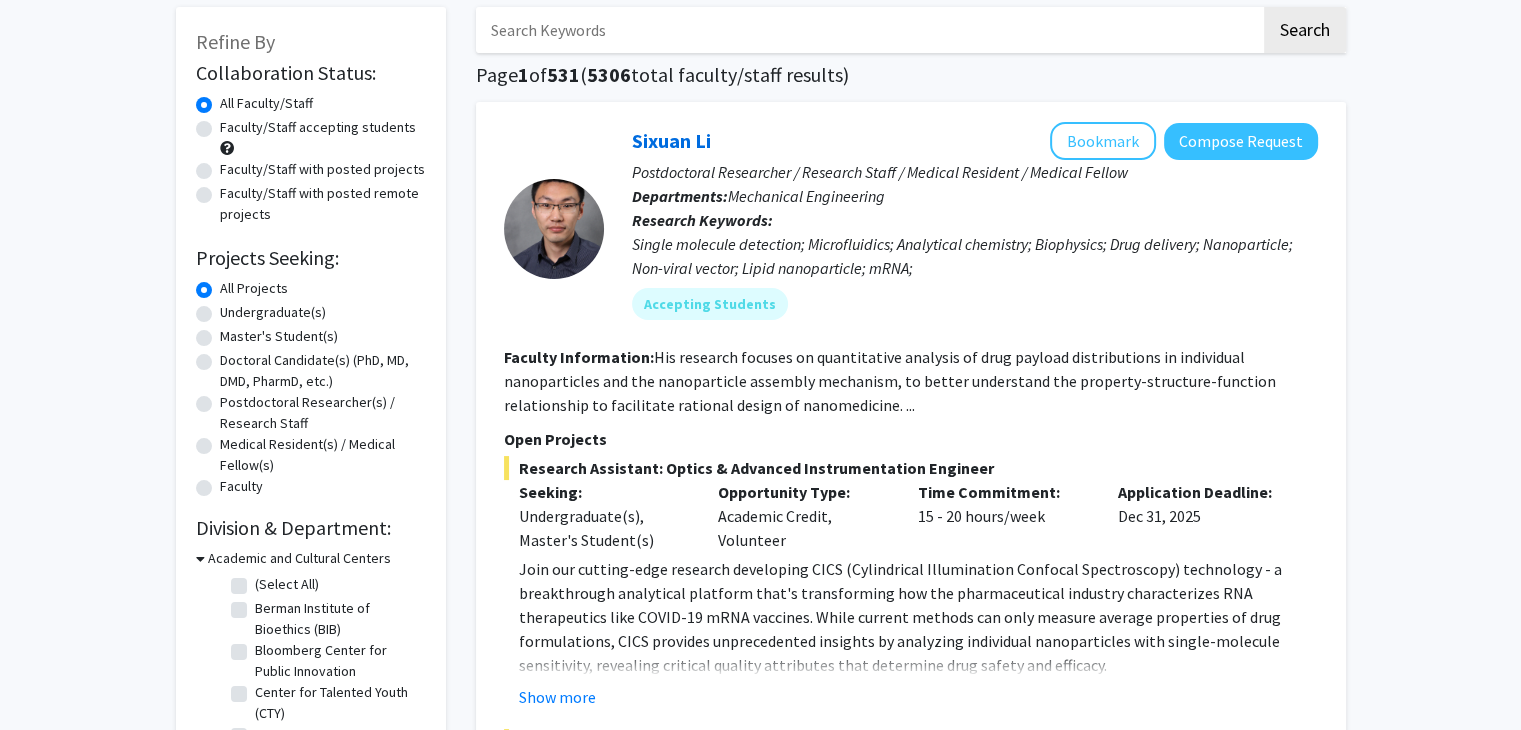 click on "Doctoral Candidate(s) (PhD, MD, DMD, PharmD, etc.)" 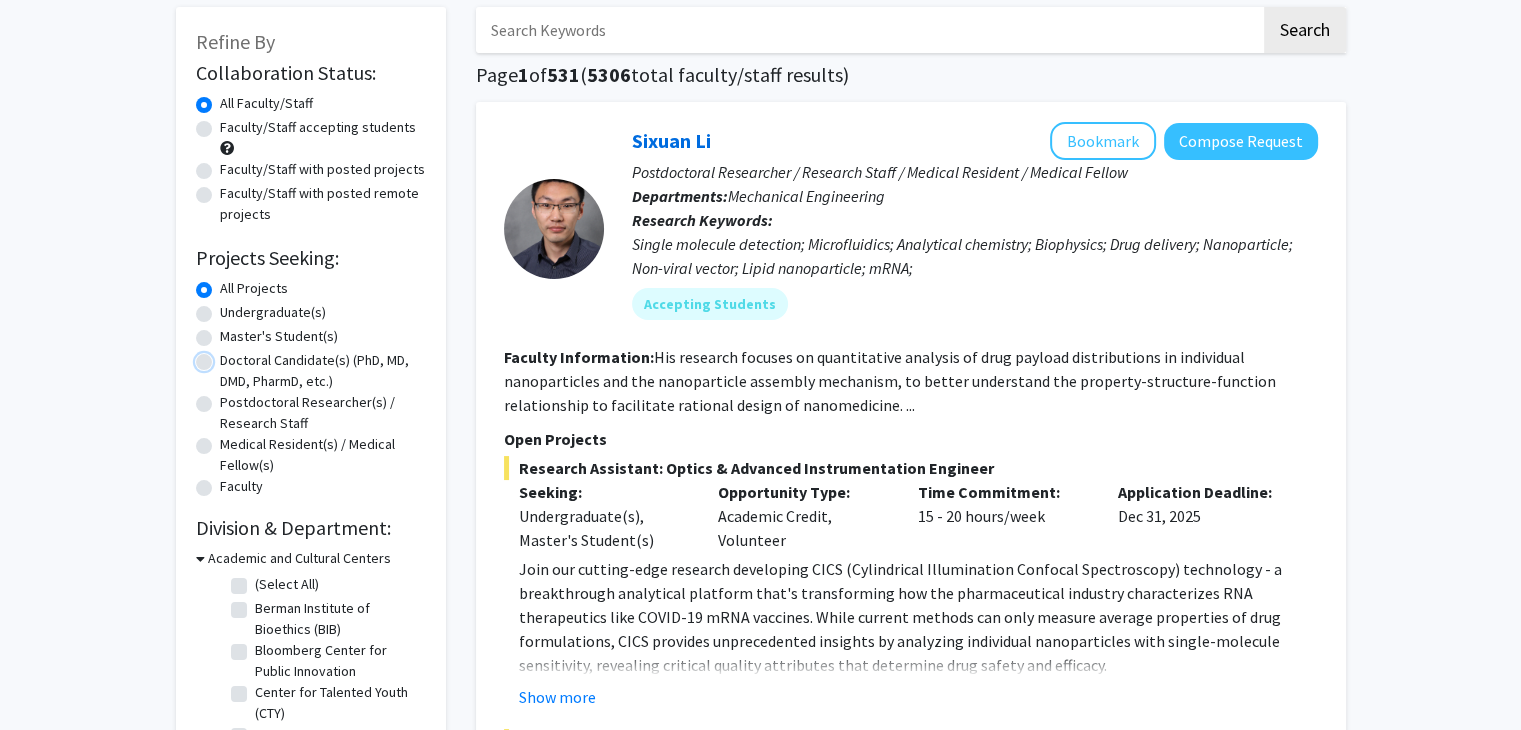 click on "Doctoral Candidate(s) (PhD, MD, DMD, PharmD, etc.)" at bounding box center [226, 356] 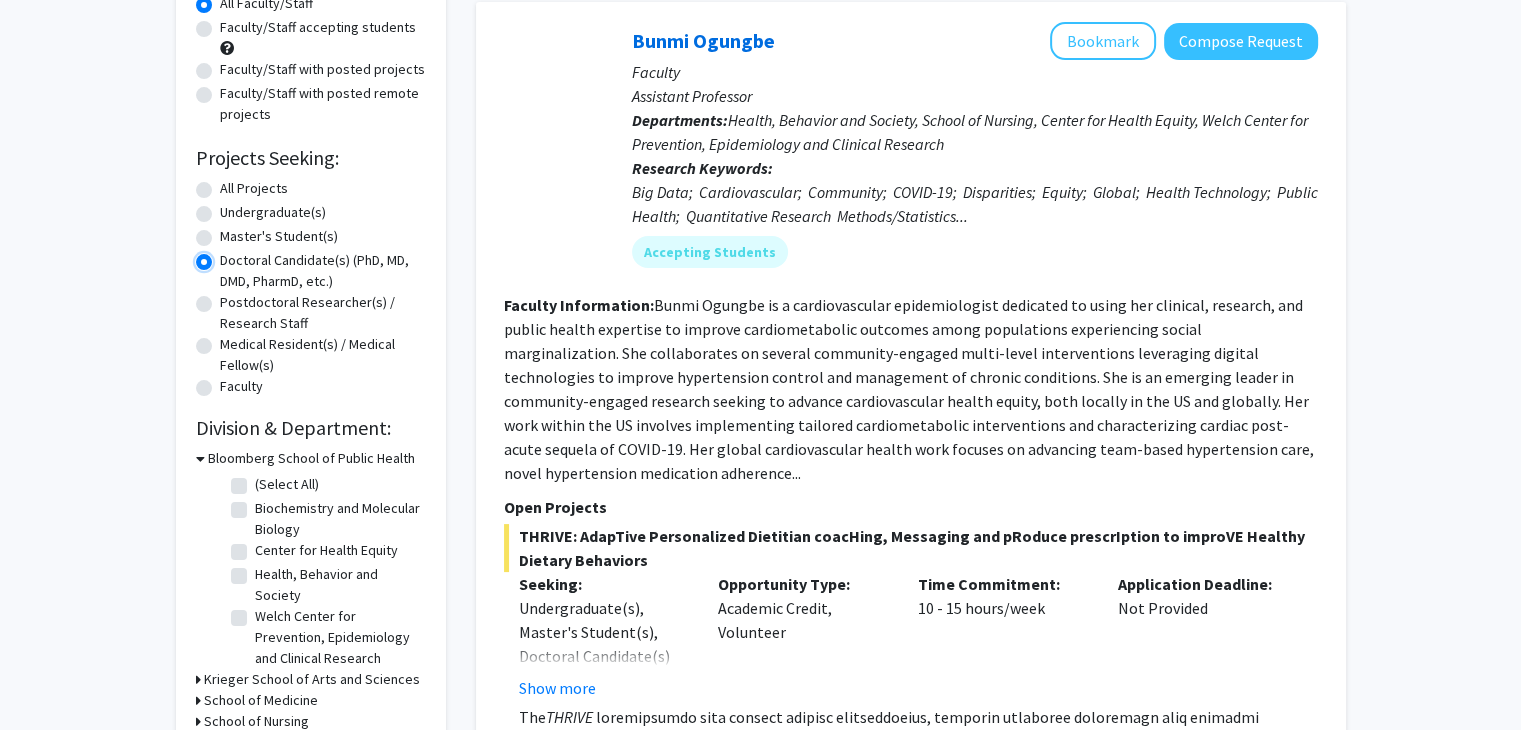 scroll, scrollTop: 100, scrollLeft: 0, axis: vertical 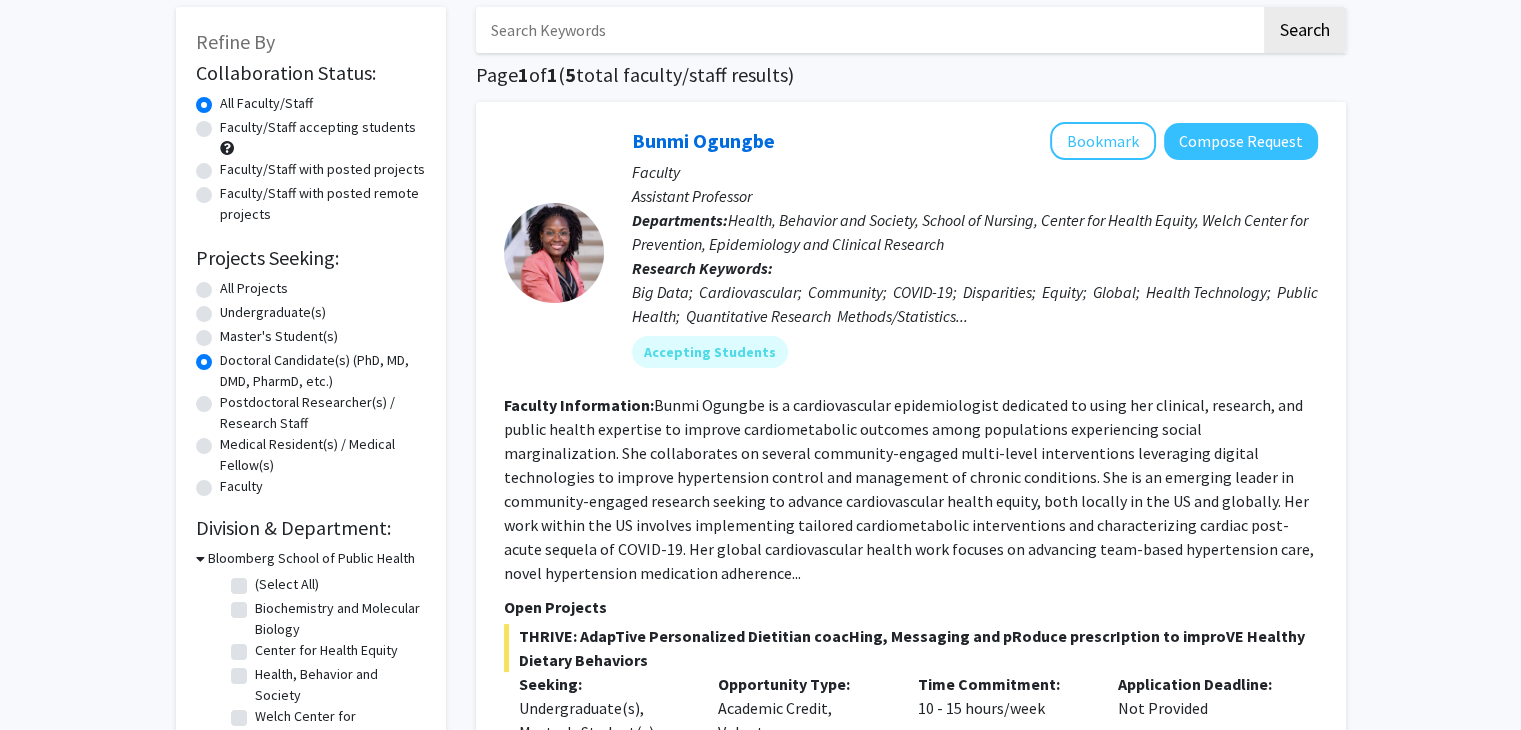 click on "Faculty/Staff with posted remote projects" 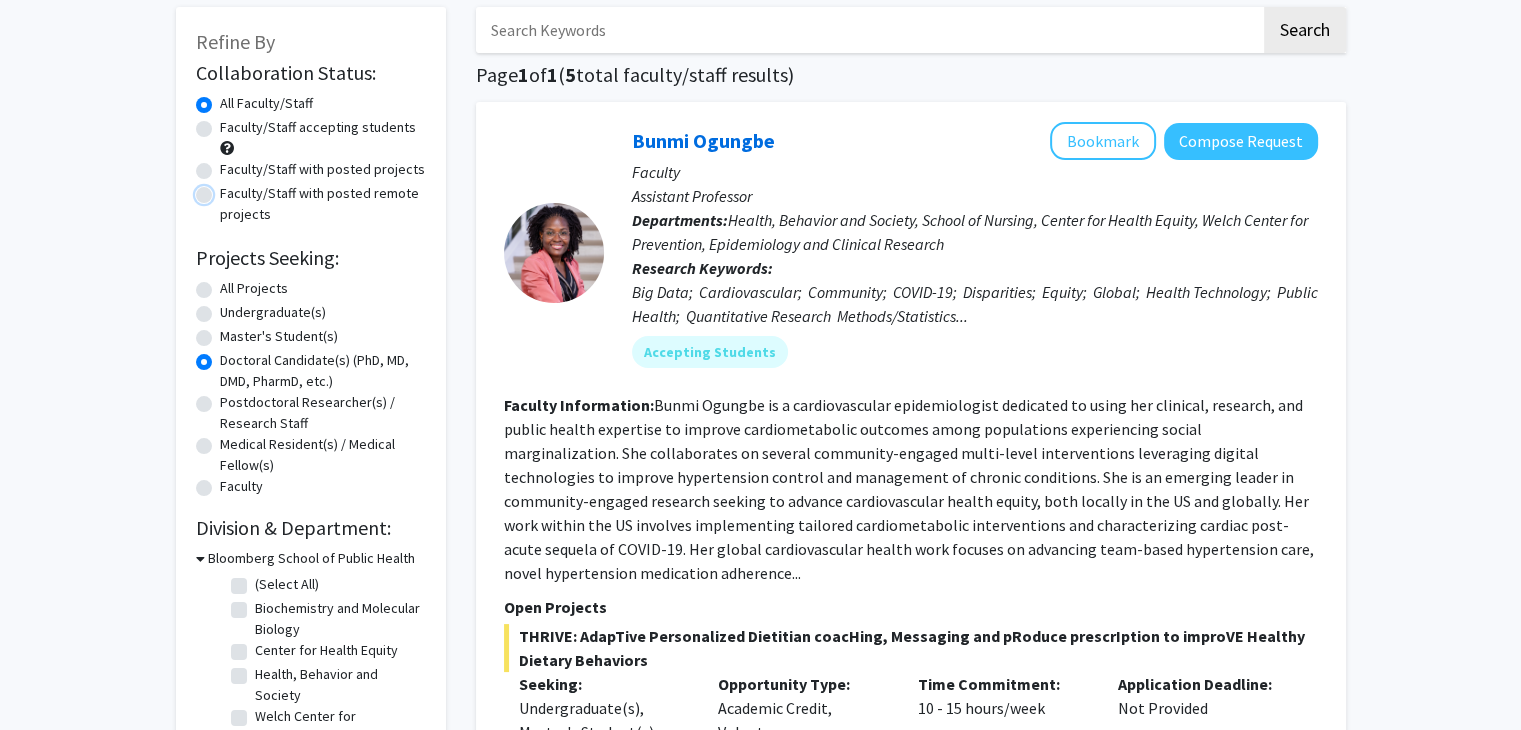 click on "Faculty/Staff with posted remote projects" at bounding box center [226, 189] 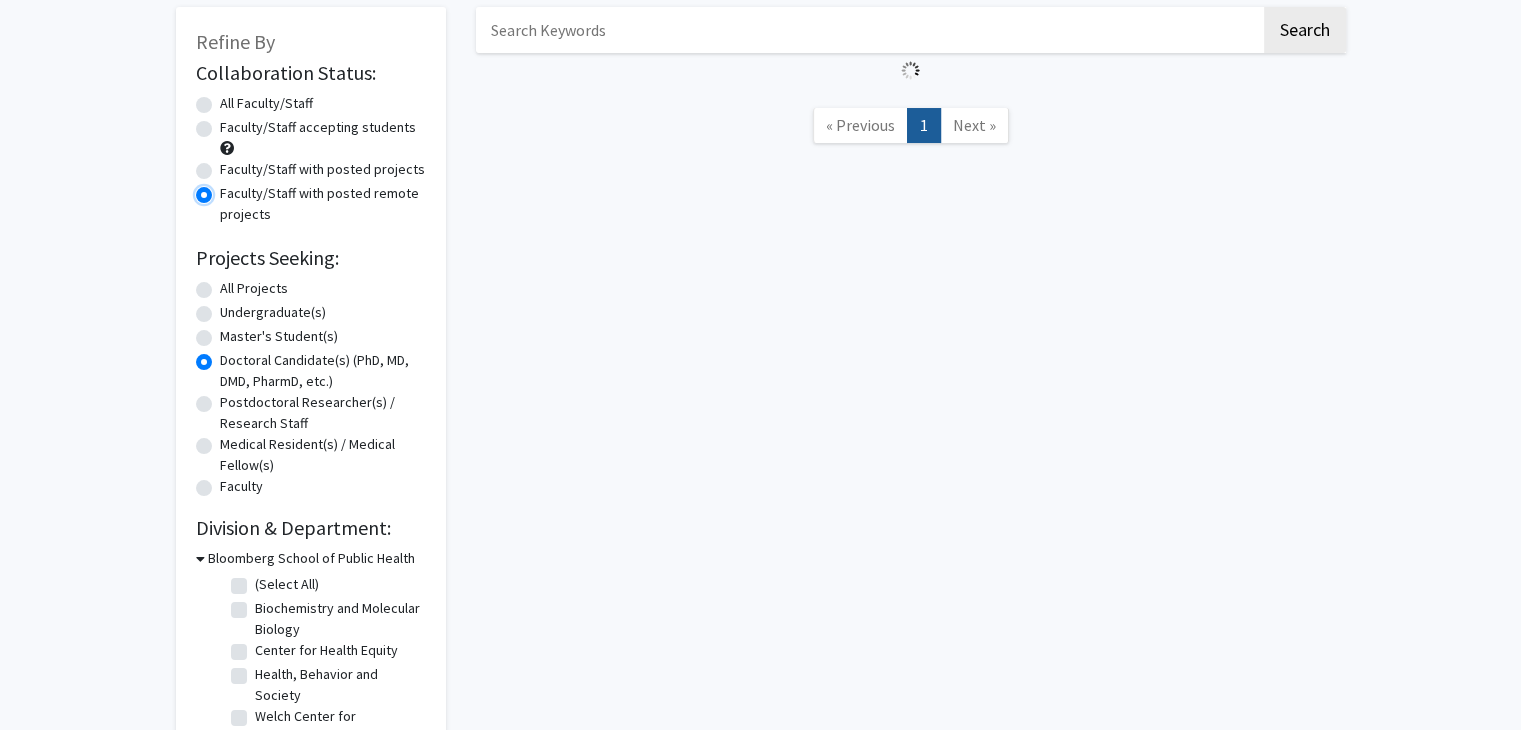 scroll, scrollTop: 0, scrollLeft: 0, axis: both 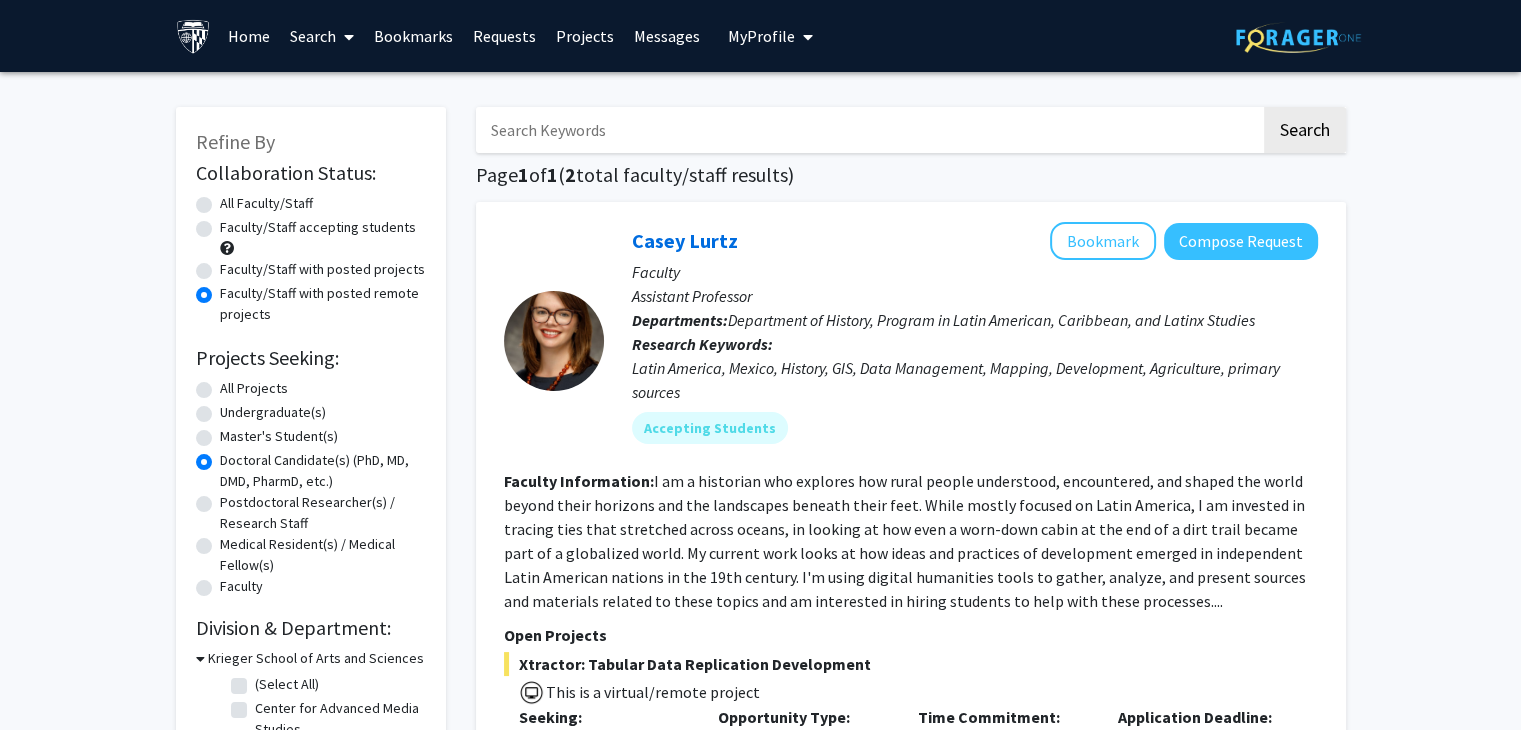 click on "All Projects" 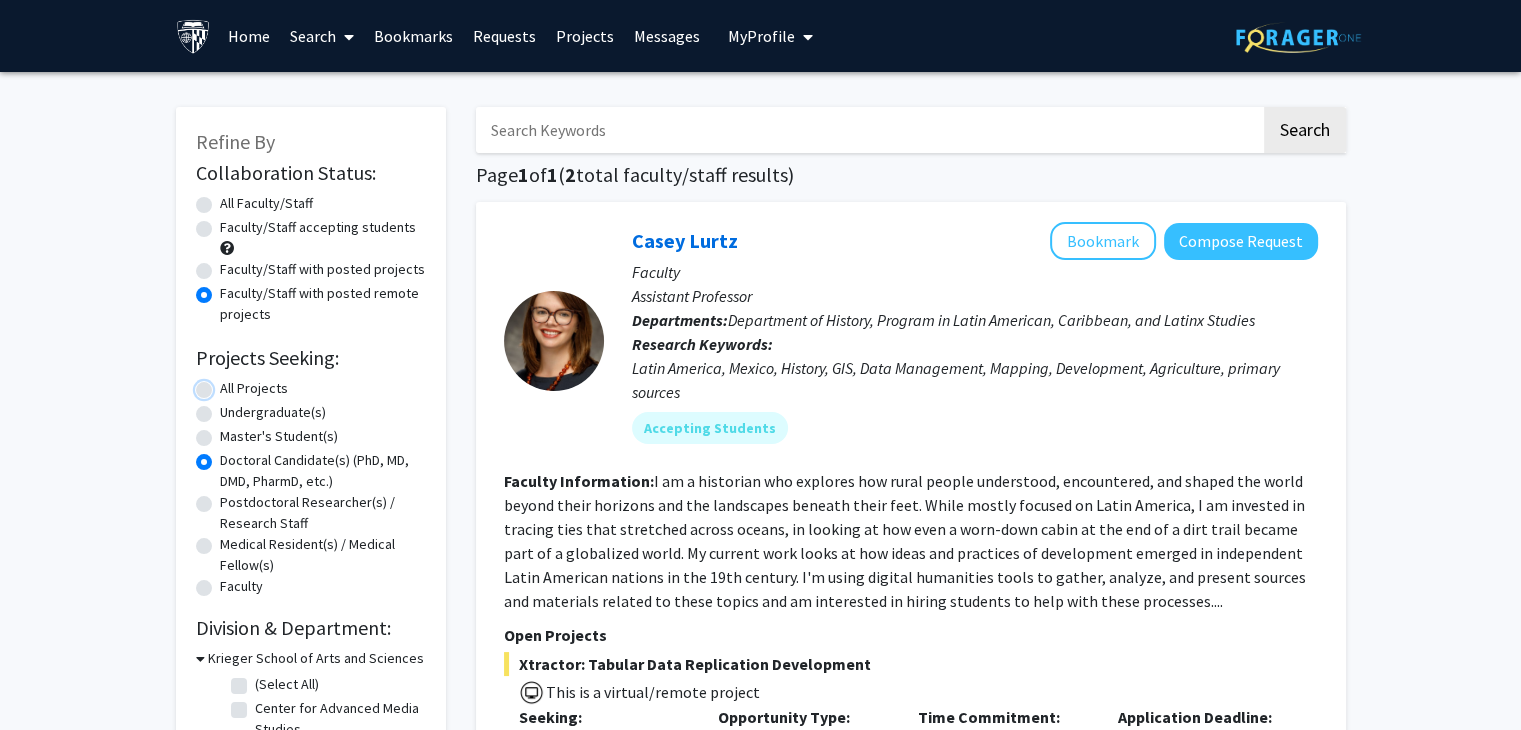 click on "All Projects" at bounding box center [226, 384] 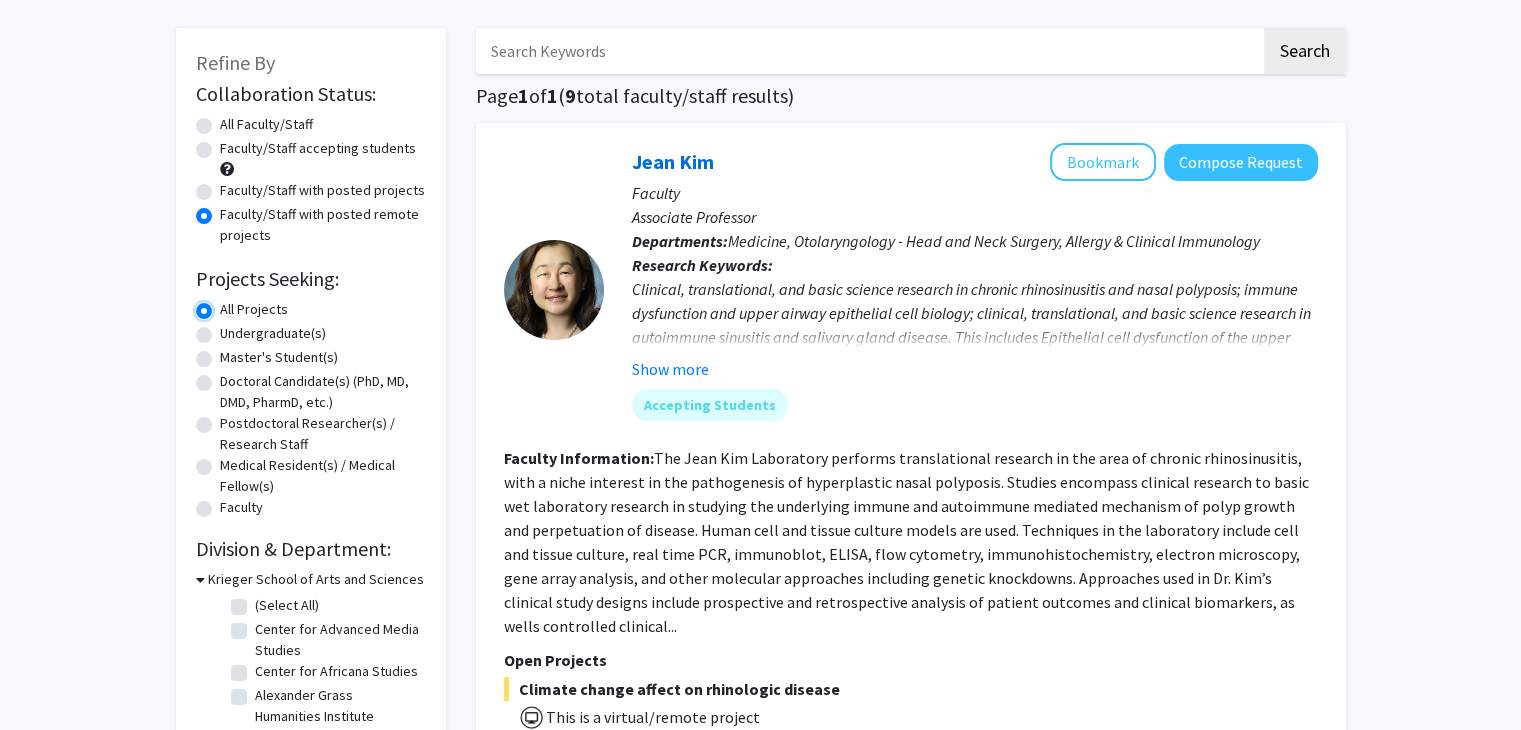 scroll, scrollTop: 200, scrollLeft: 0, axis: vertical 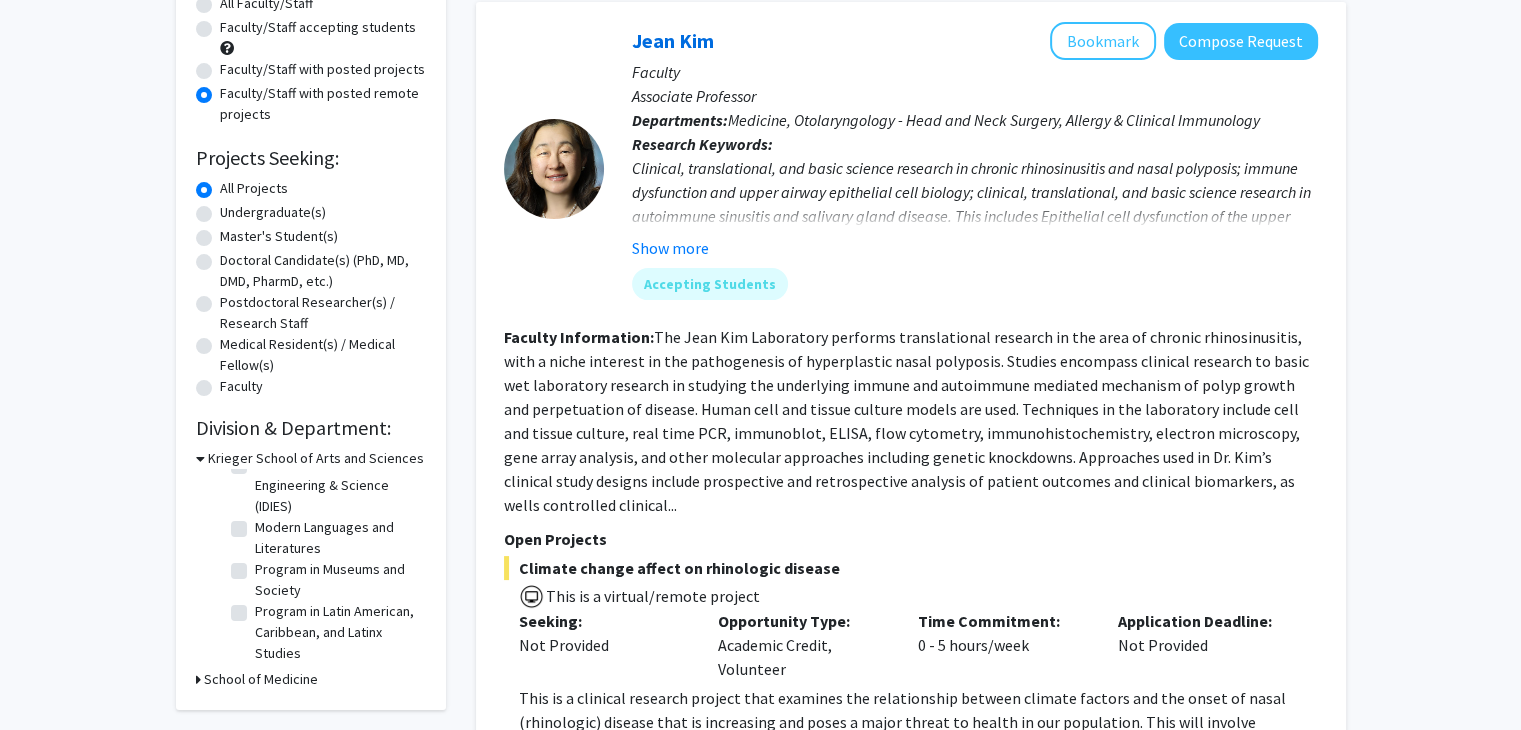 click on "Krieger School of Arts and Sciences" 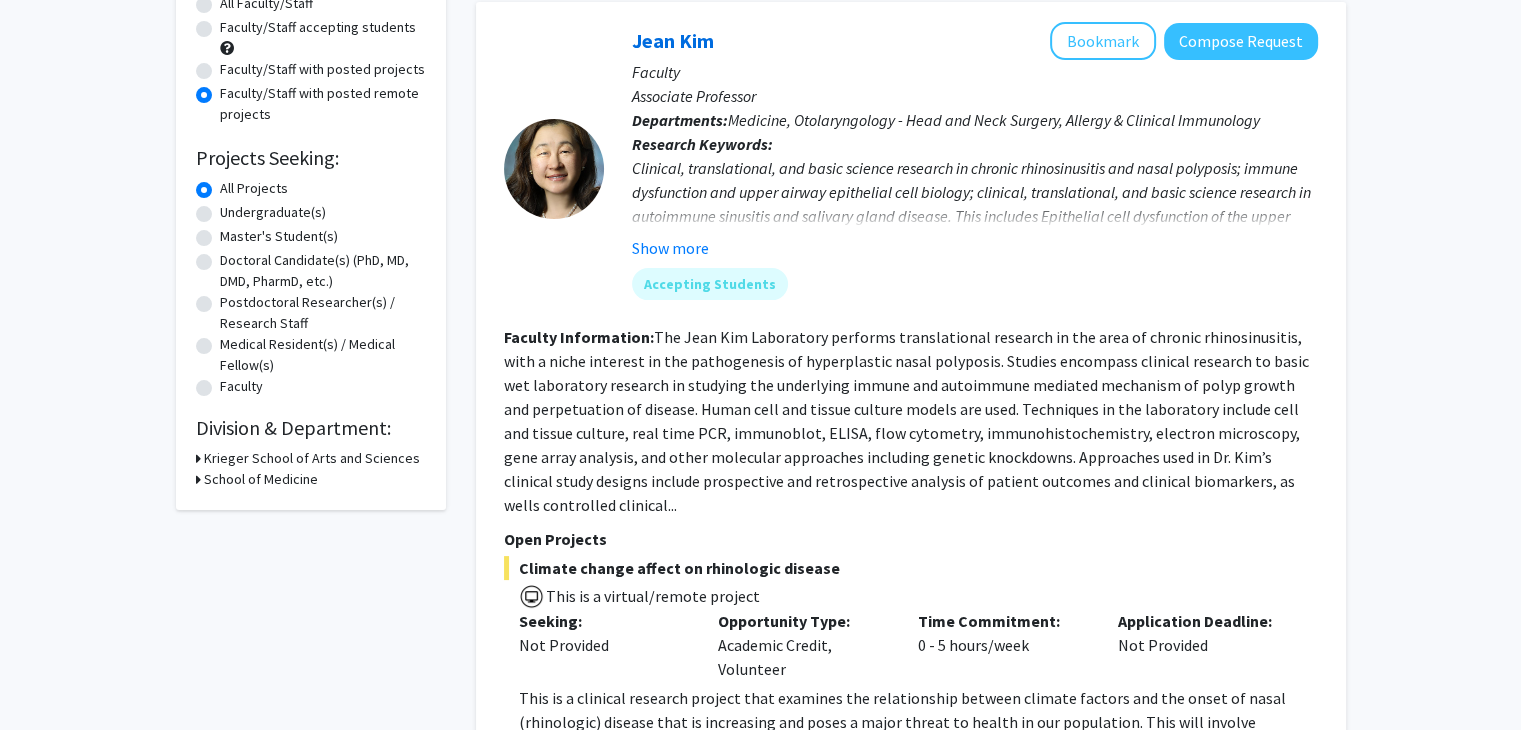 click 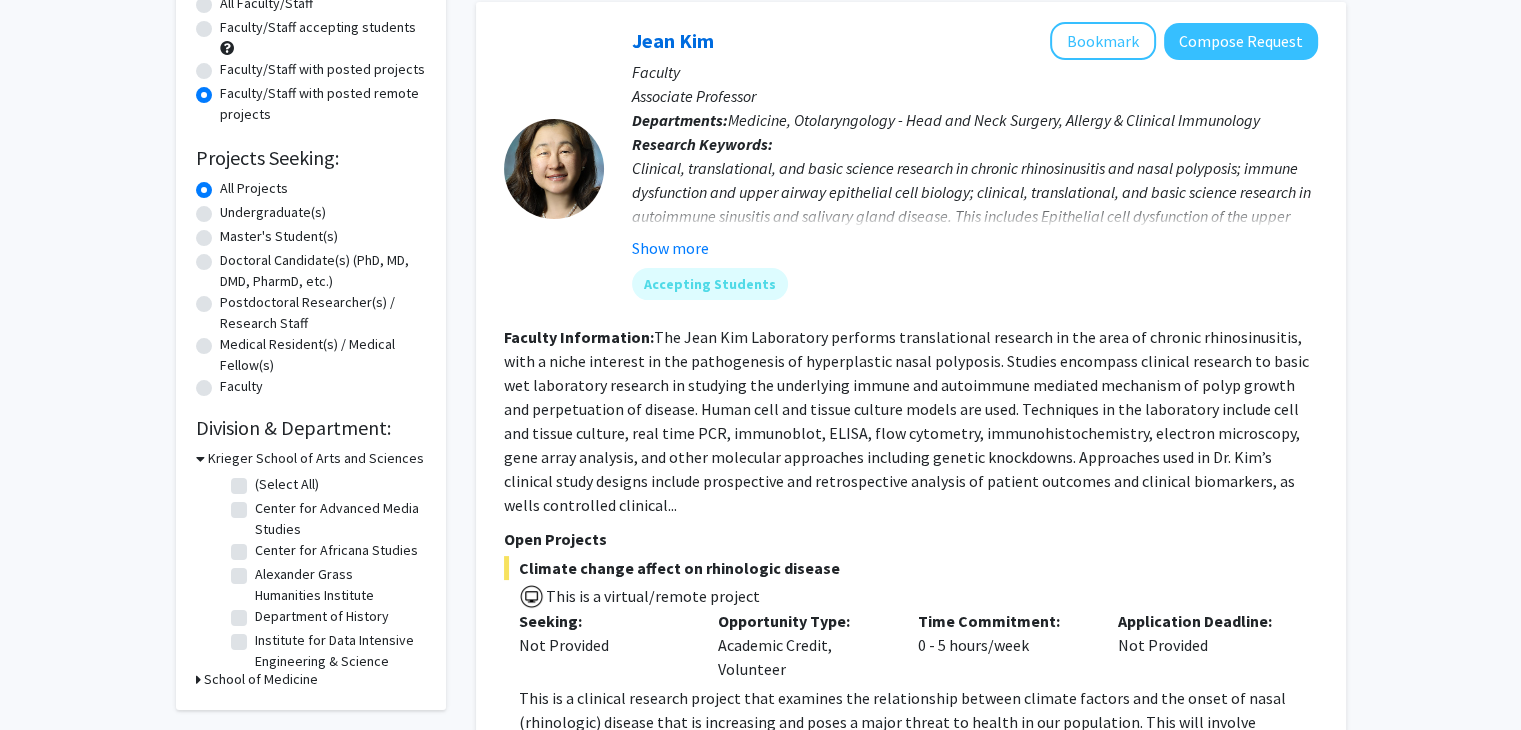 click on "(Select All)" 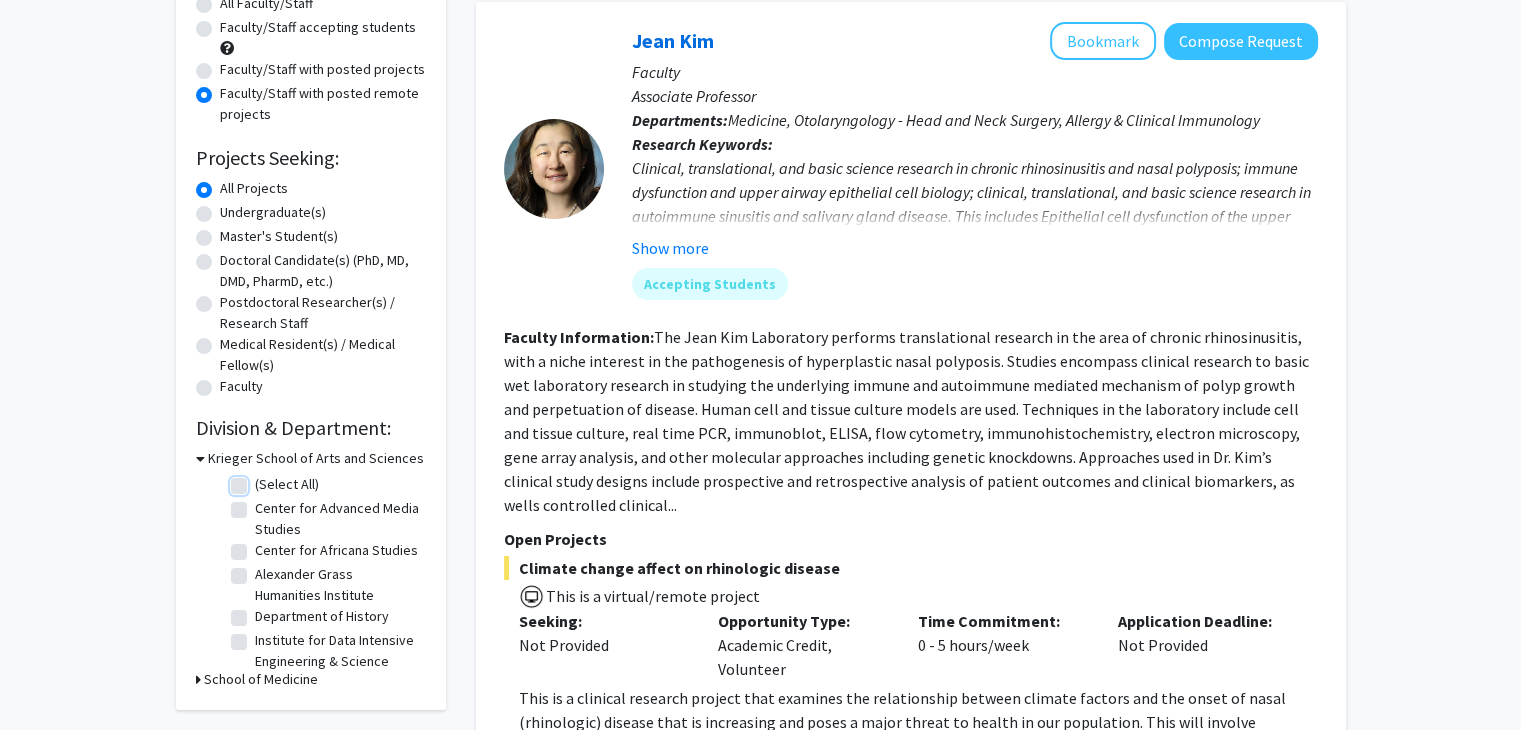 click on "(Select All)" at bounding box center (261, 480) 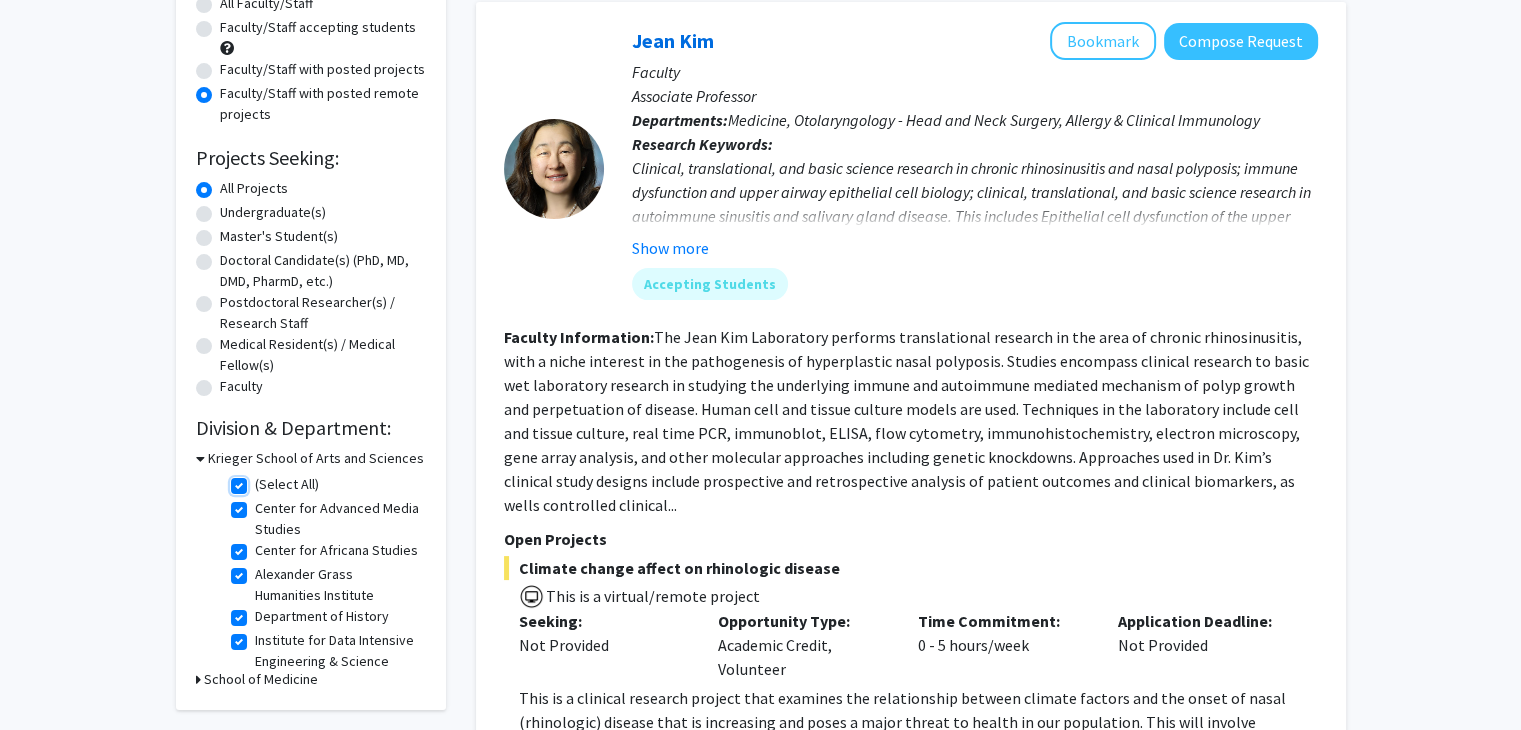 checkbox on "true" 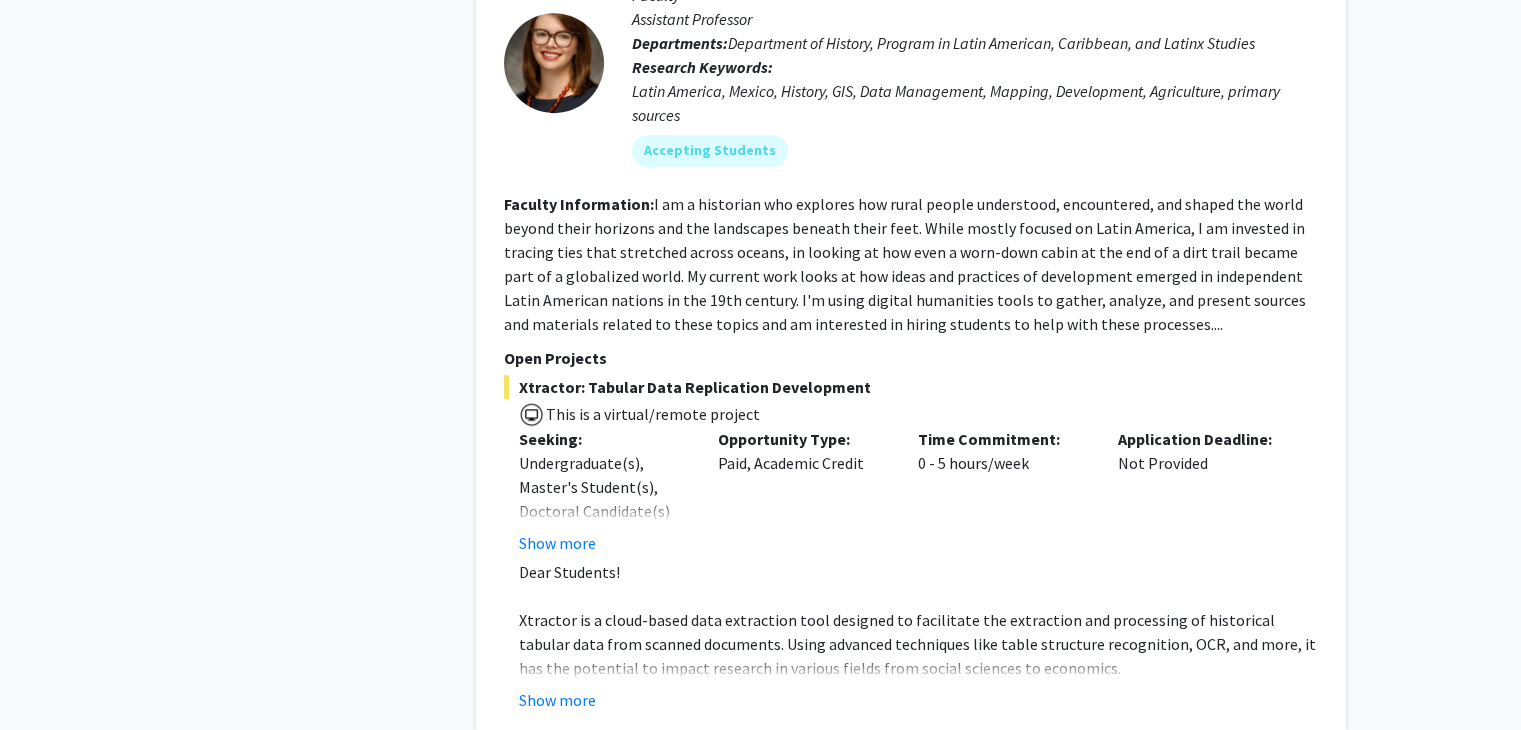 scroll, scrollTop: 1100, scrollLeft: 0, axis: vertical 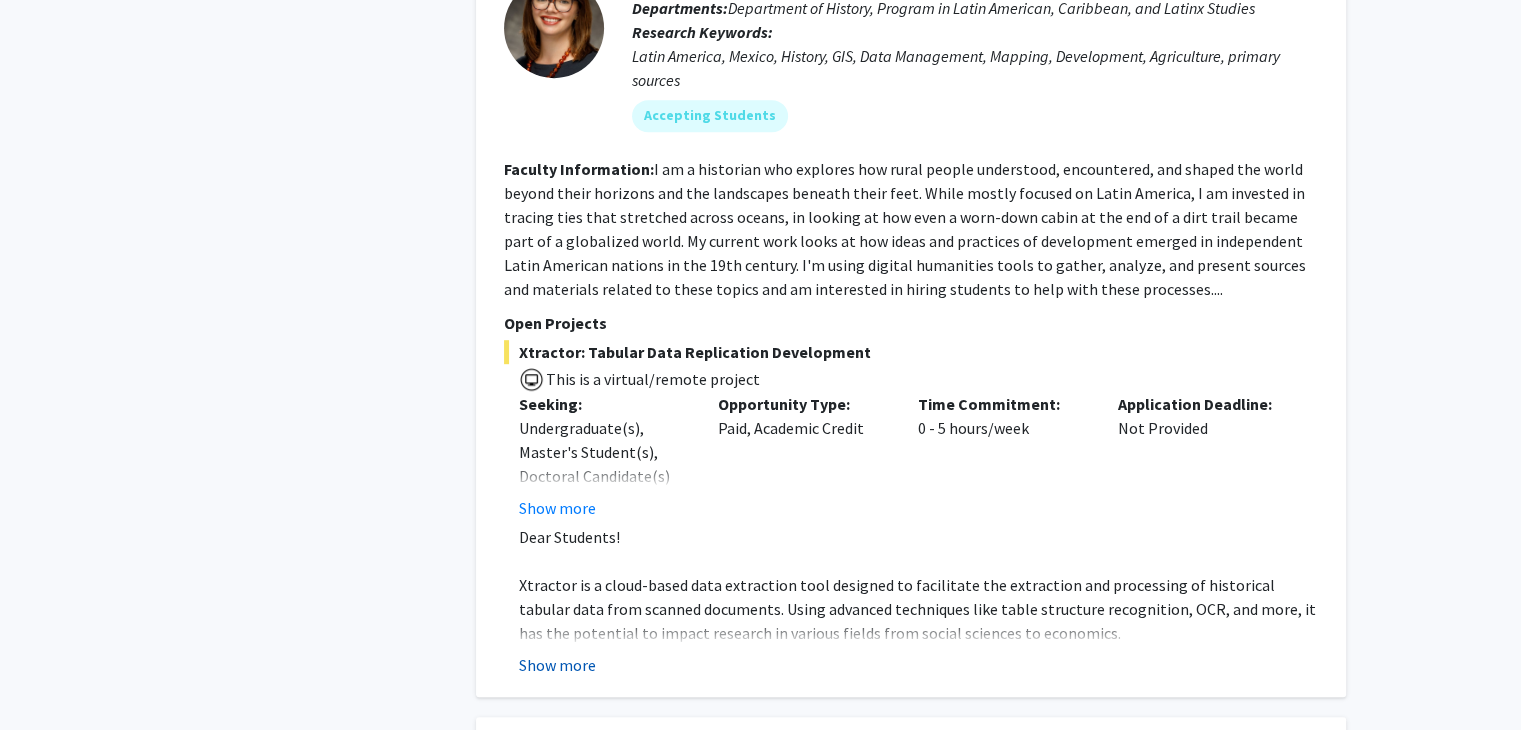 click on "Show more" 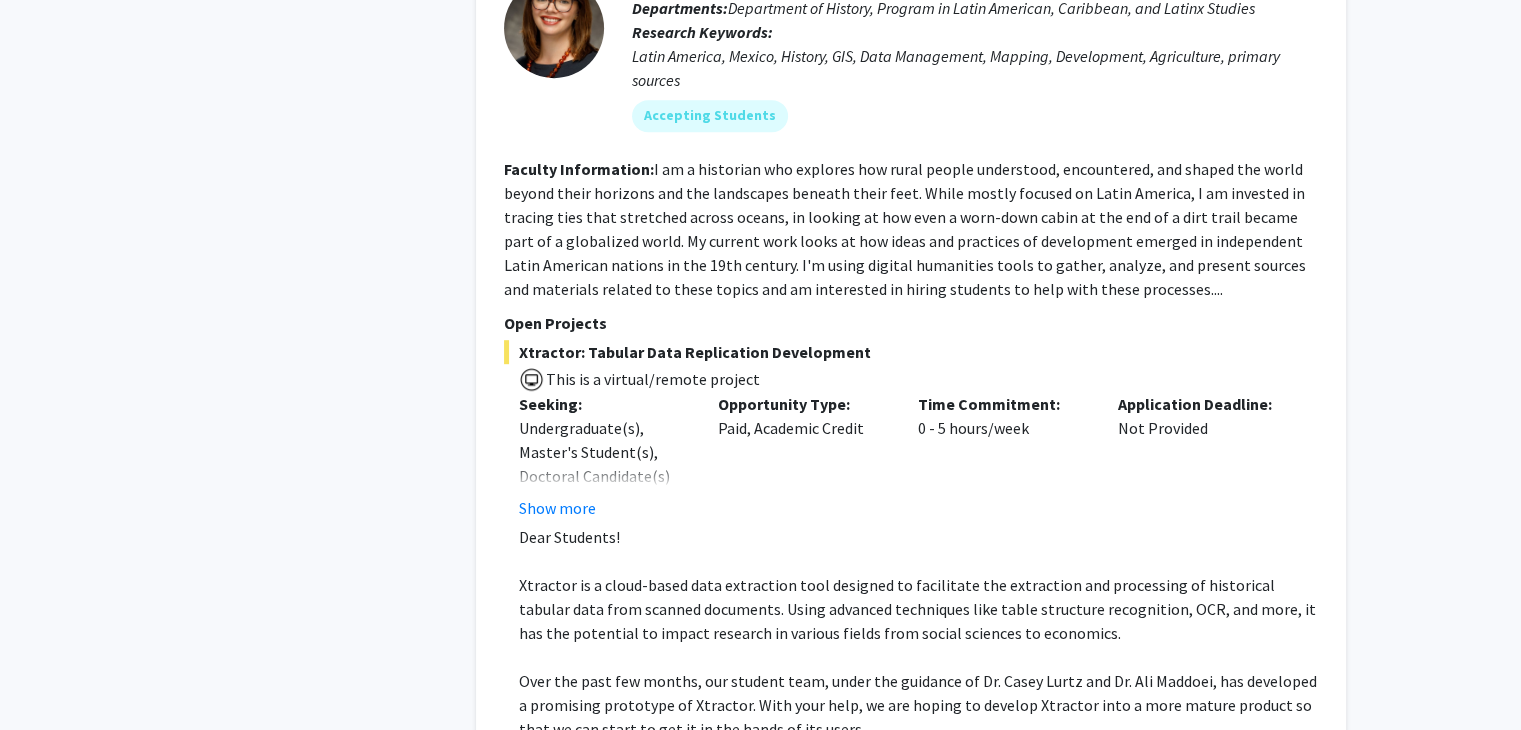 scroll, scrollTop: 1200, scrollLeft: 0, axis: vertical 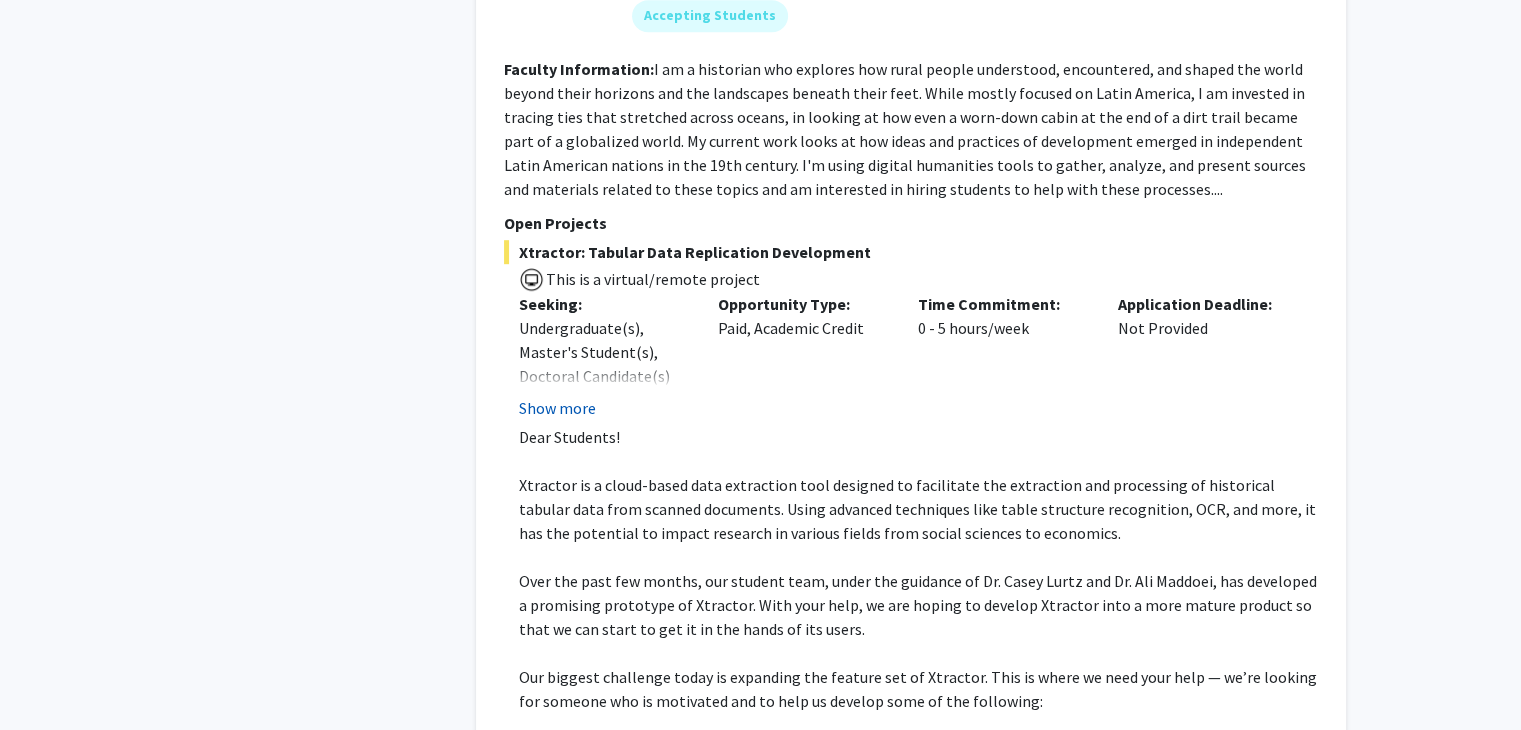 click on "Show more" 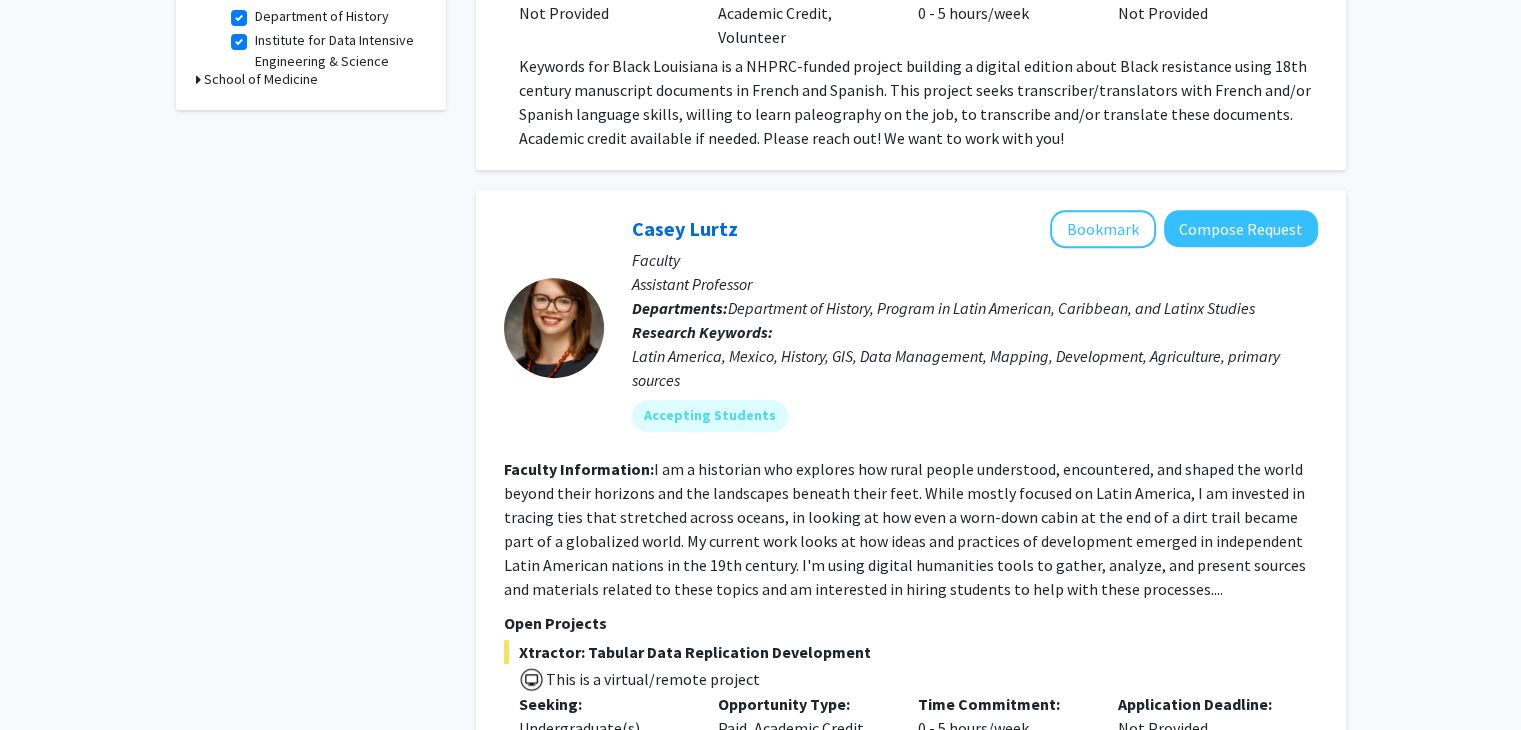 scroll, scrollTop: 800, scrollLeft: 0, axis: vertical 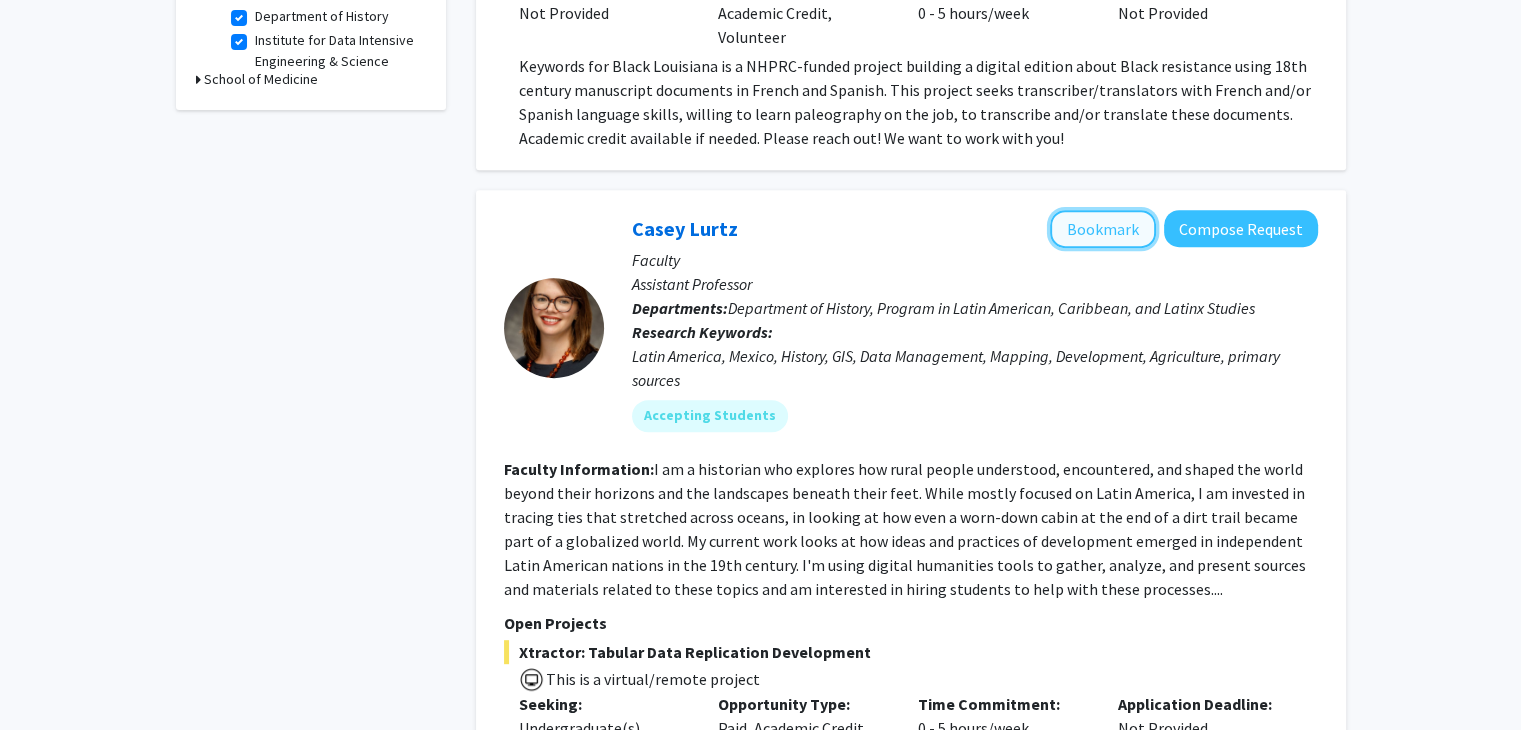 click on "Bookmark" 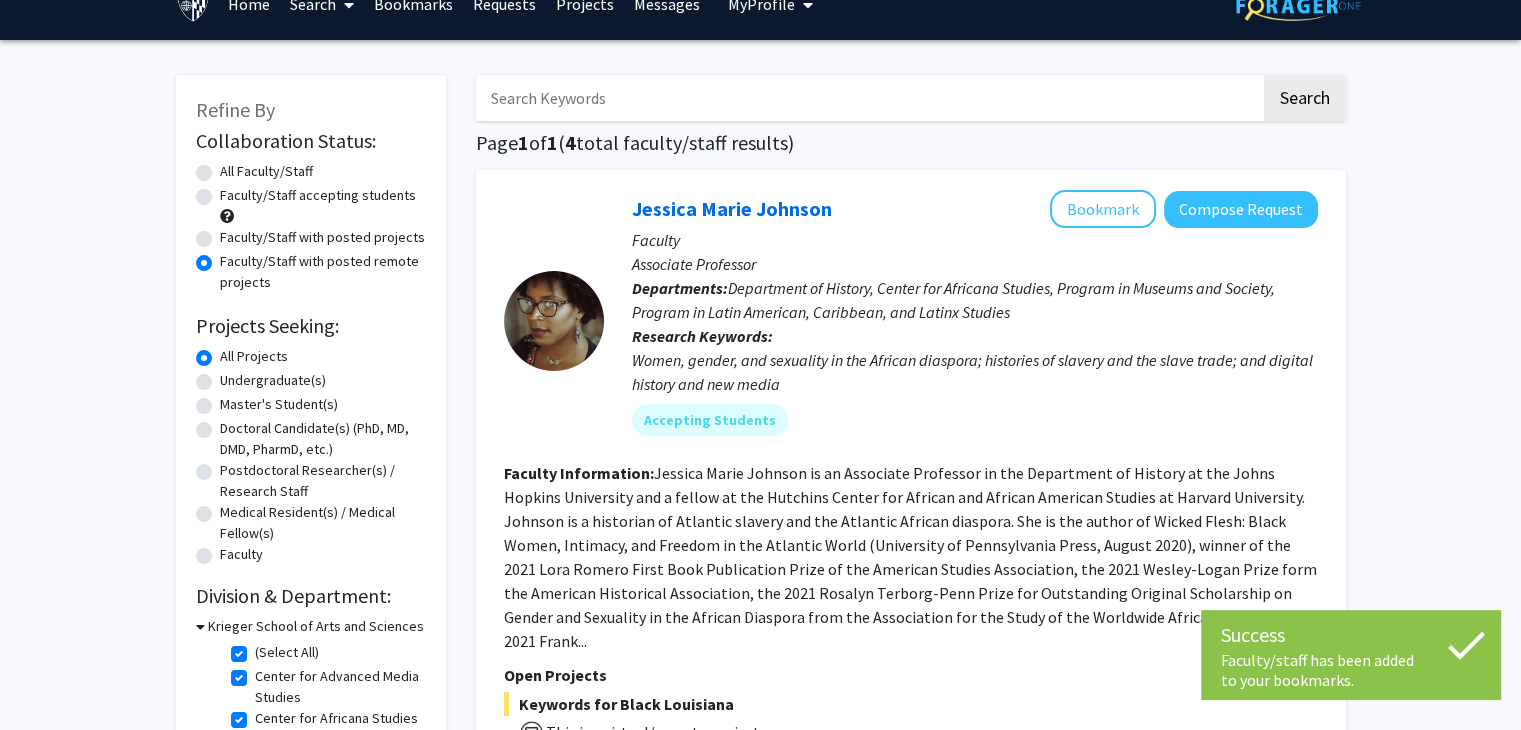 scroll, scrollTop: 0, scrollLeft: 0, axis: both 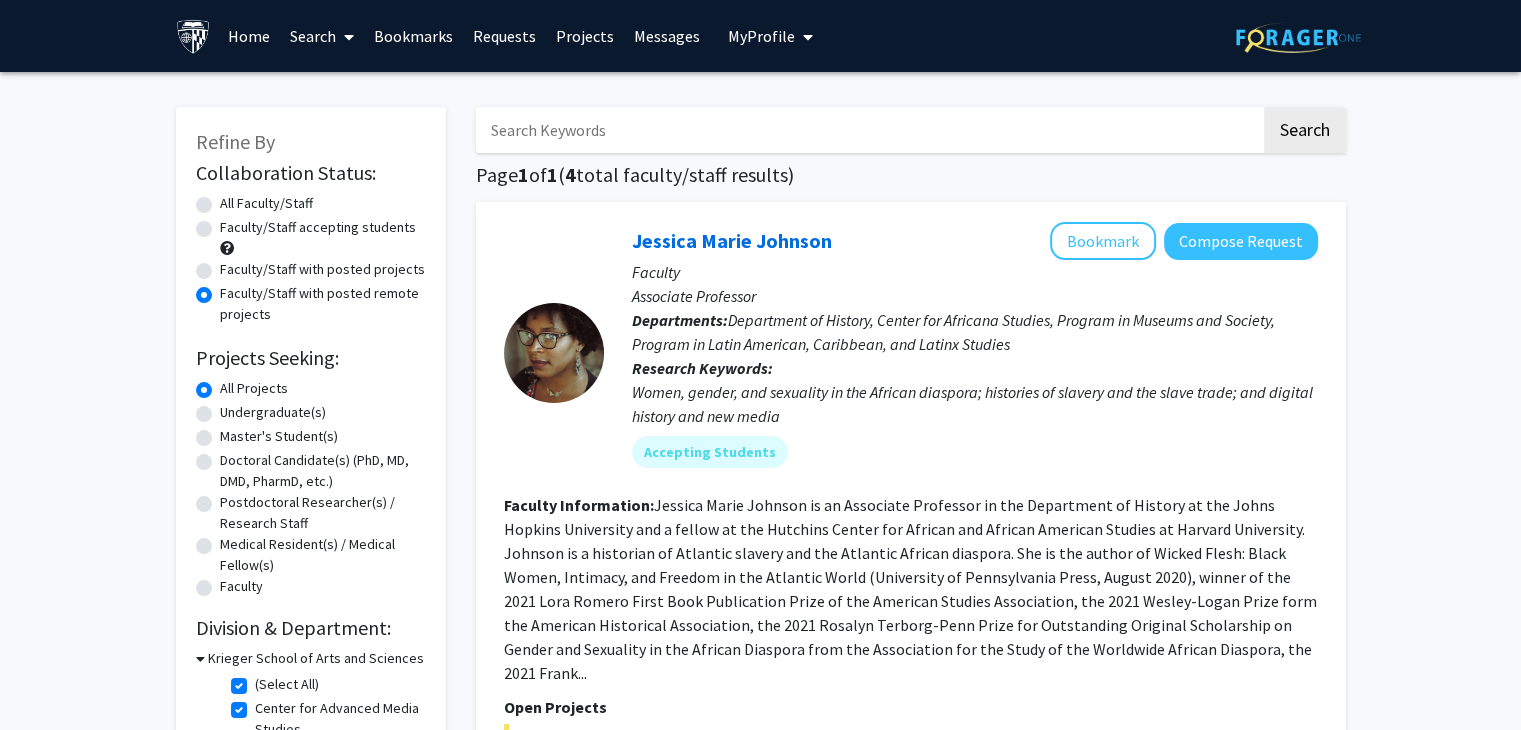 click on "Projects" at bounding box center (585, 36) 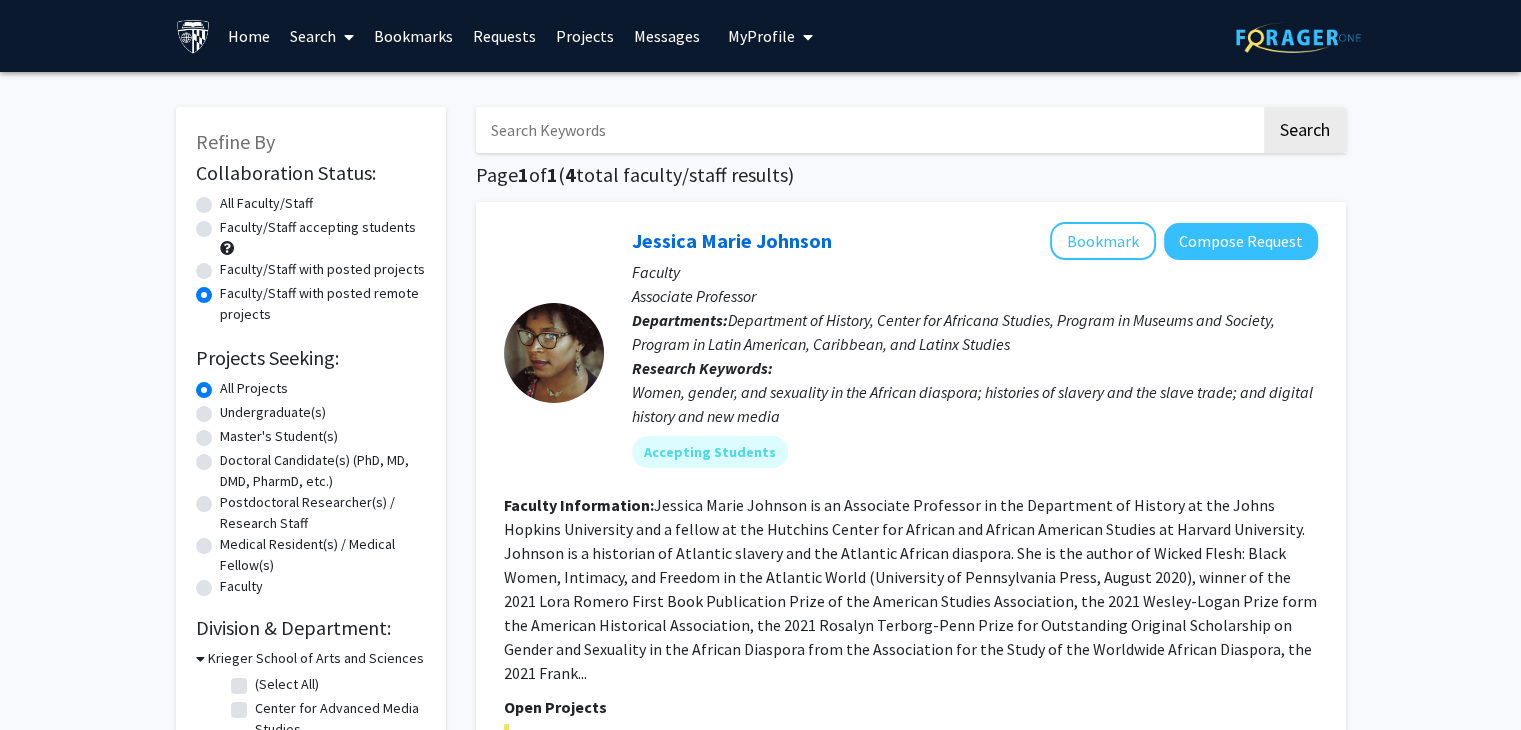 checkbox on "false" 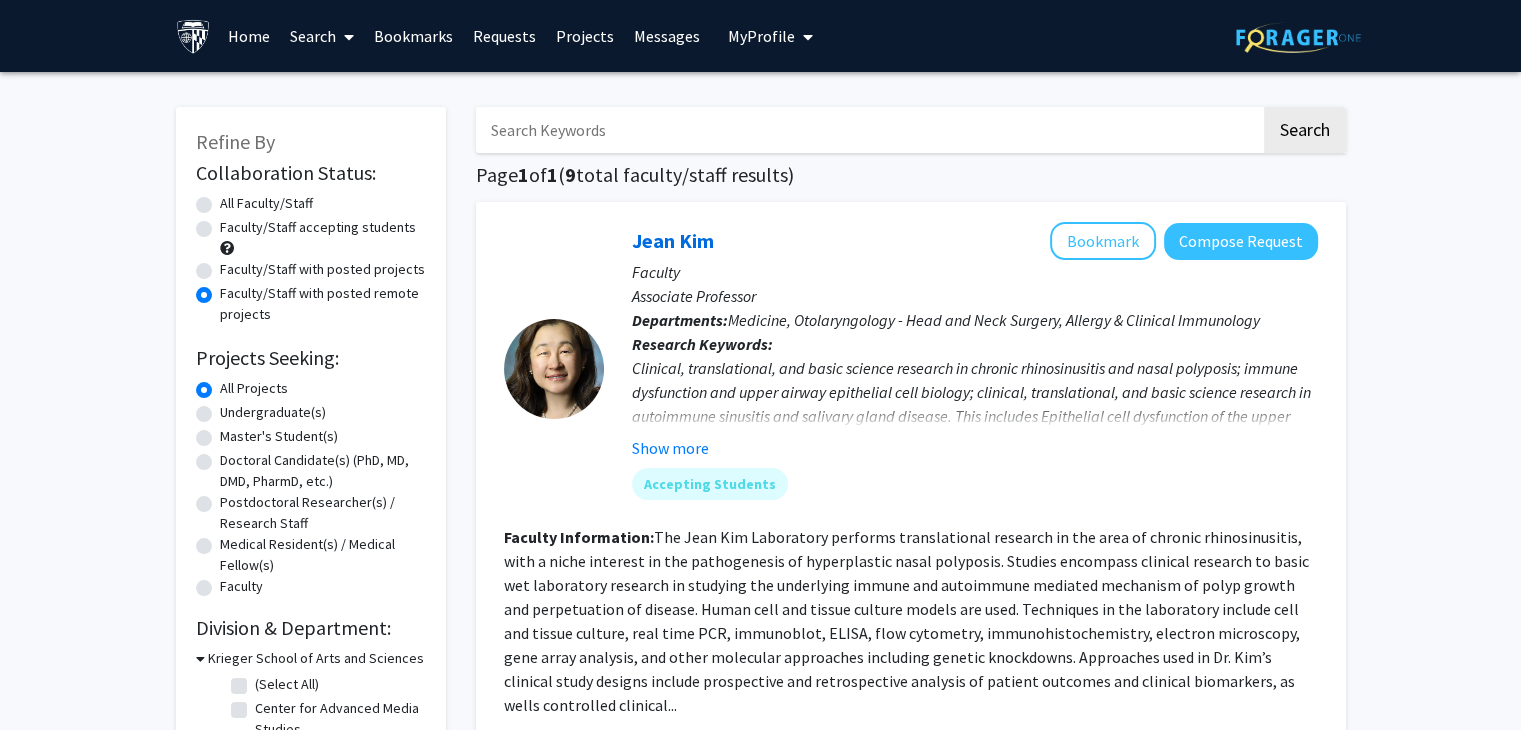 radio on "false" 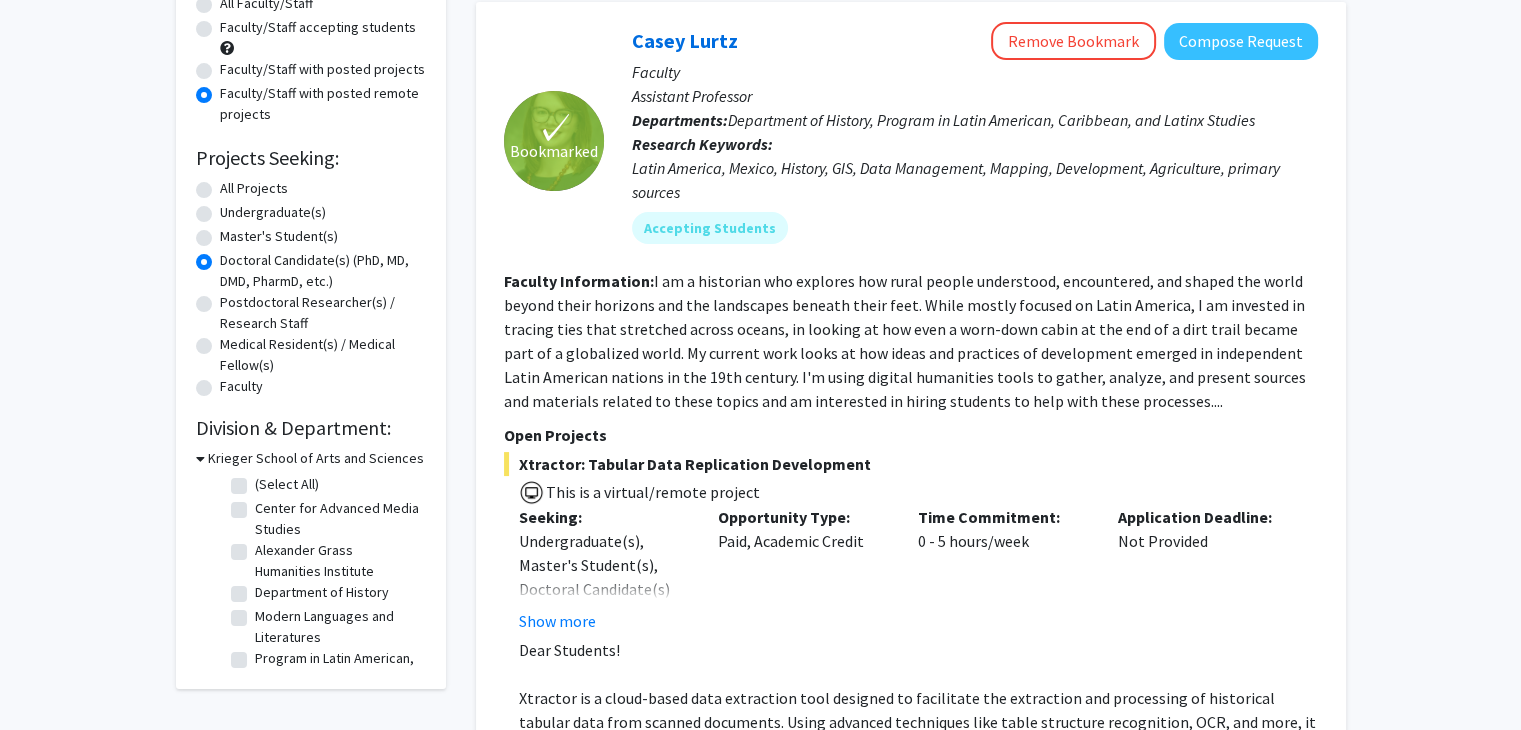 radio on "true" 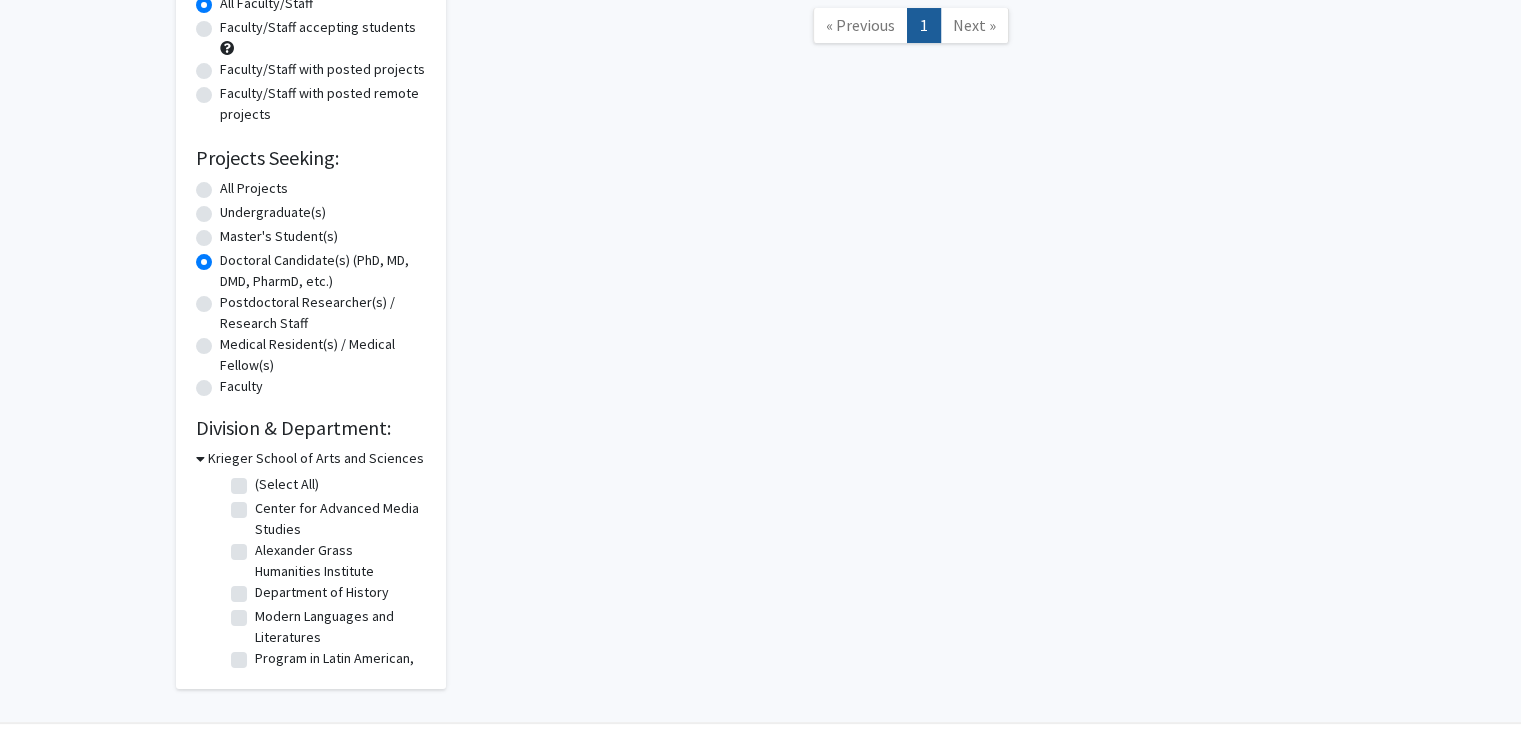 scroll, scrollTop: 0, scrollLeft: 0, axis: both 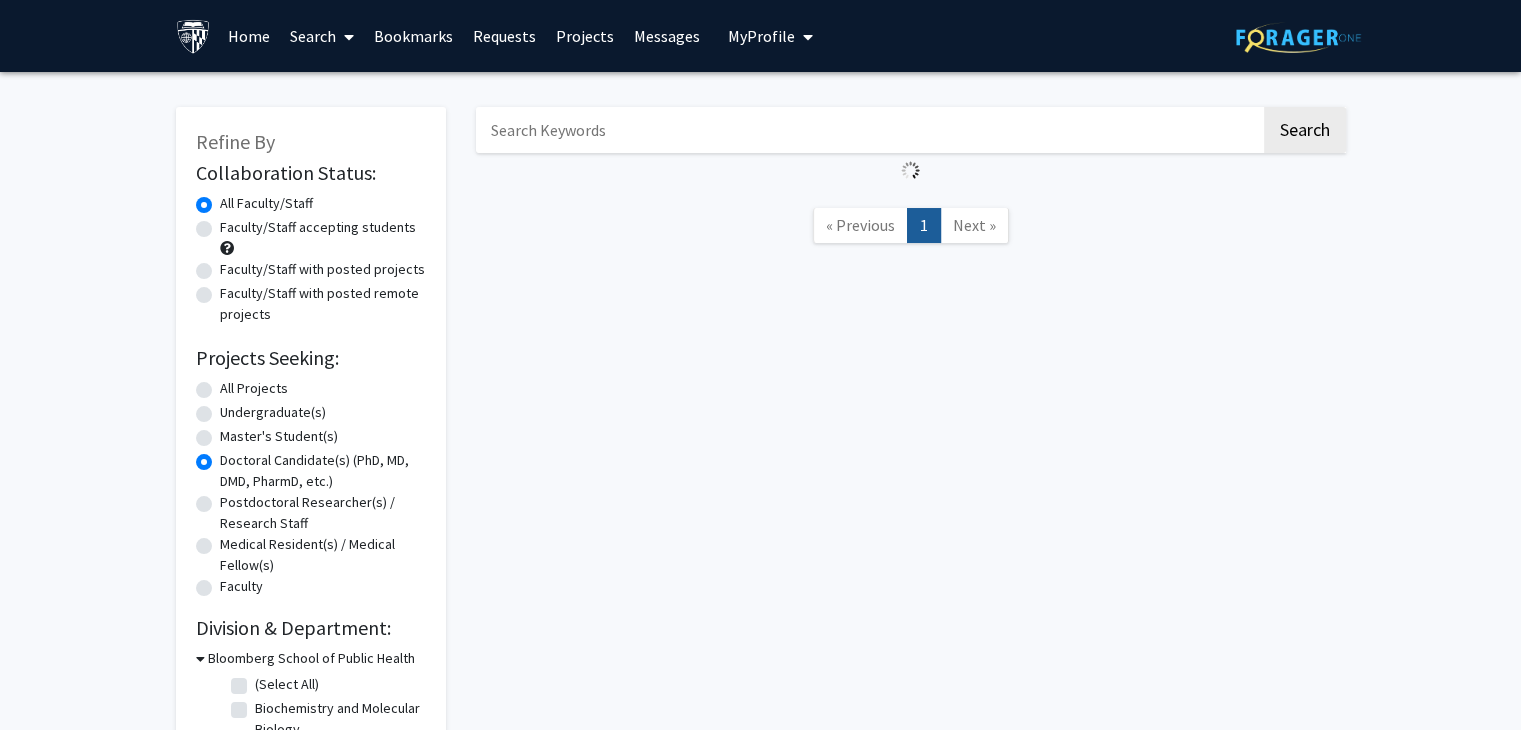 radio on "true" 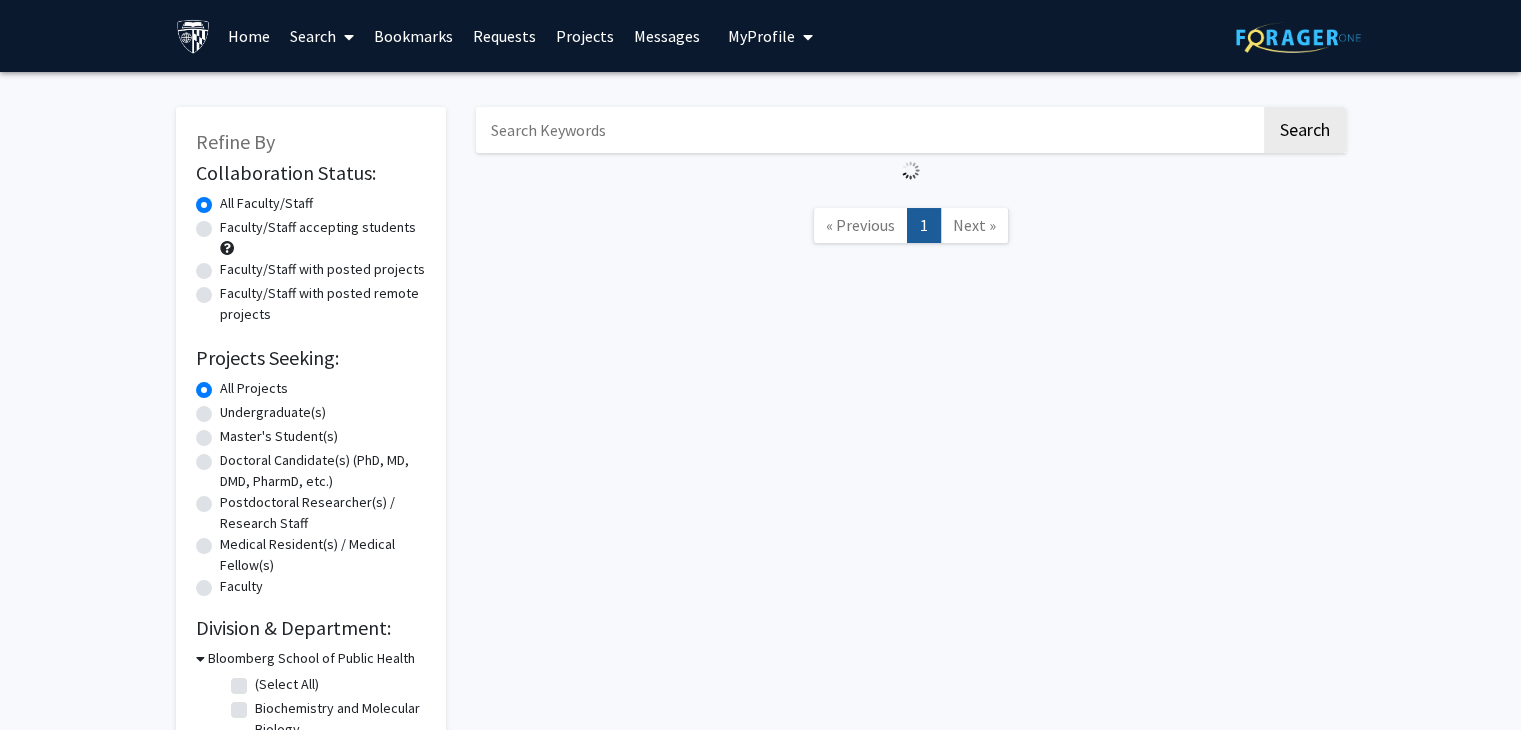 scroll, scrollTop: 100, scrollLeft: 0, axis: vertical 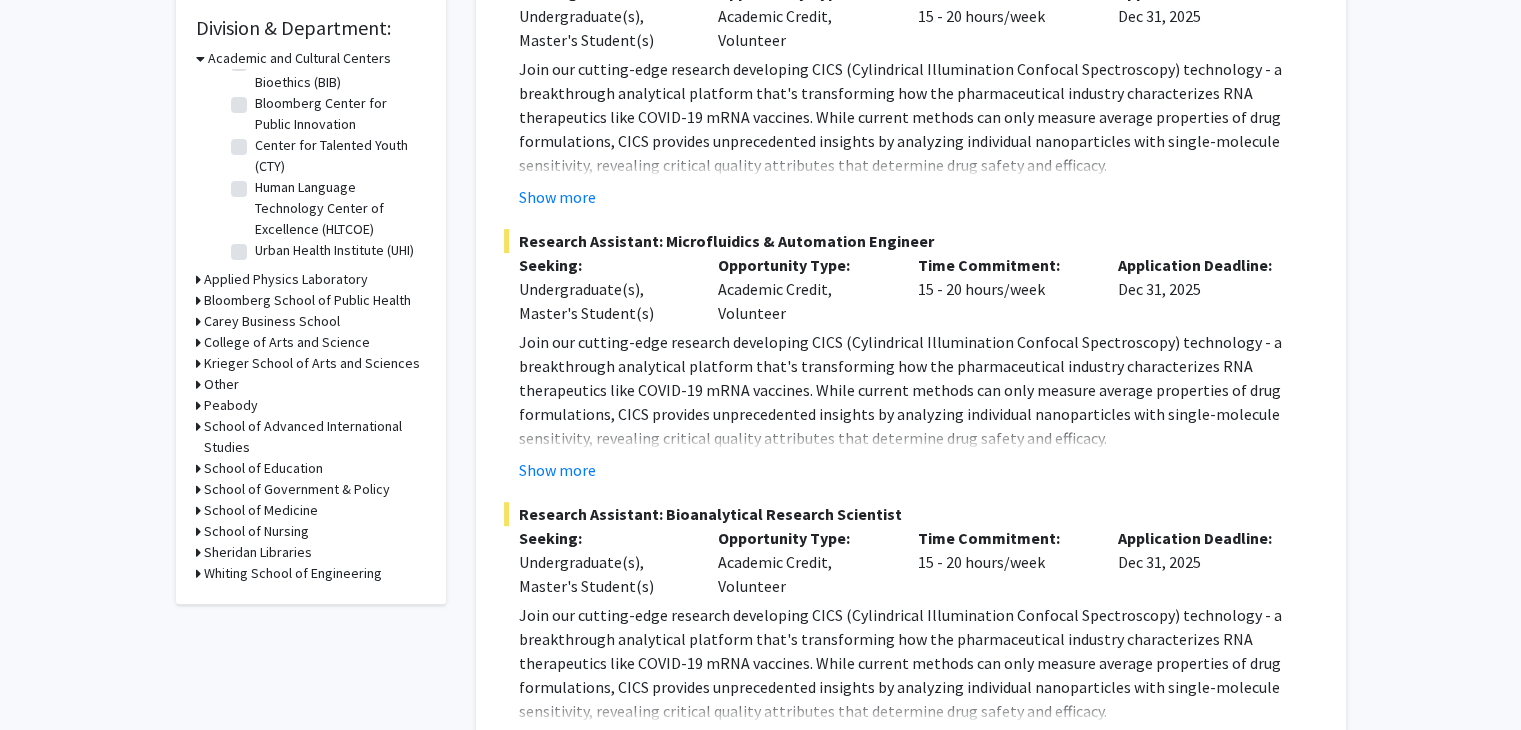 click 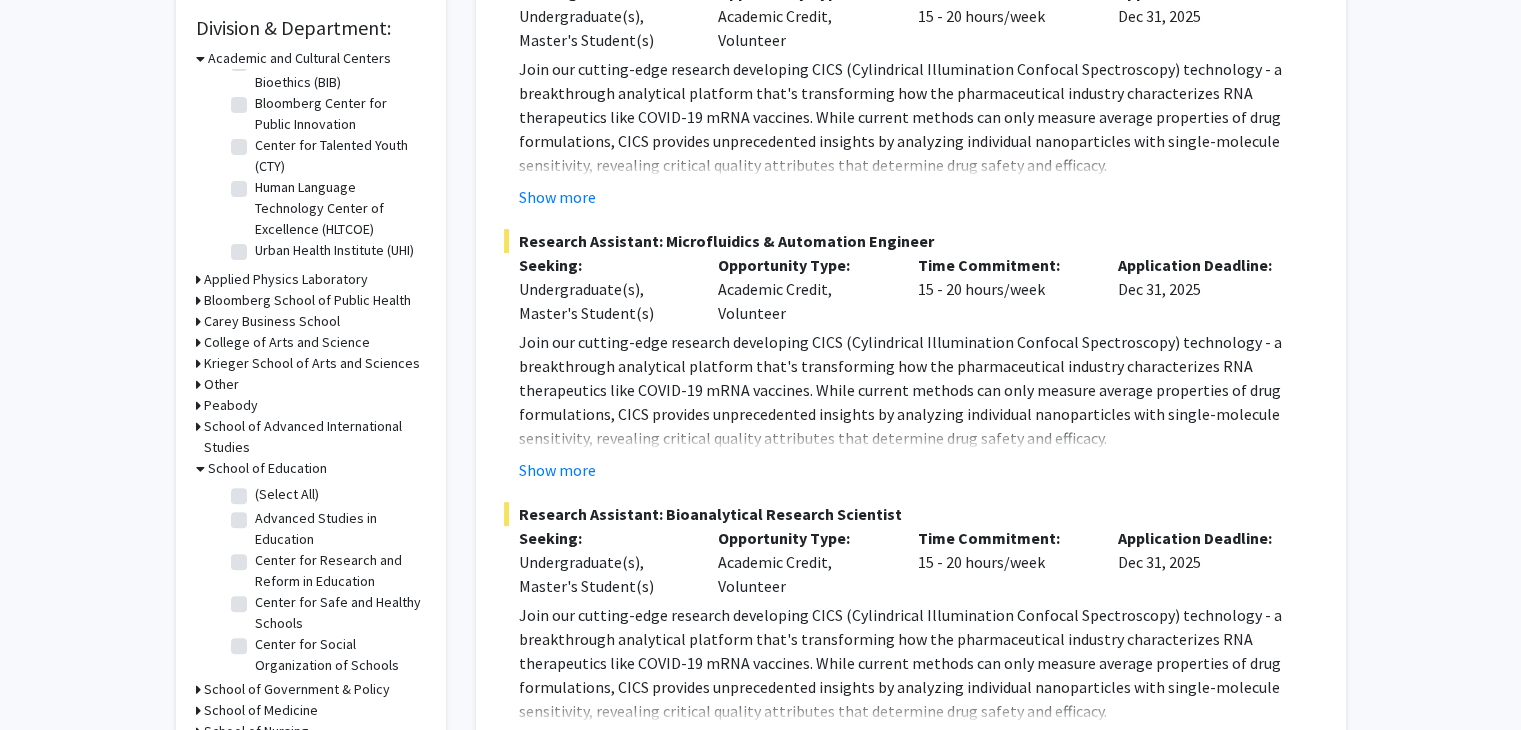 click on "(Select All)" 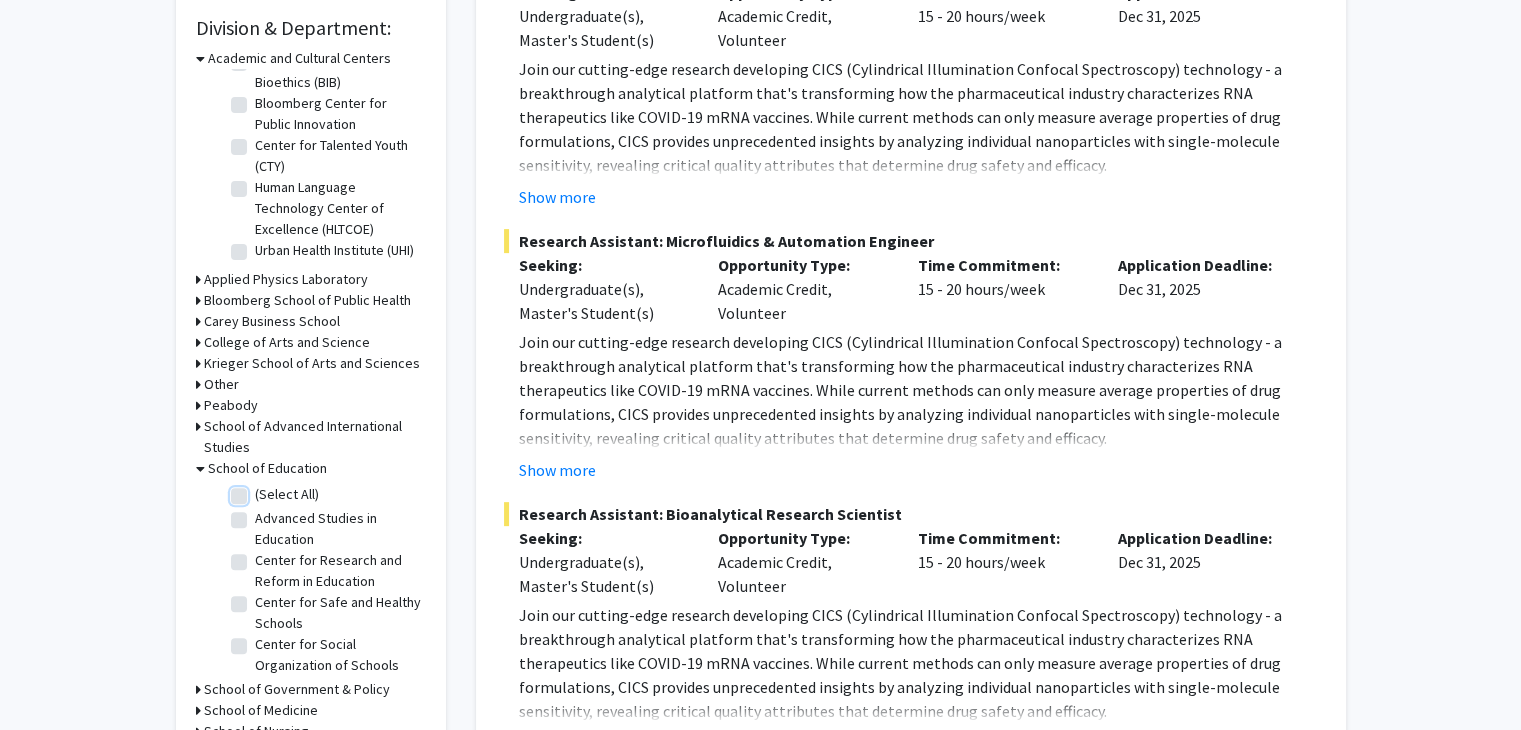 click on "(Select All)" at bounding box center (261, 490) 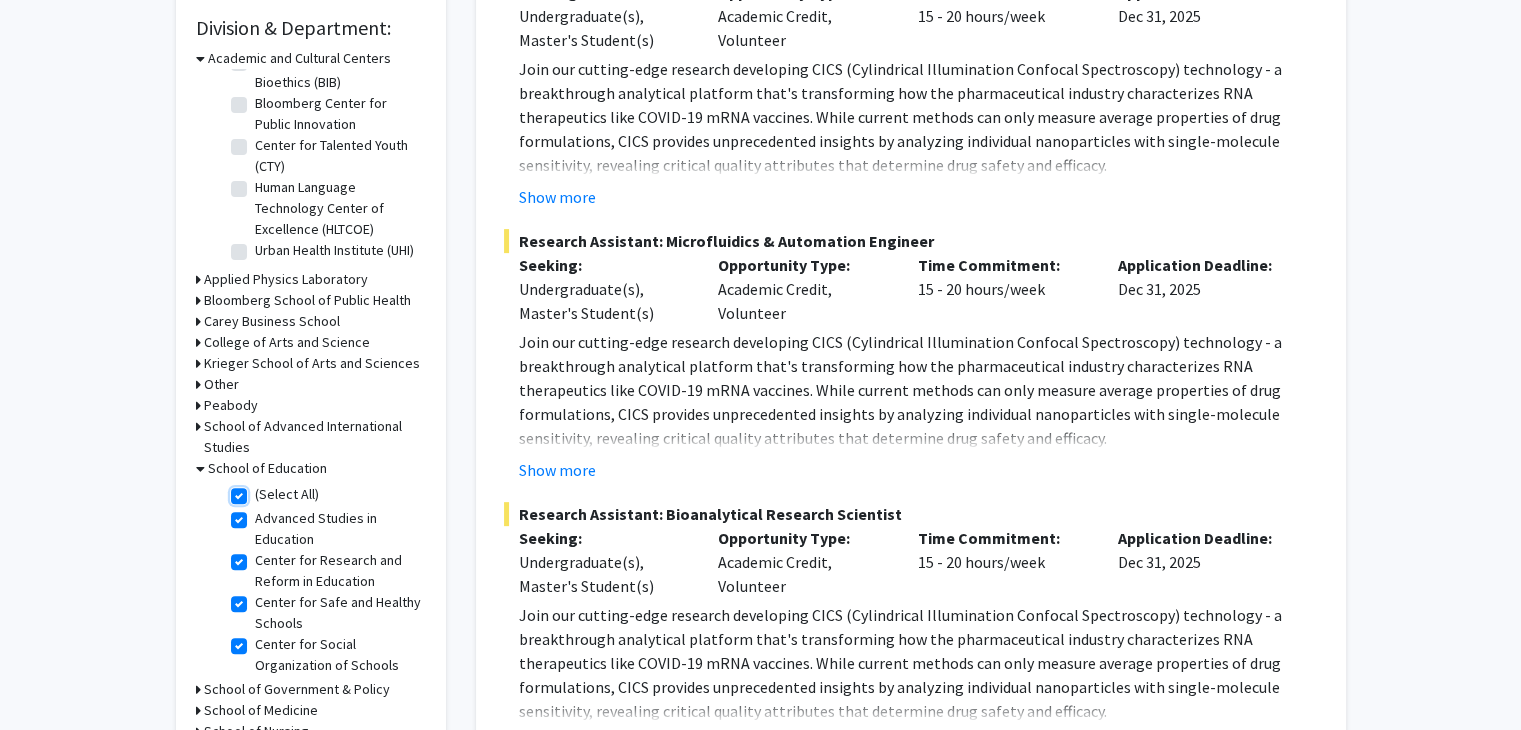 checkbox on "true" 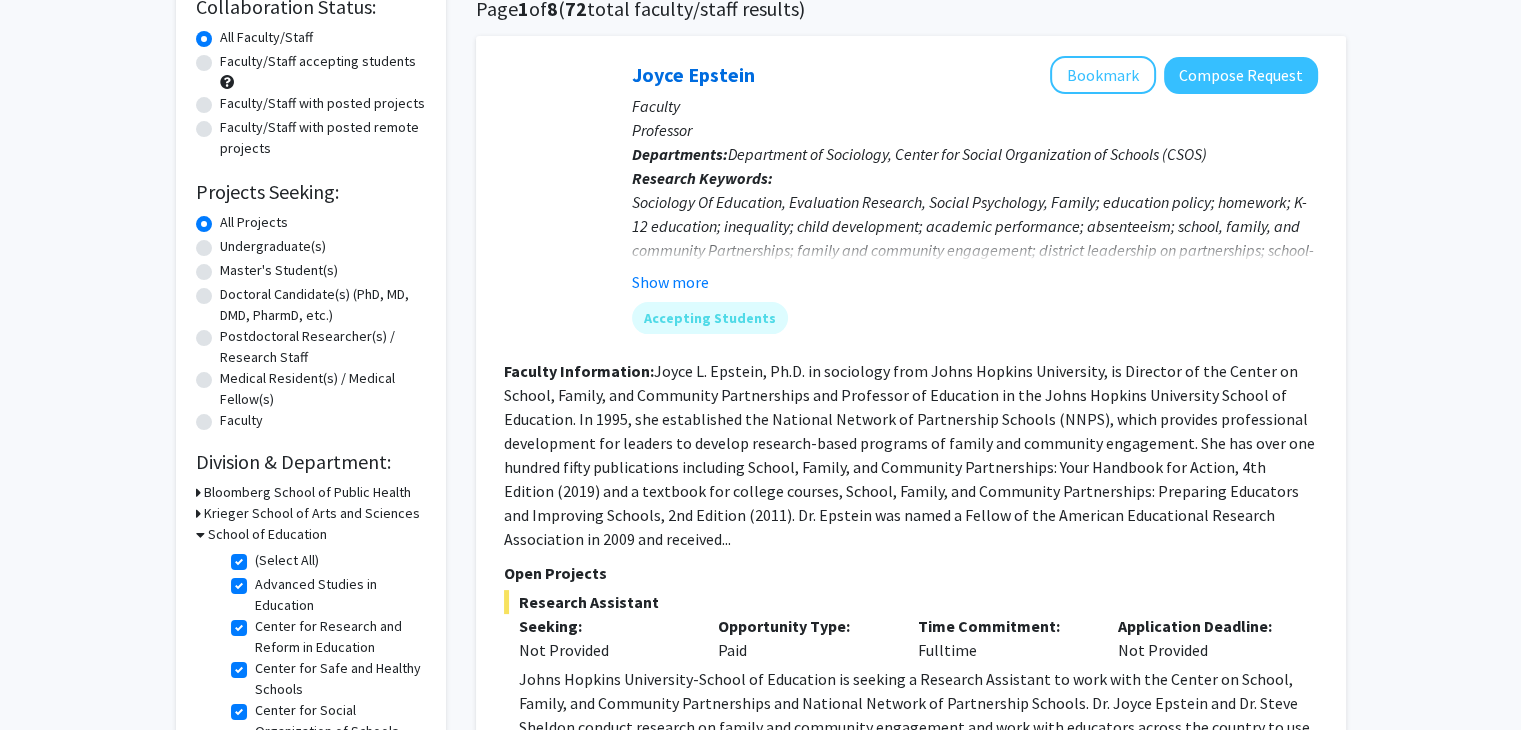 scroll, scrollTop: 200, scrollLeft: 0, axis: vertical 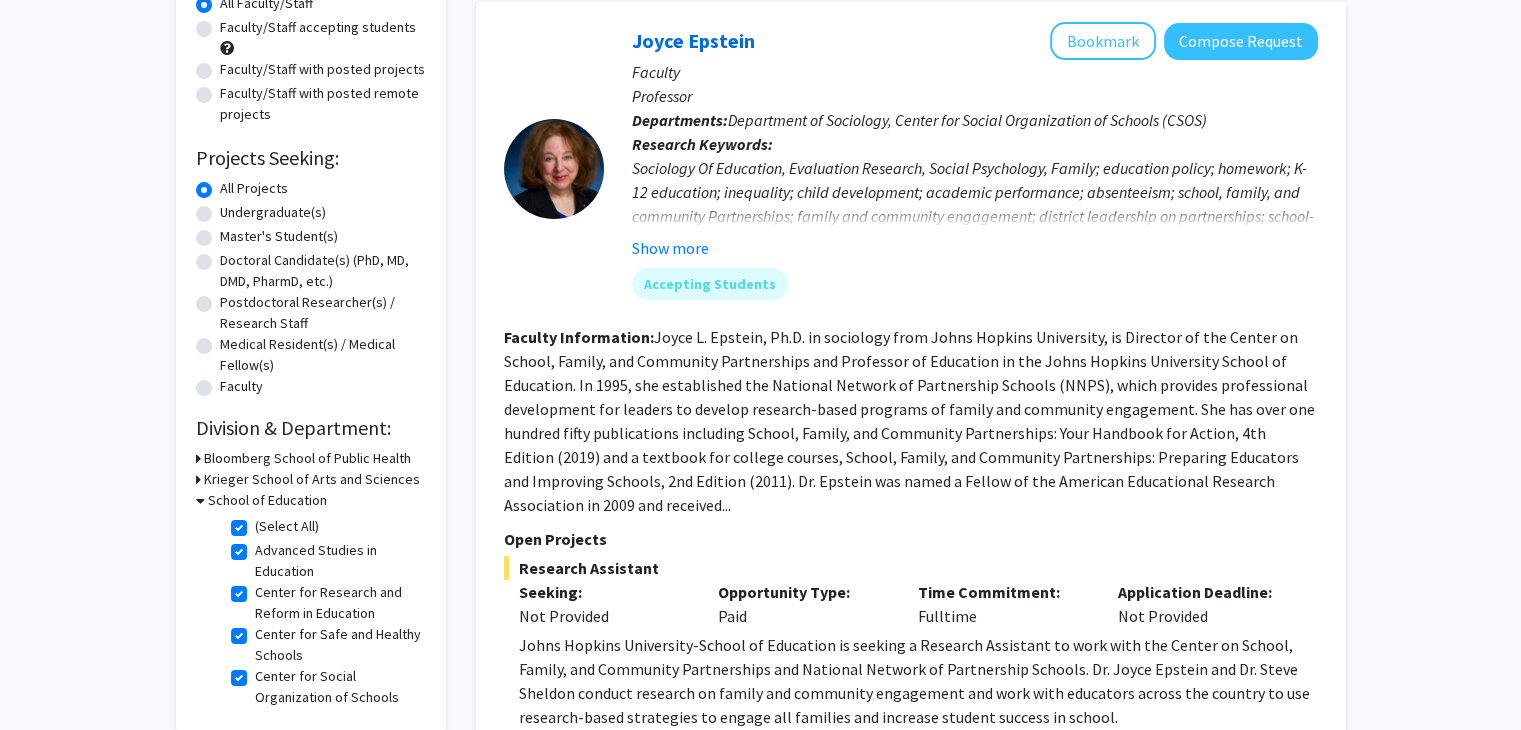 click on "Doctoral Candidate(s) (PhD, MD, DMD, PharmD, etc.)" 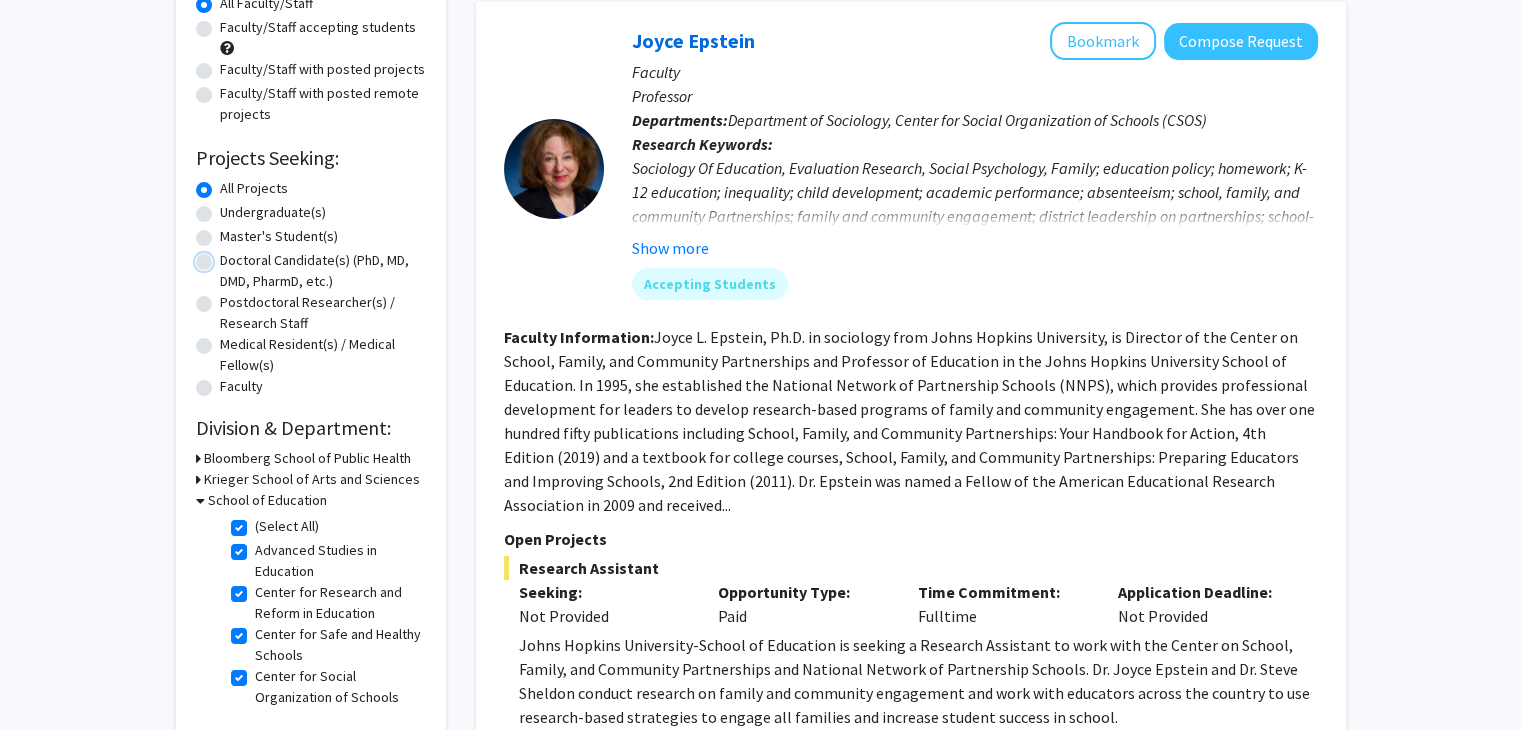 click on "Doctoral Candidate(s) (PhD, MD, DMD, PharmD, etc.)" at bounding box center [226, 256] 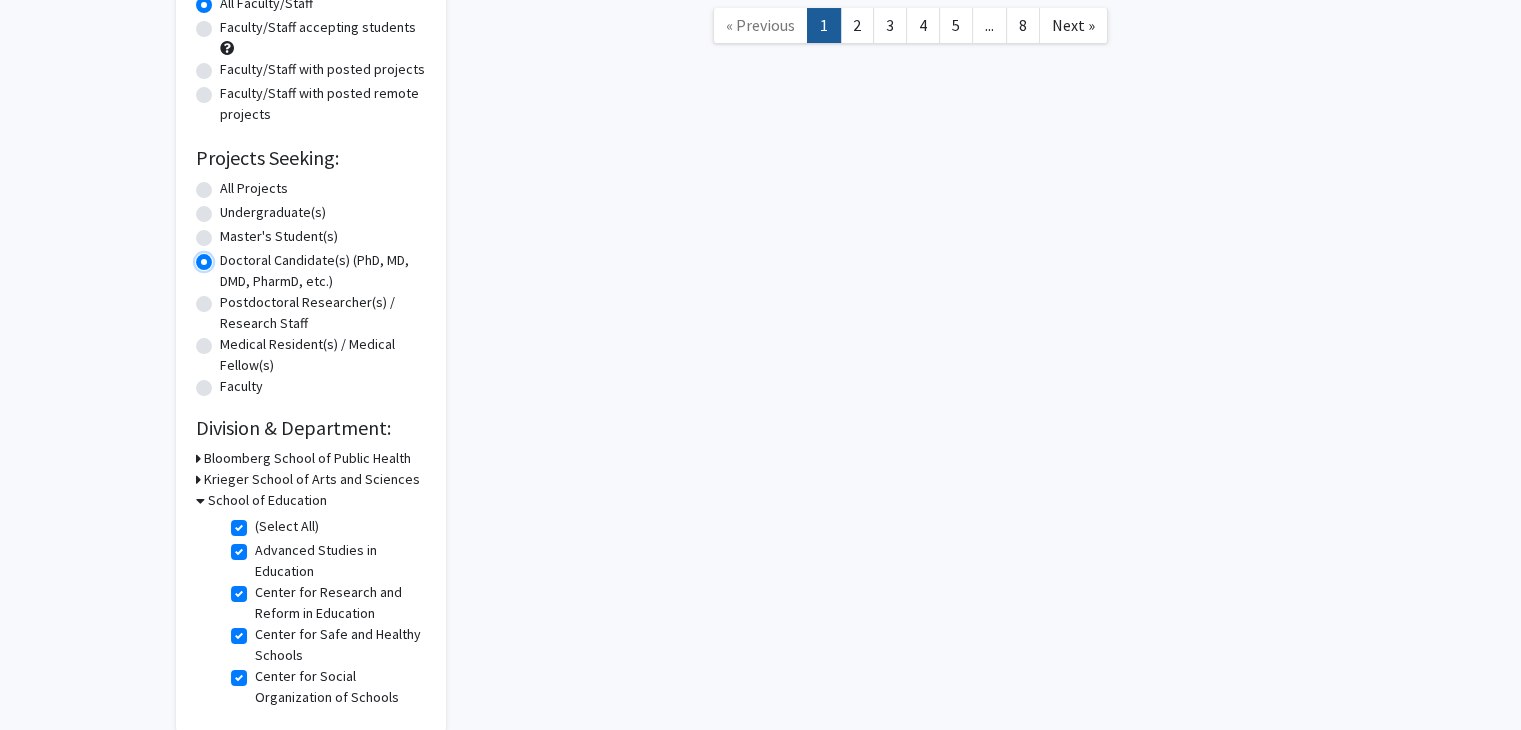 scroll, scrollTop: 0, scrollLeft: 0, axis: both 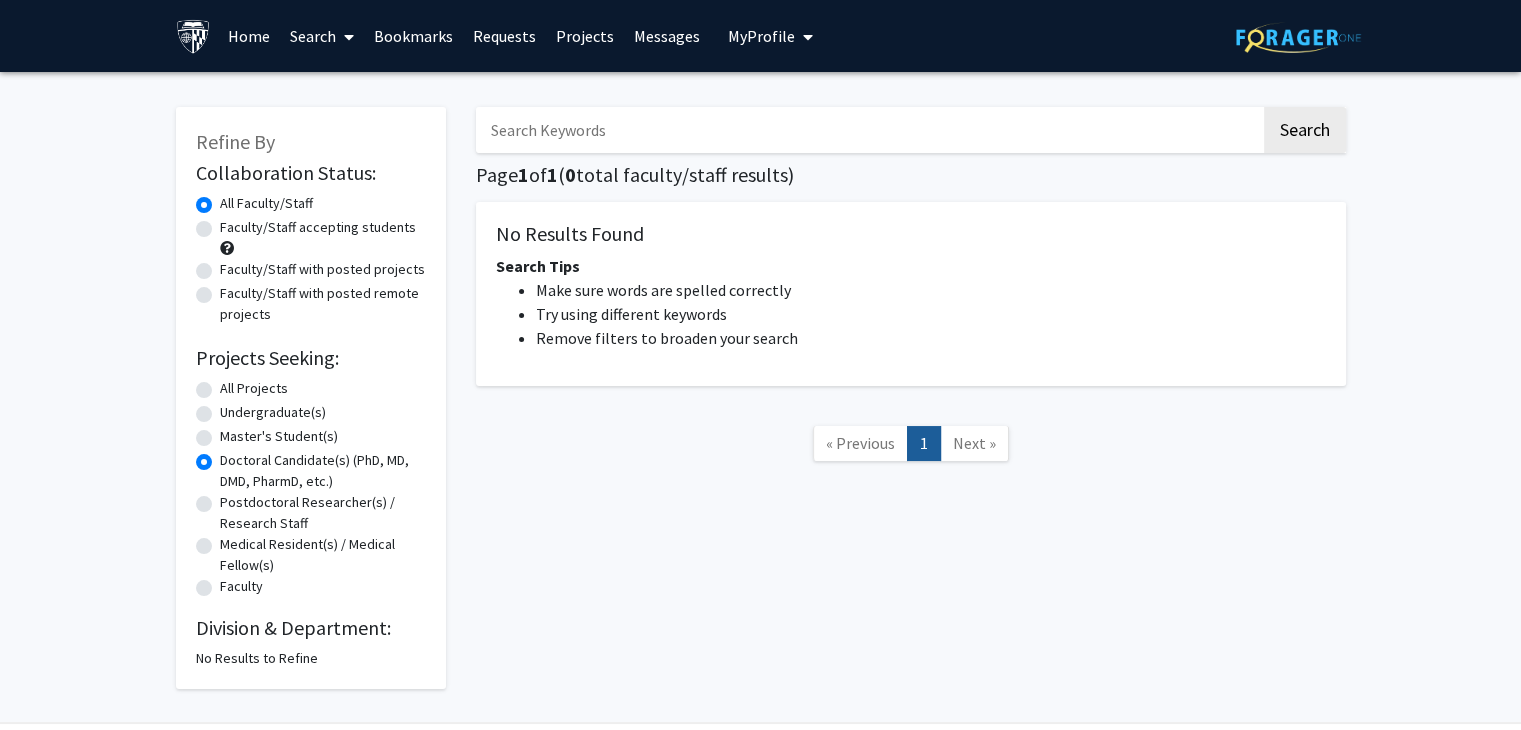 click on "All Projects" 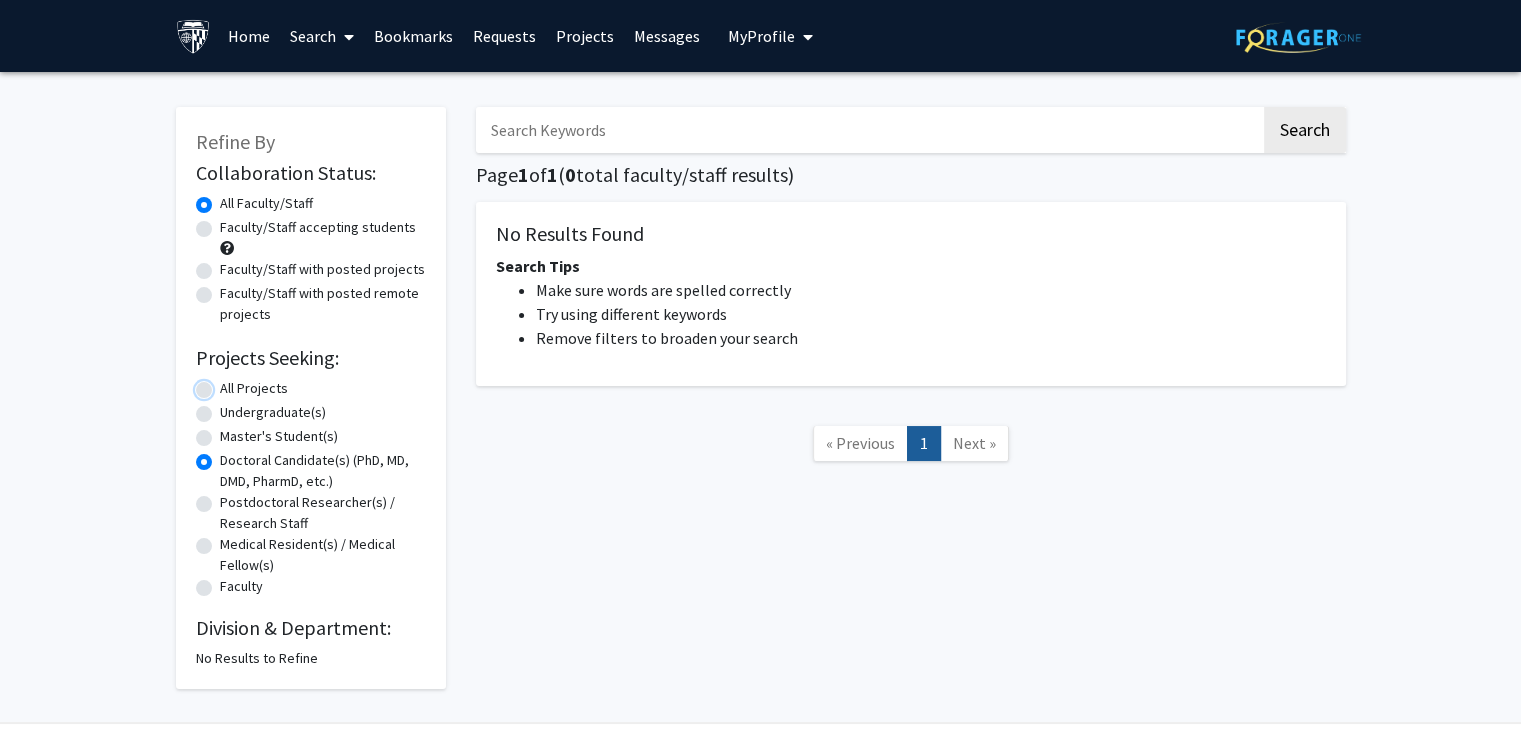 radio on "true" 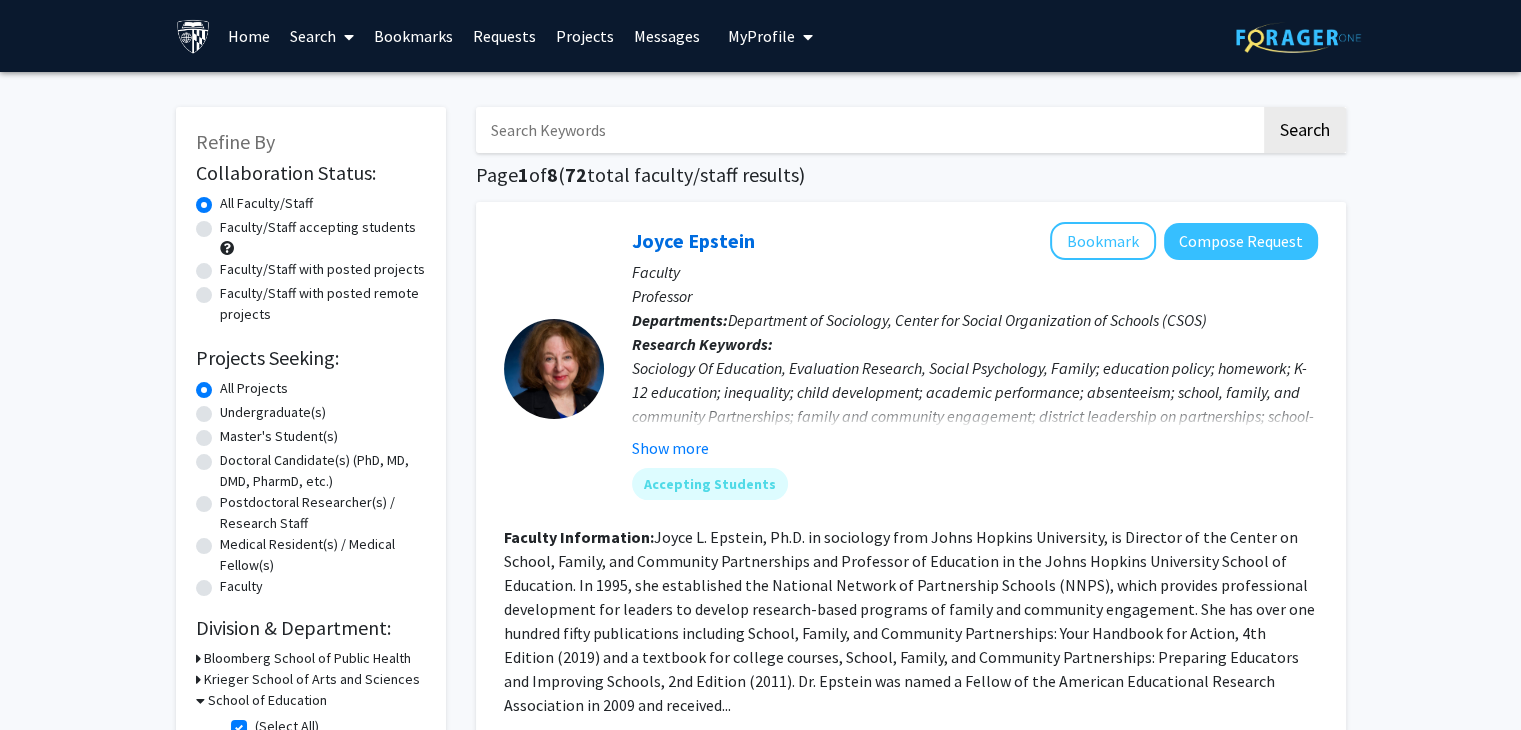 click on "Faculty/Staff with posted remote projects" 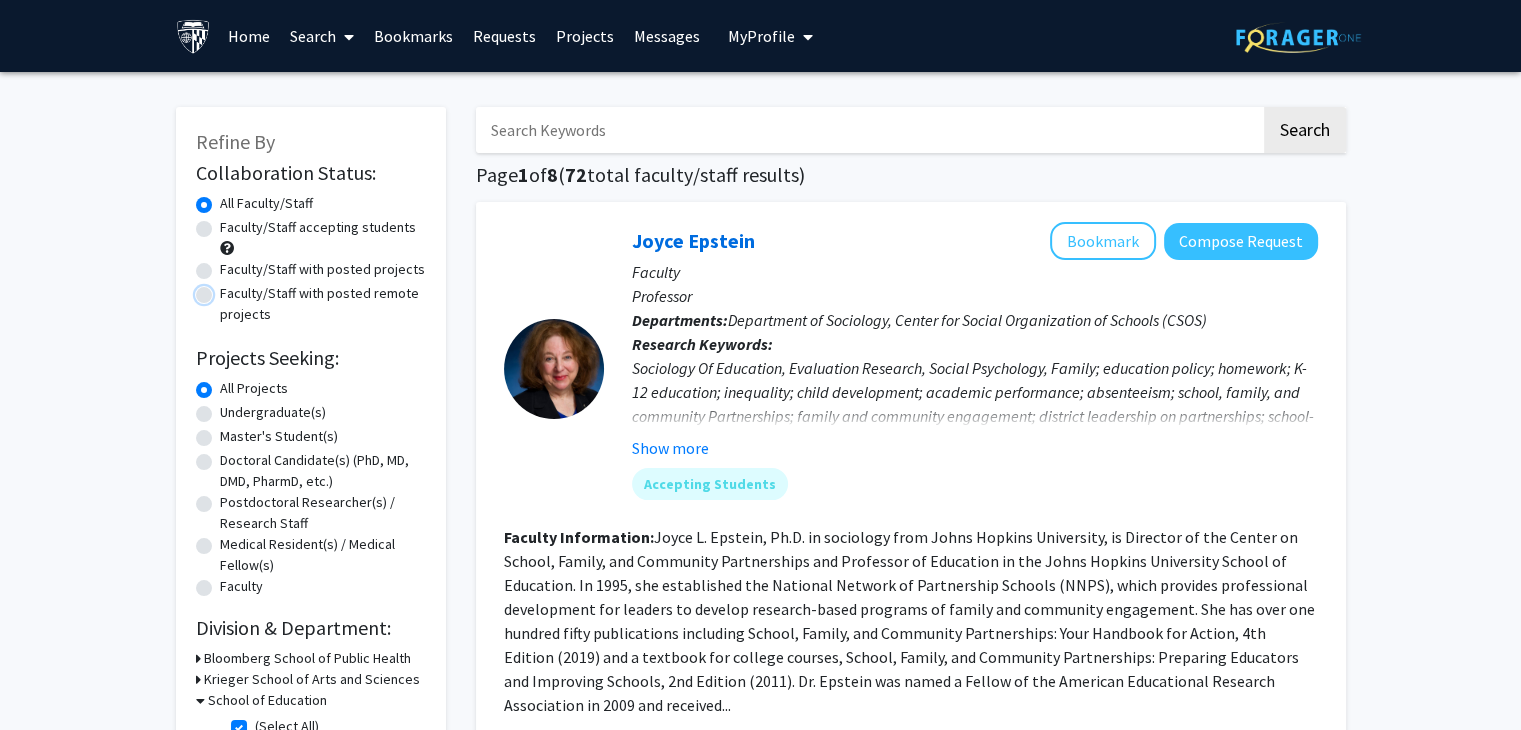 click on "Faculty/Staff with posted remote projects" at bounding box center (226, 289) 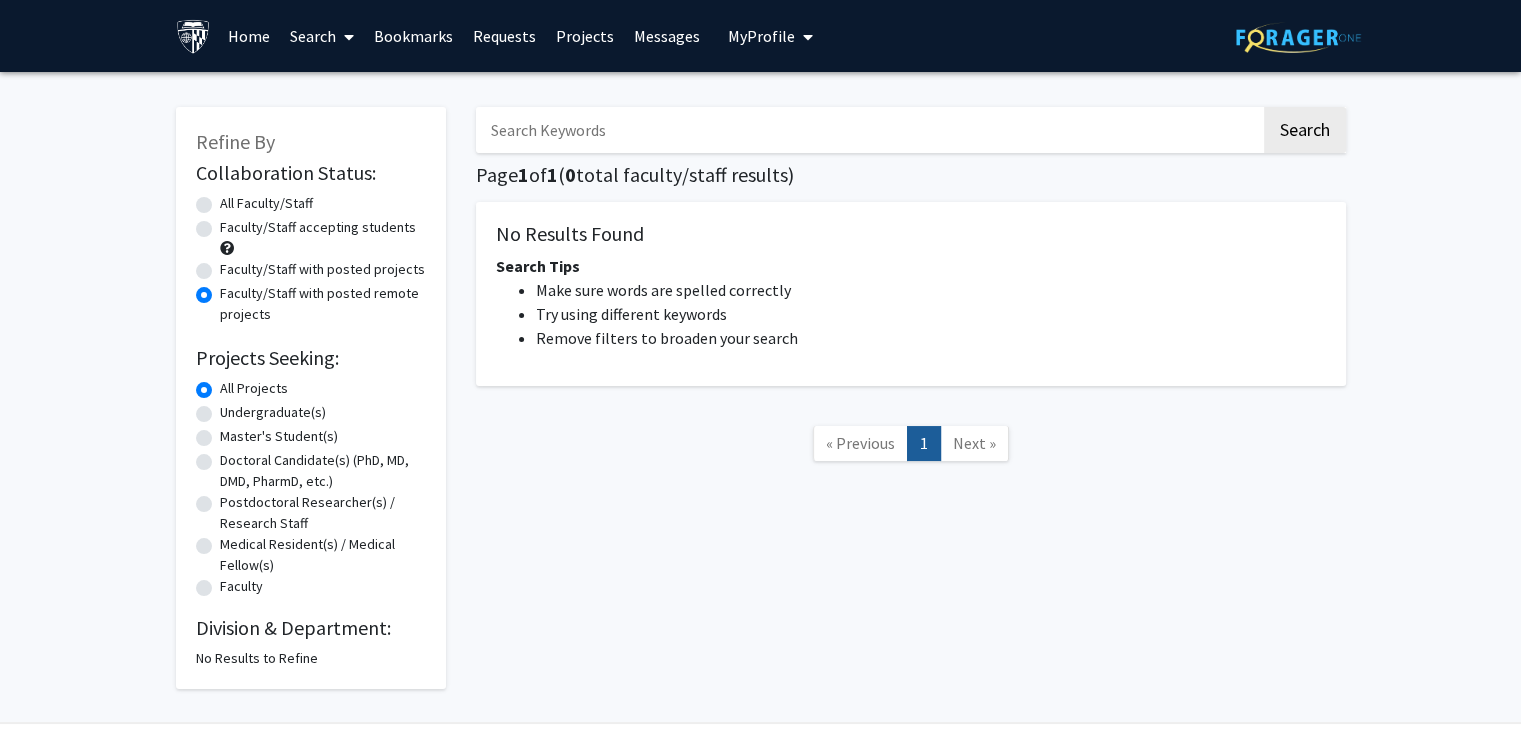click on "Faculty/Staff with posted remote projects" 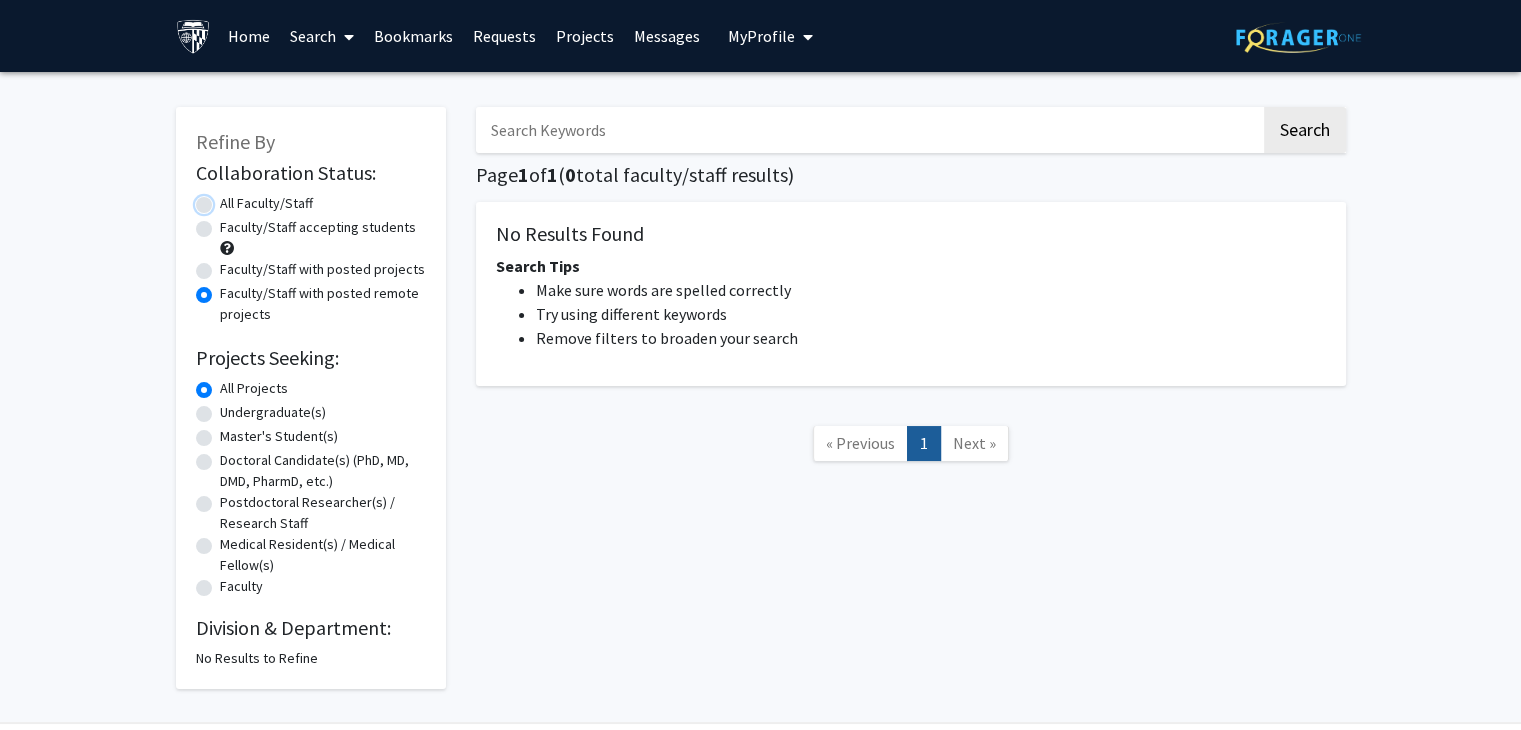 click on "All Faculty/Staff" at bounding box center [226, 199] 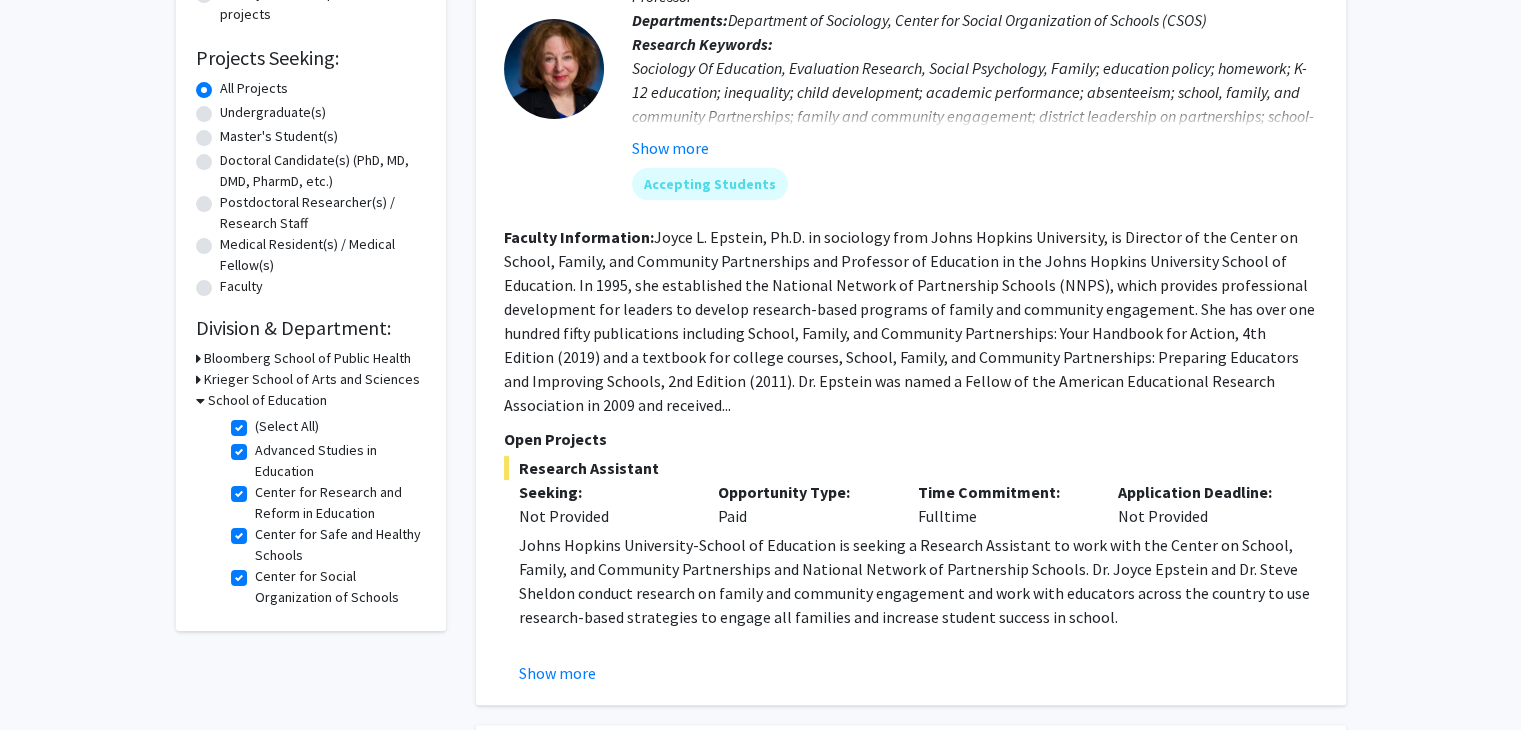 scroll, scrollTop: 400, scrollLeft: 0, axis: vertical 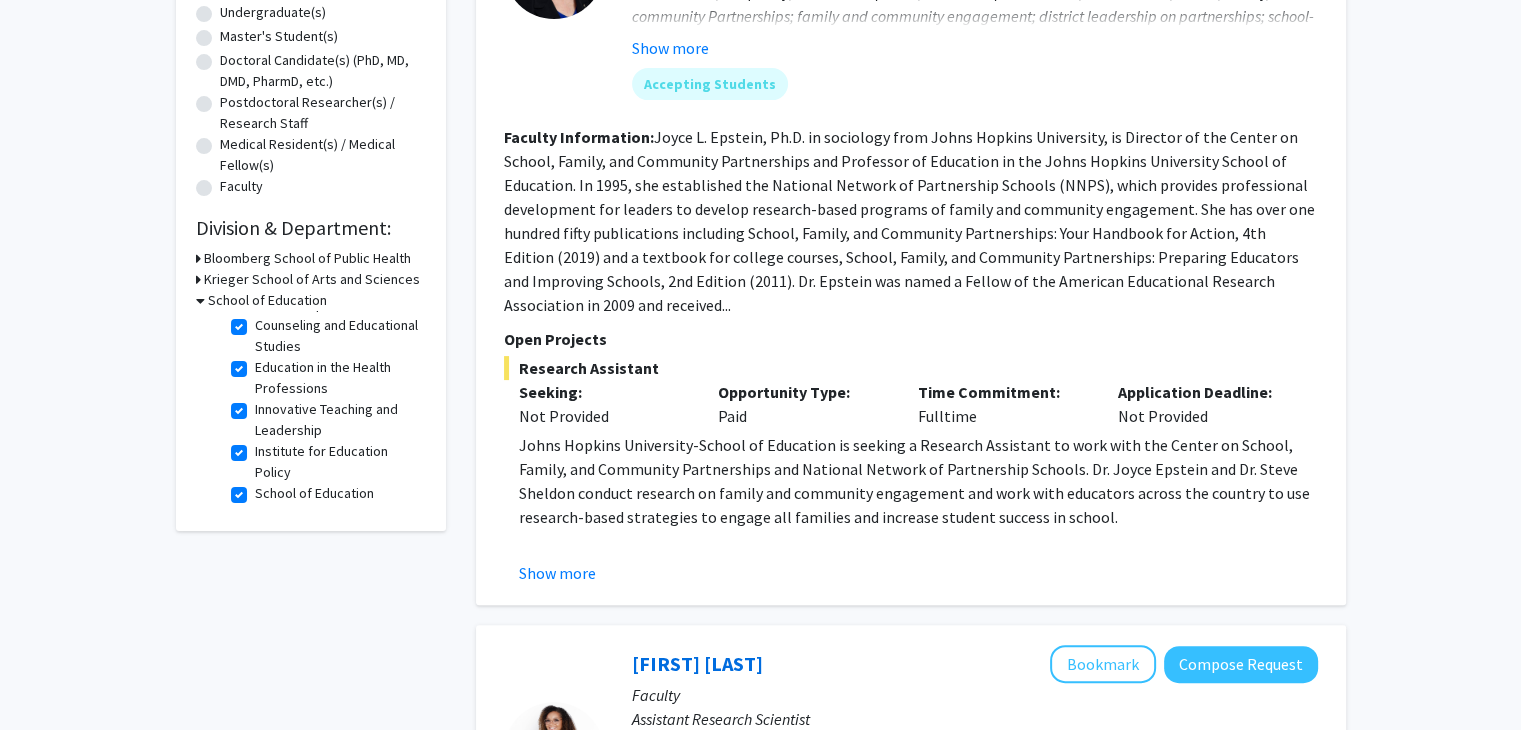 click on "Institute for Education Policy" 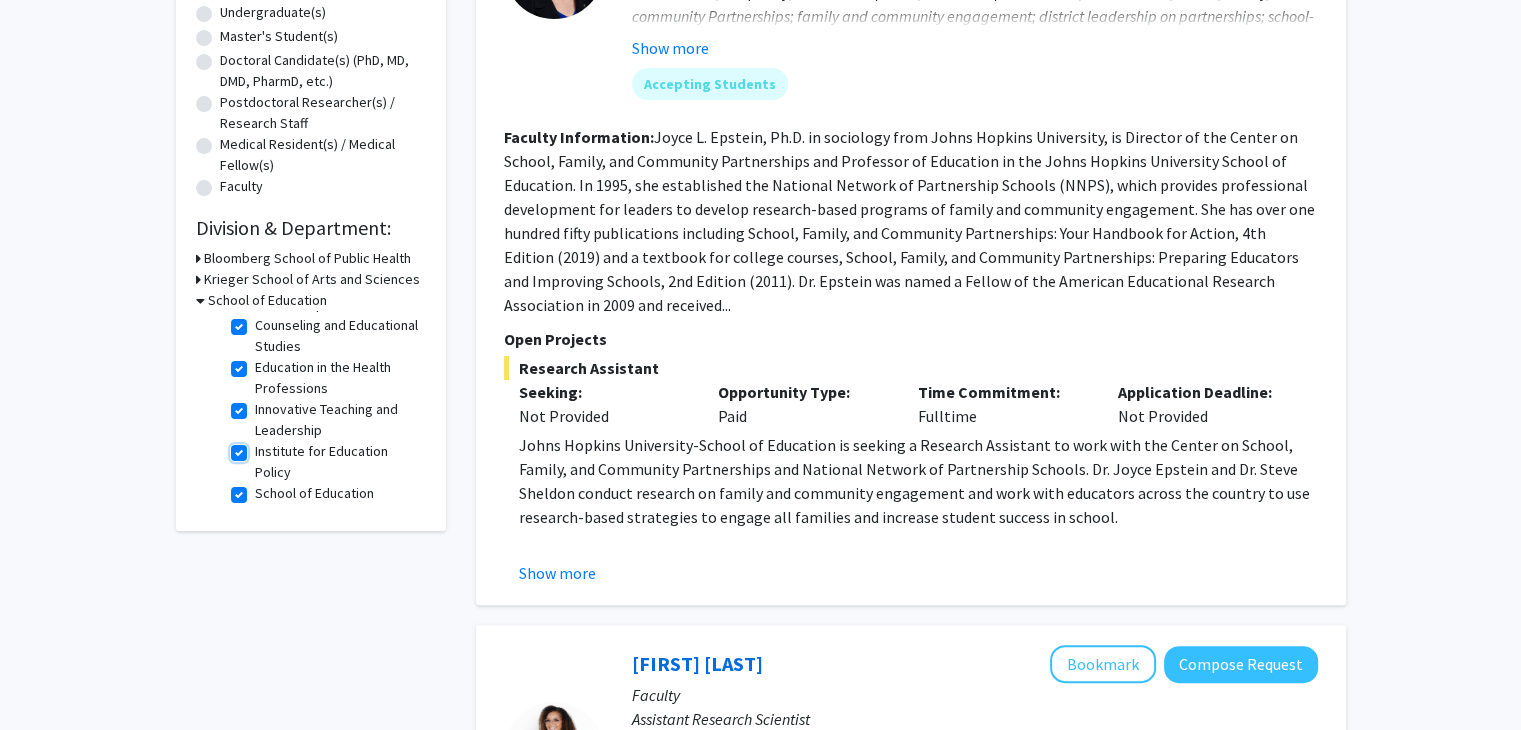 click on "Institute for Education Policy" at bounding box center [261, 447] 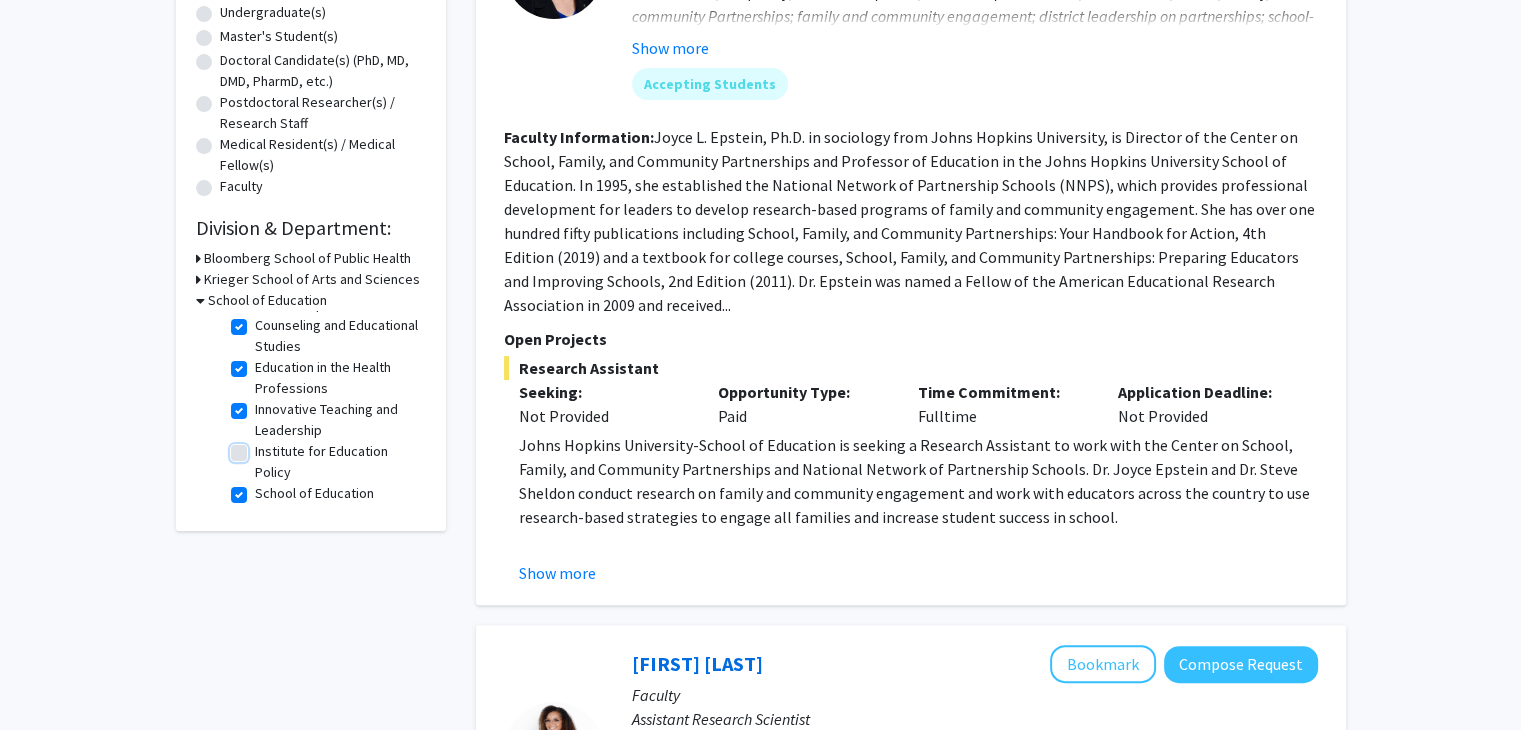 checkbox on "true" 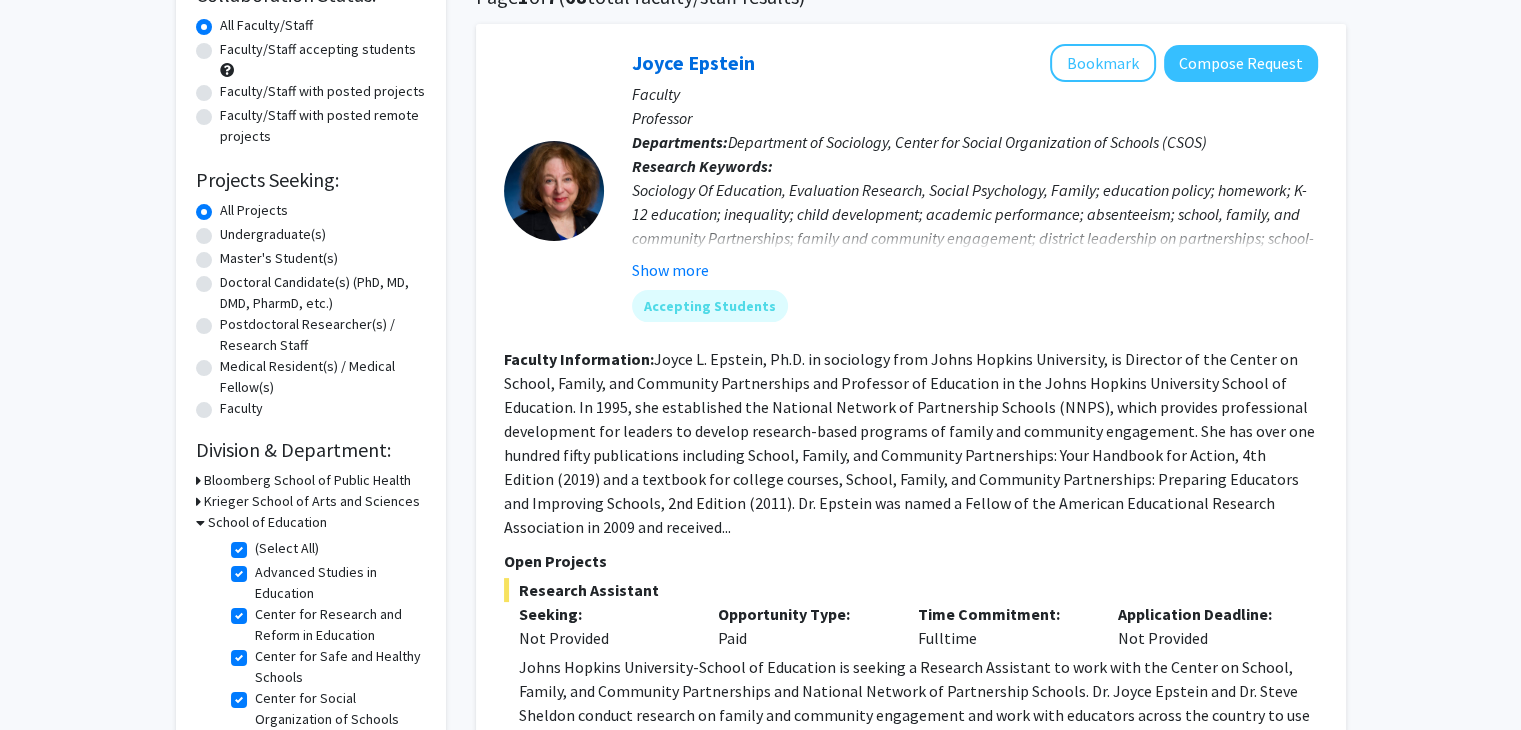scroll, scrollTop: 300, scrollLeft: 0, axis: vertical 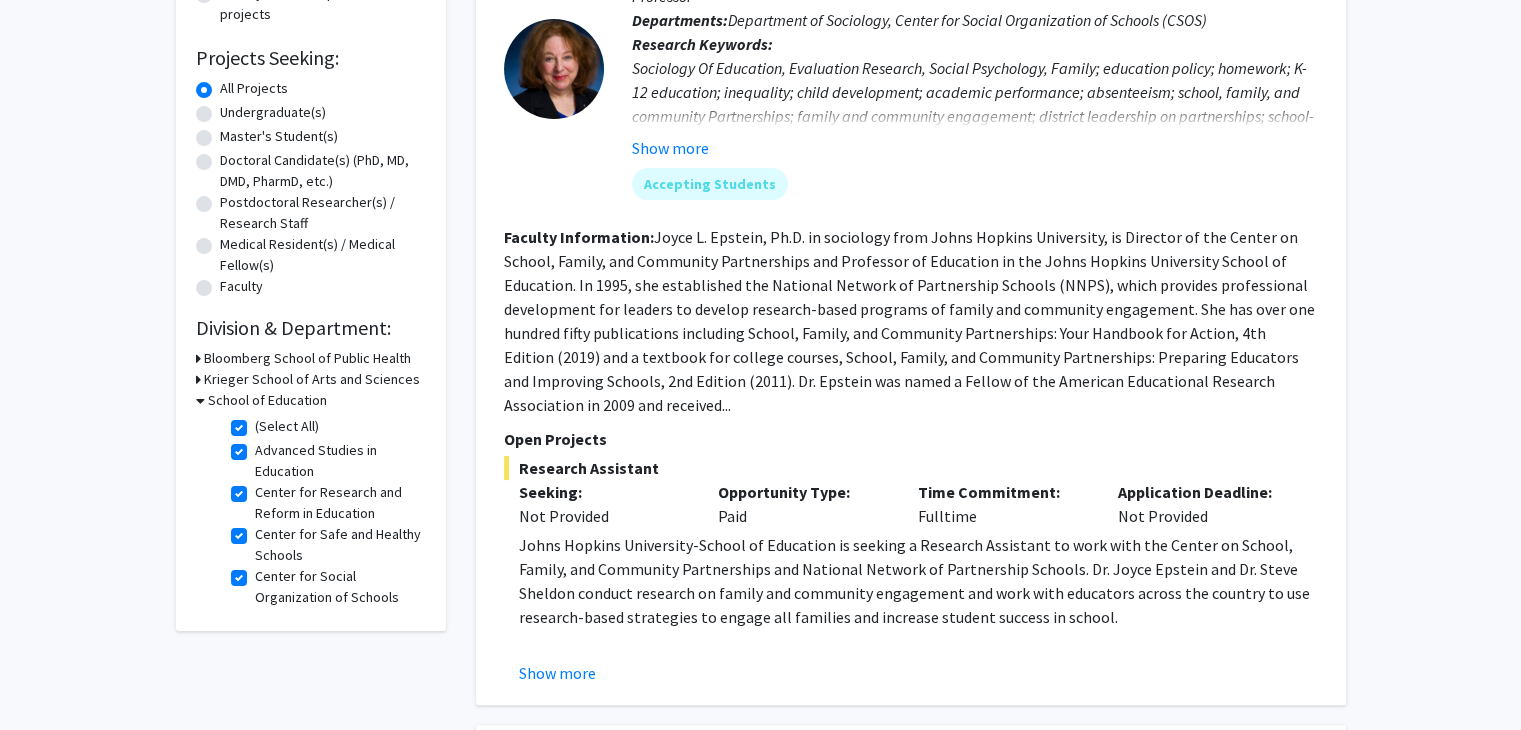 click on "Center for Safe and Healthy Schools" 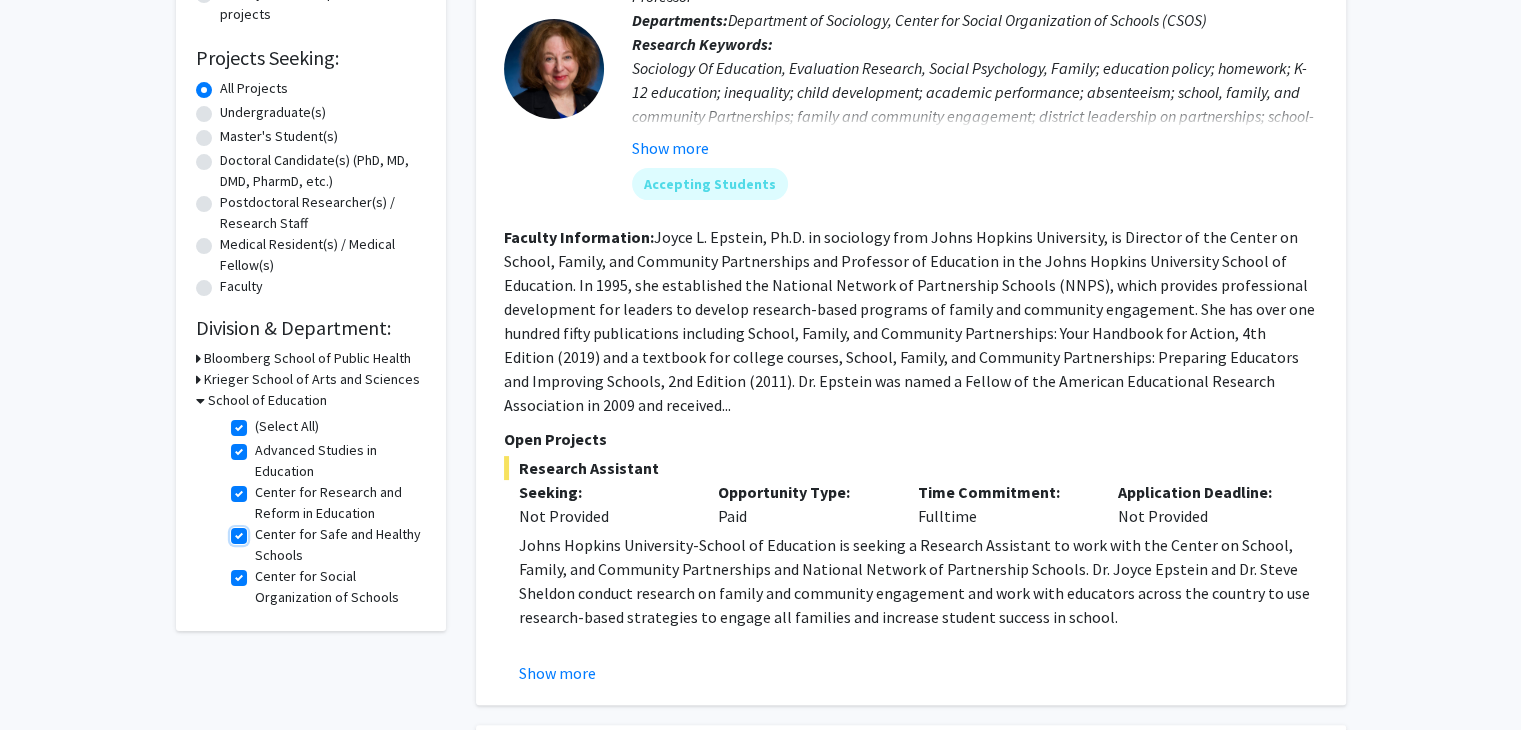 click on "Center for Safe and Healthy Schools" at bounding box center (261, 530) 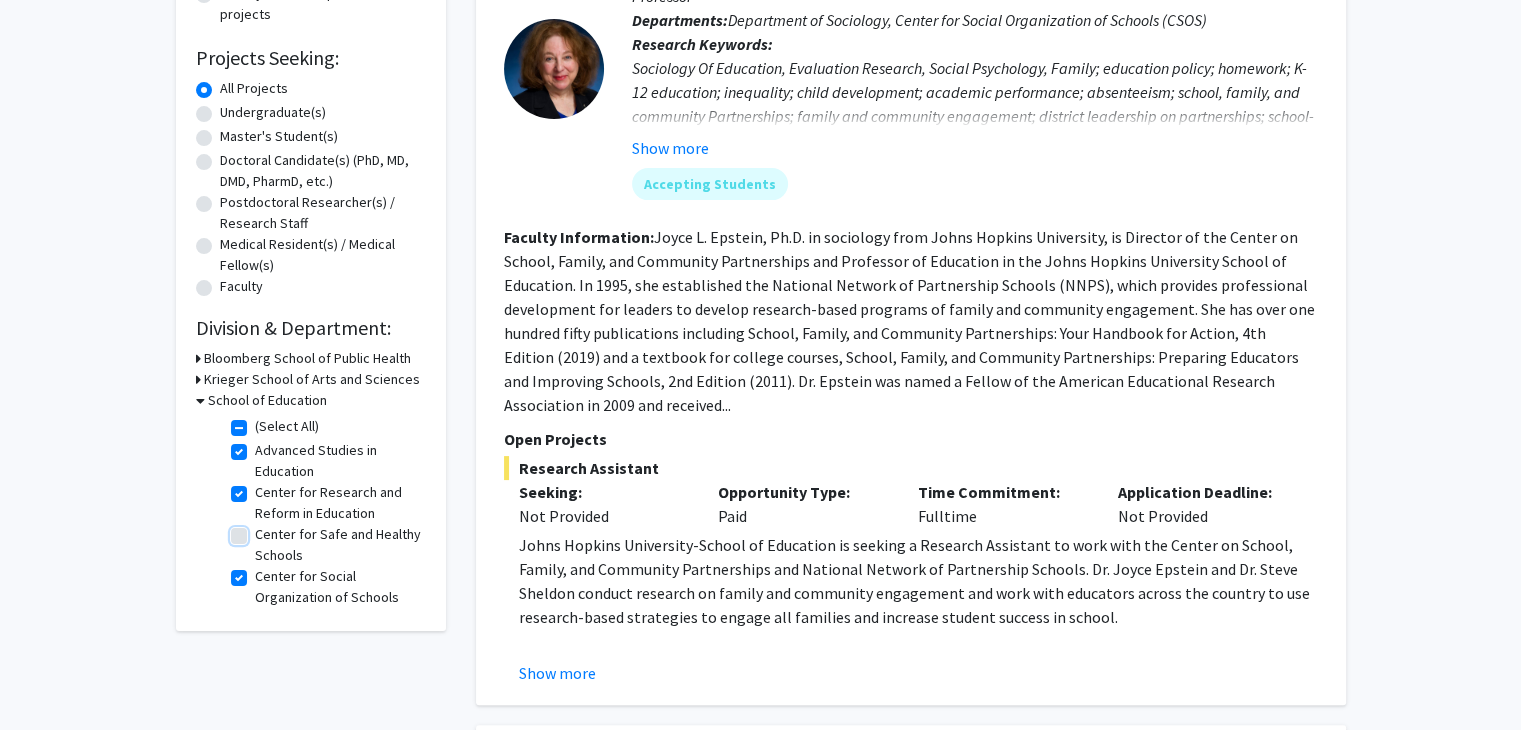 checkbox on "true" 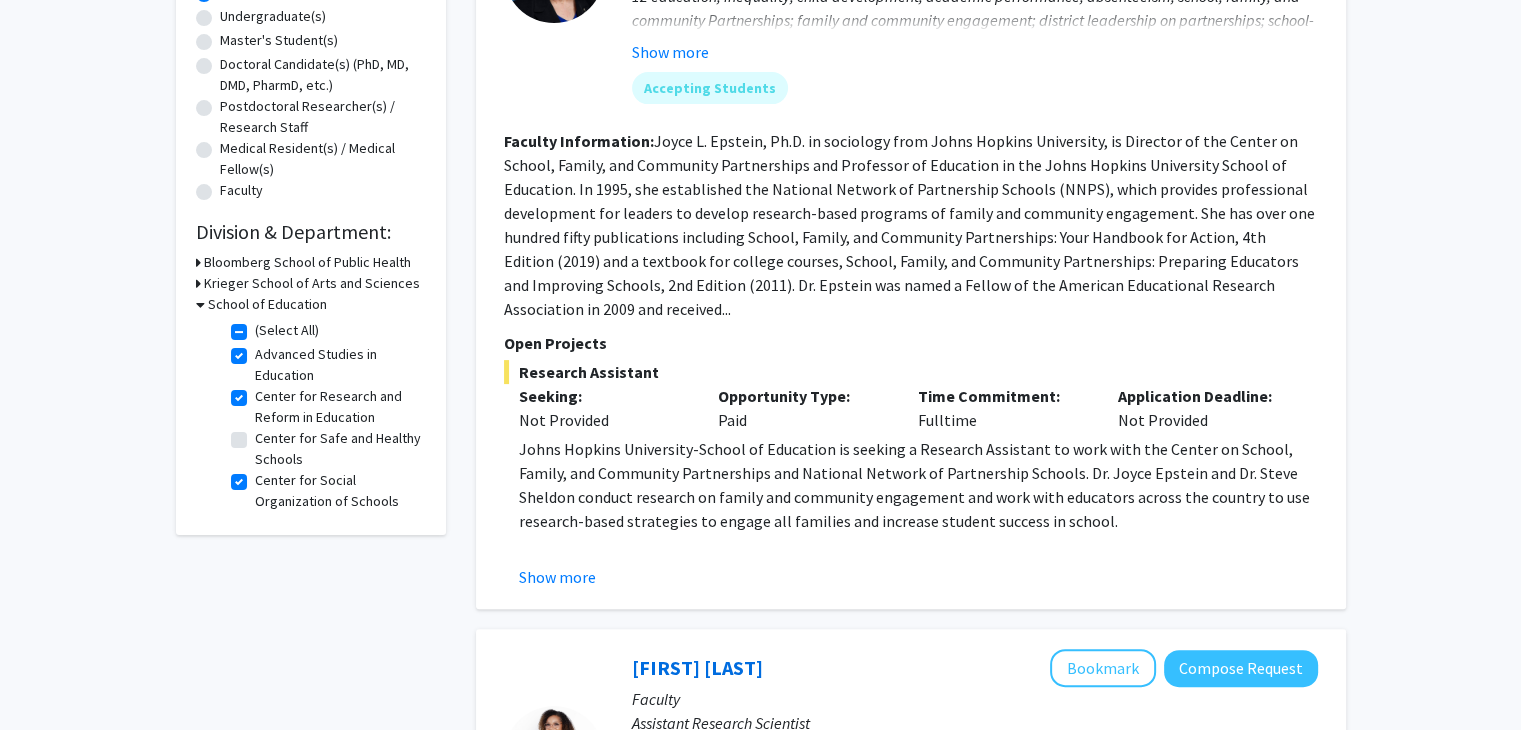 scroll, scrollTop: 400, scrollLeft: 0, axis: vertical 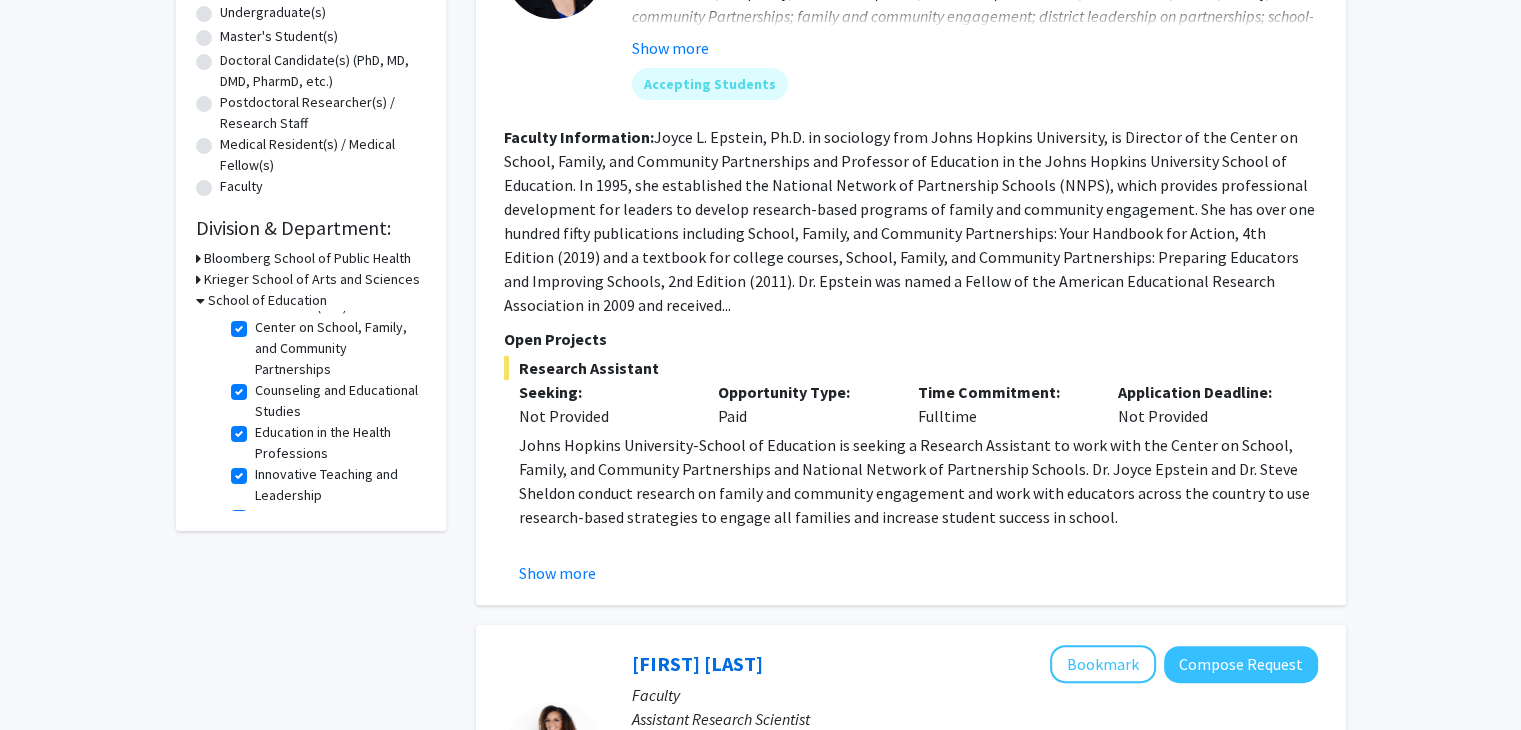 click on "Education in the Health Professions" 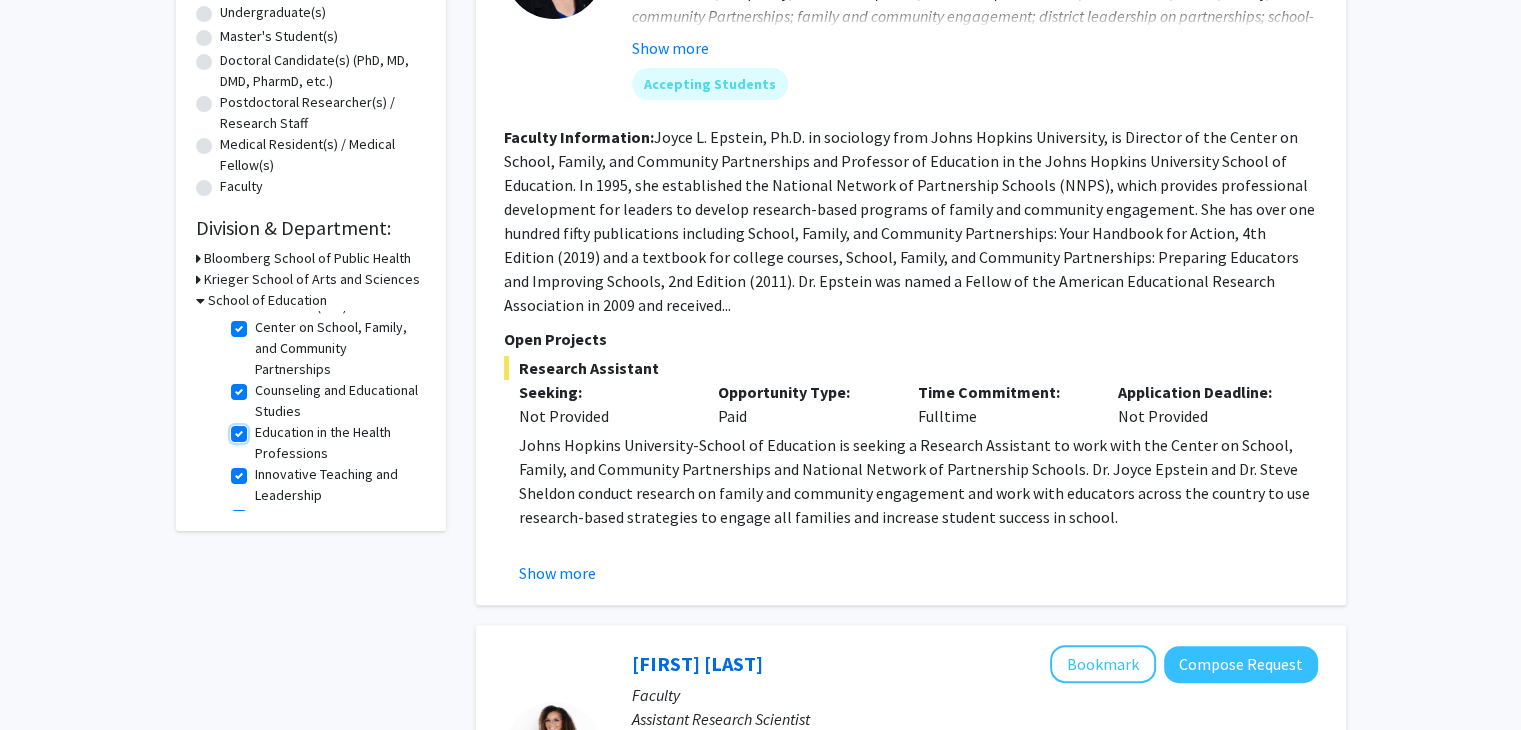 checkbox on "false" 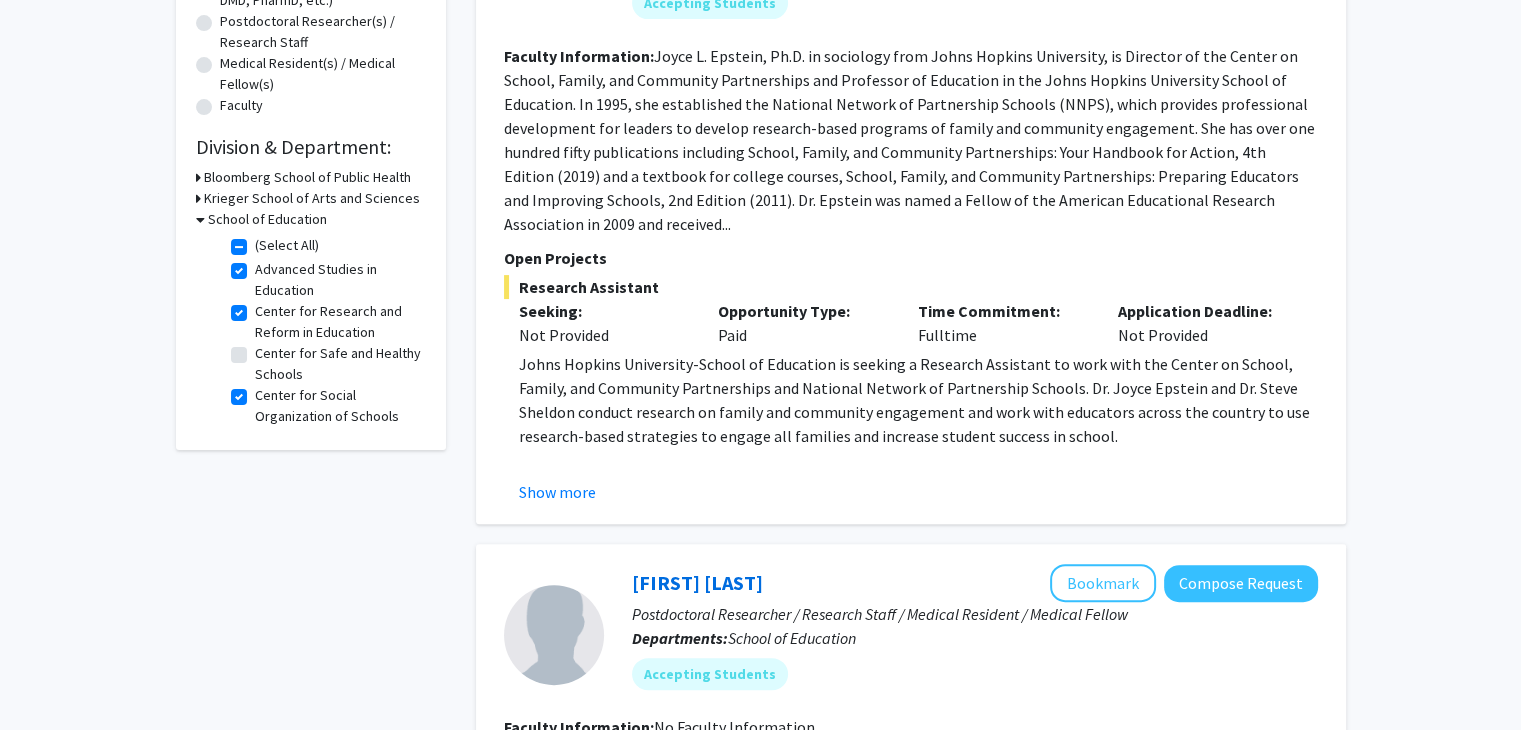scroll, scrollTop: 500, scrollLeft: 0, axis: vertical 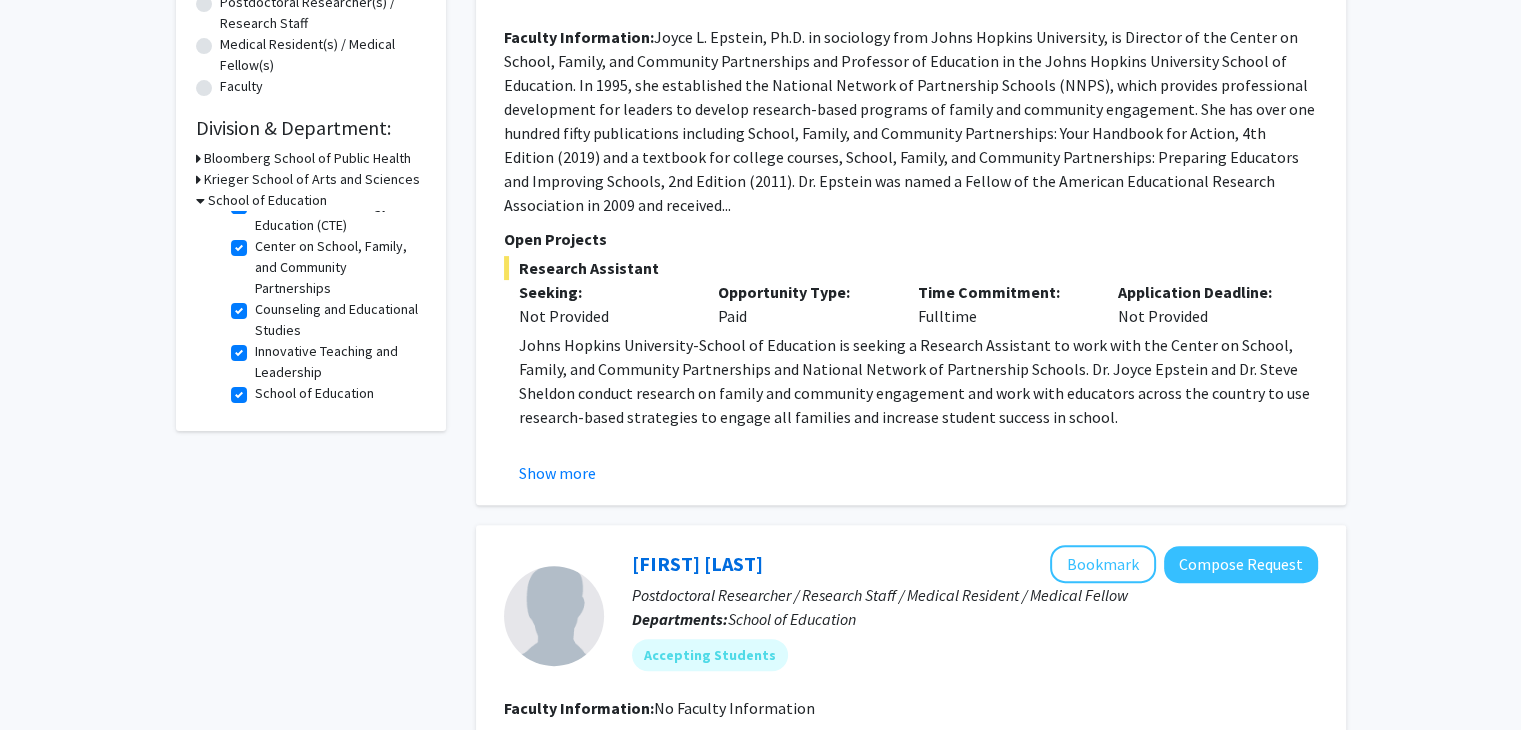 click on "Counseling and Educational Studies" 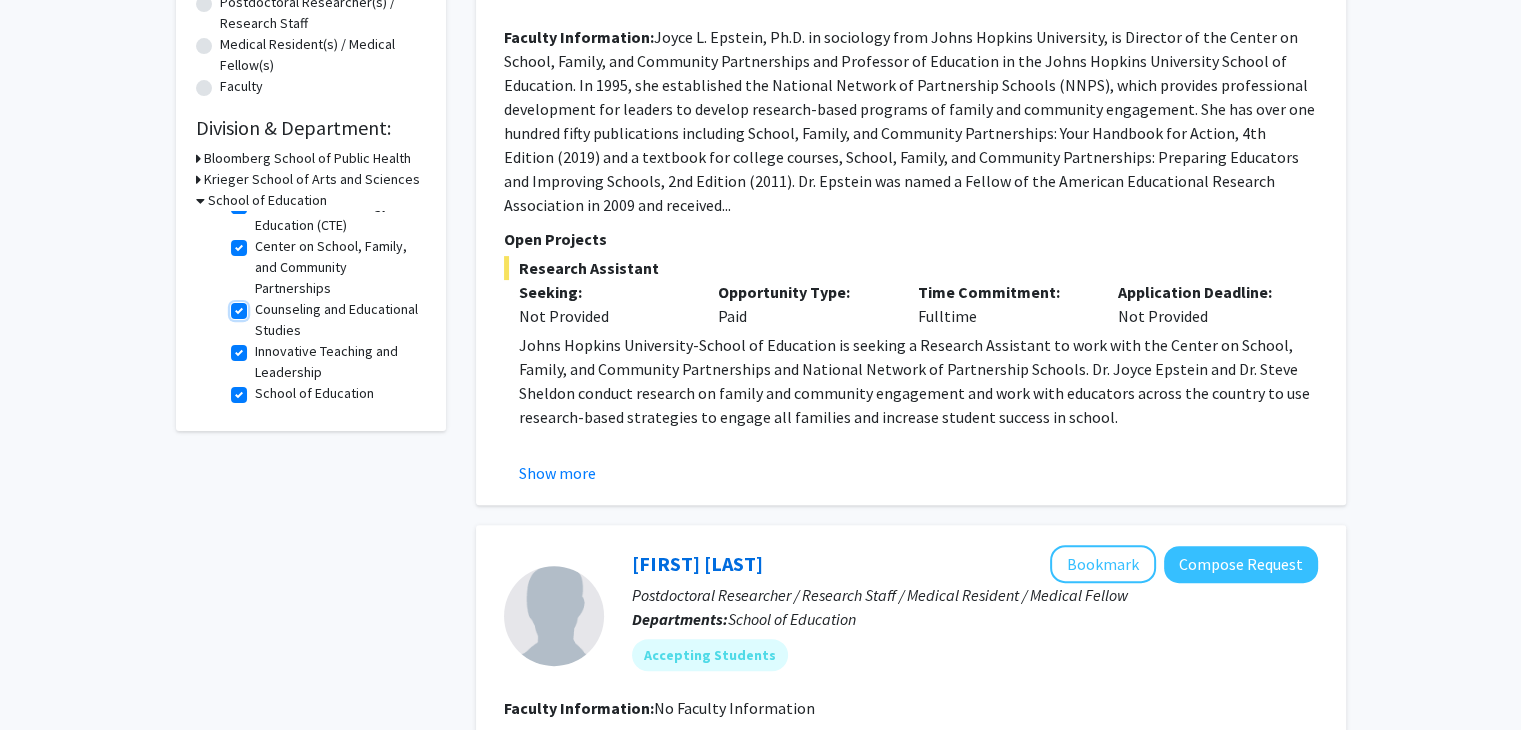 click on "Counseling and Educational Studies" at bounding box center (261, 305) 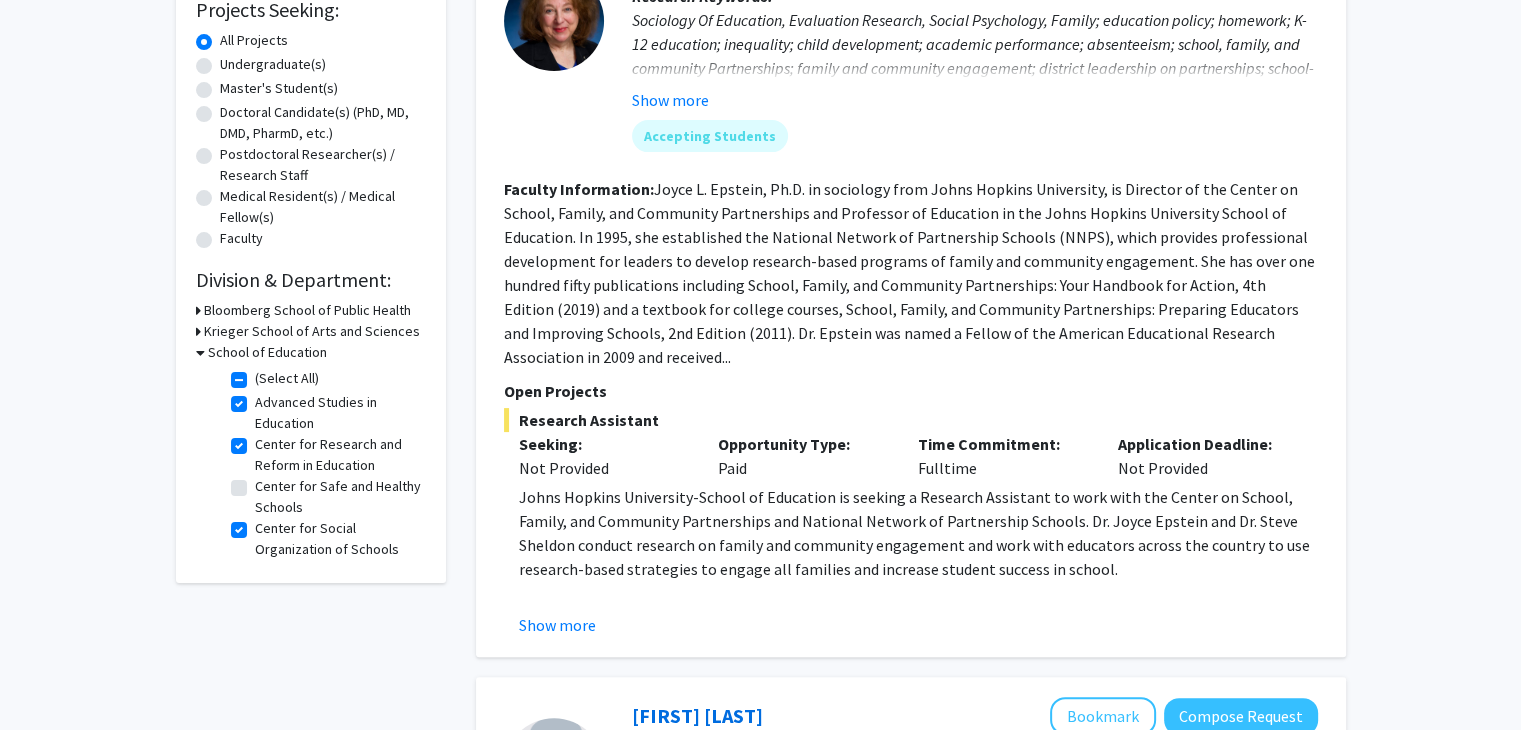 scroll, scrollTop: 400, scrollLeft: 0, axis: vertical 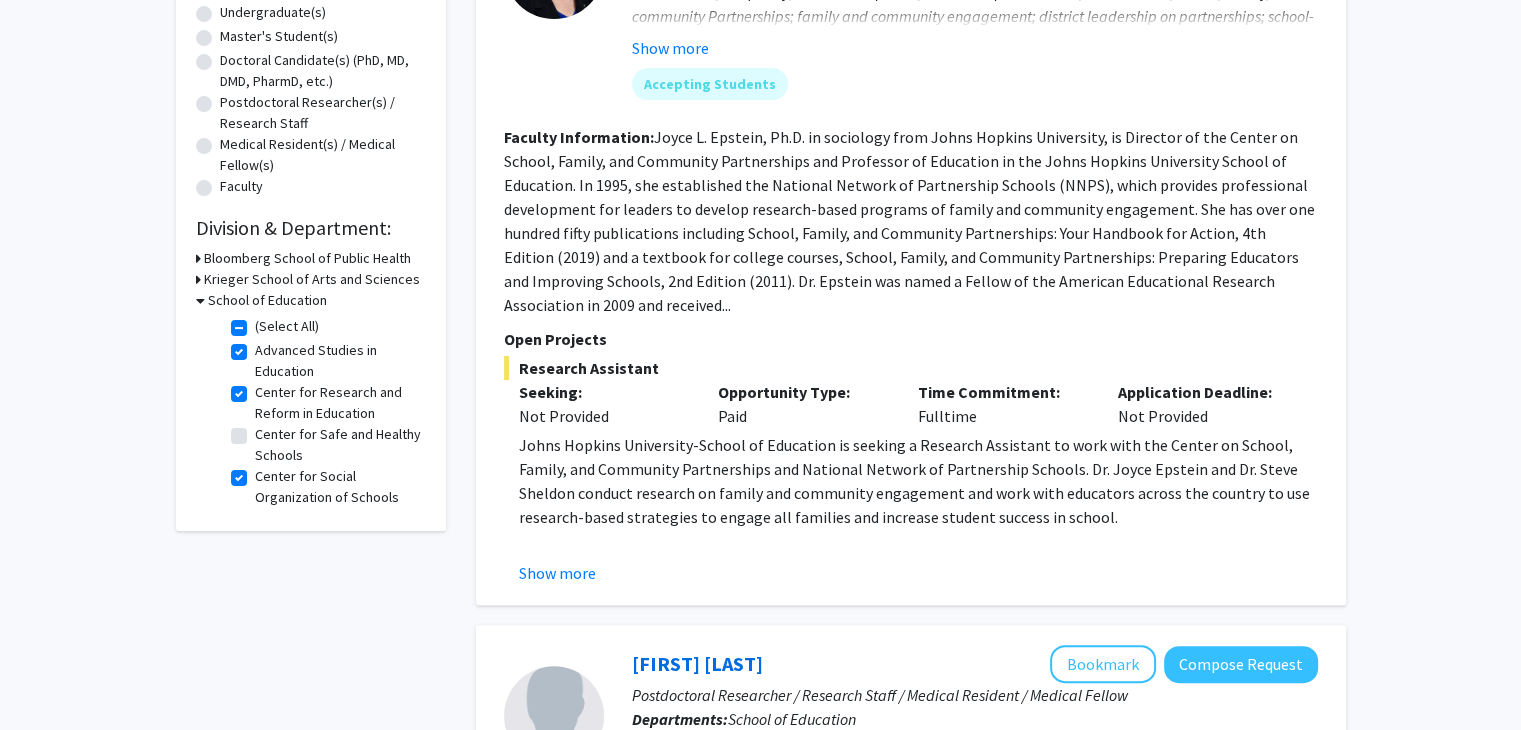 click on "Center for Research and Reform in Education" 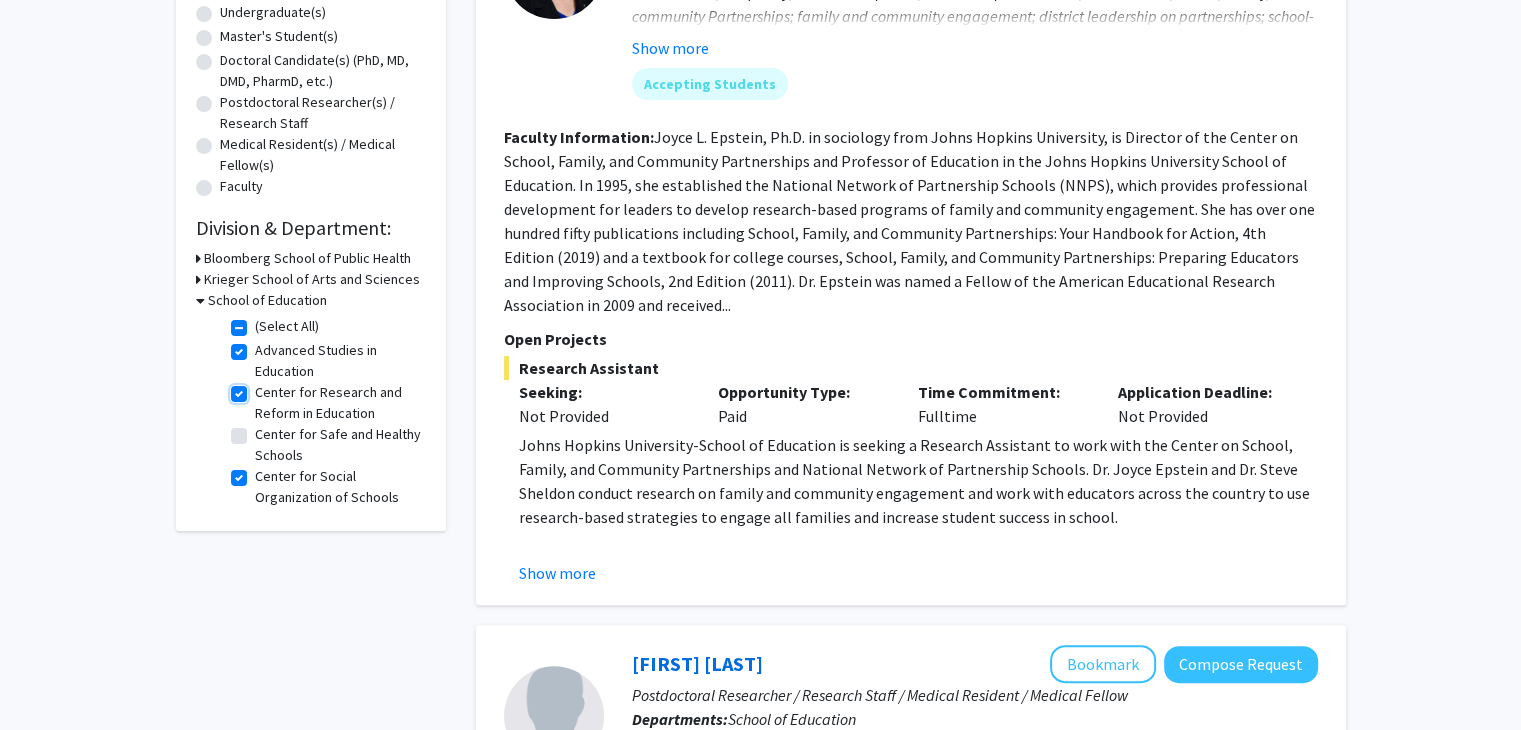 click on "Center for Research and Reform in Education" at bounding box center (261, 388) 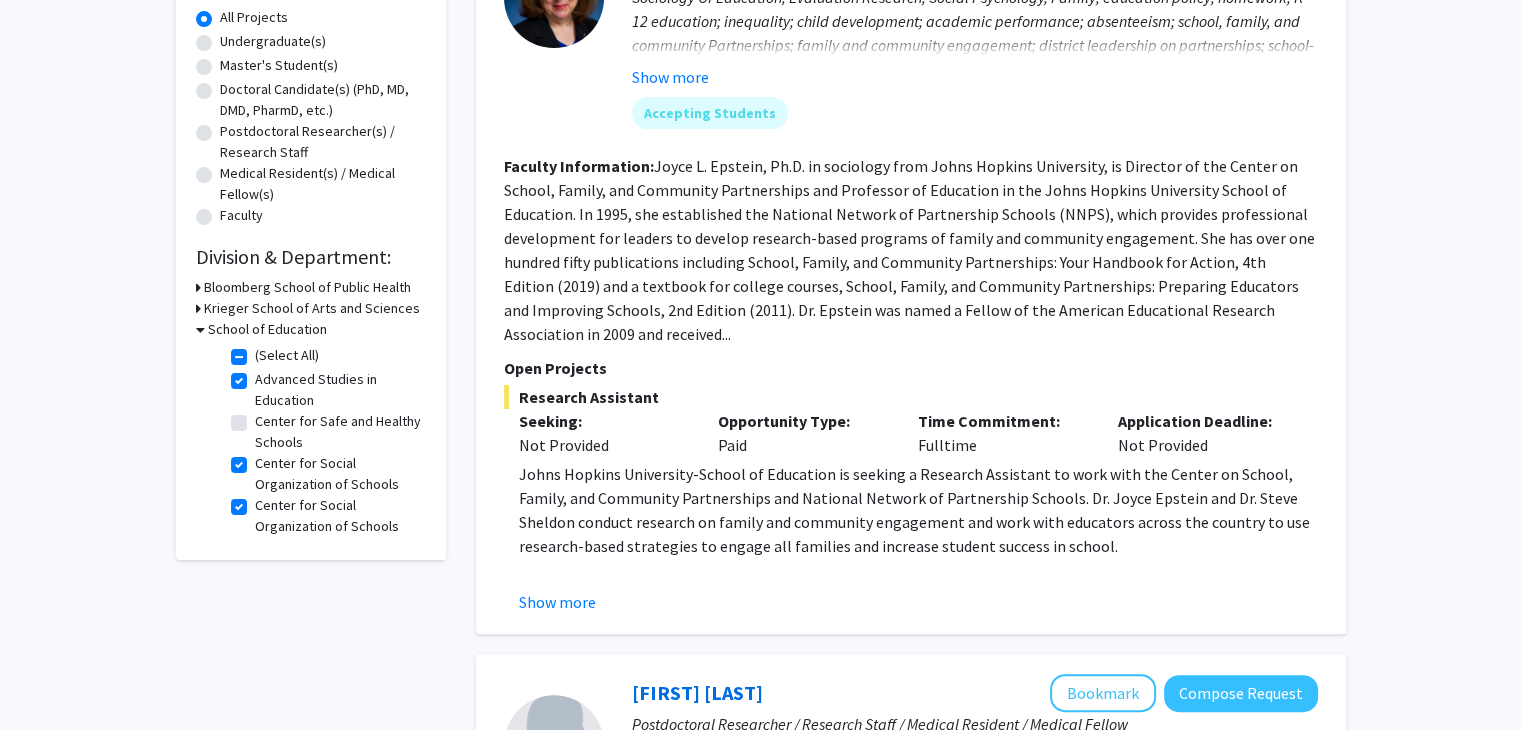 scroll, scrollTop: 400, scrollLeft: 0, axis: vertical 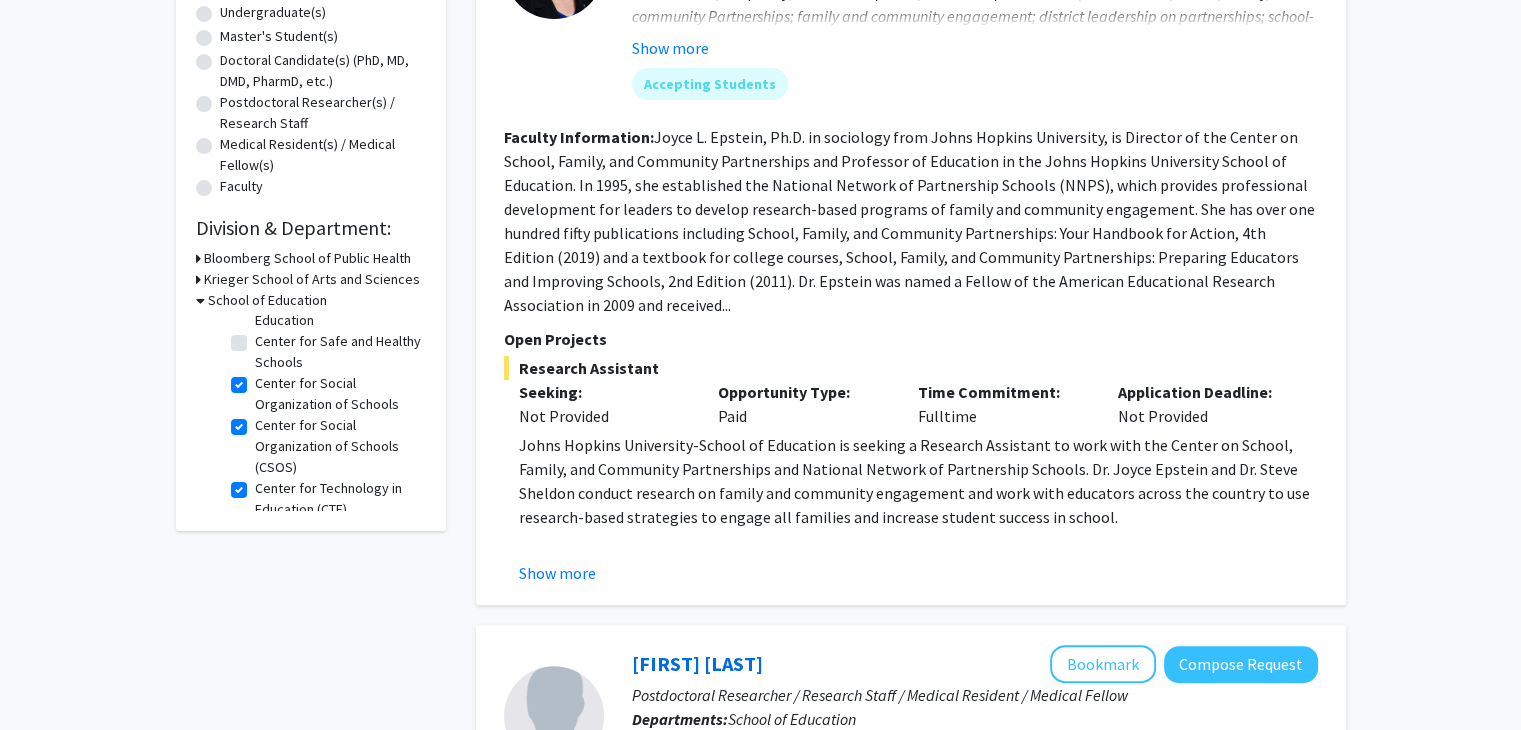 click on "Center for Social Organization of Schools (CSOS)" 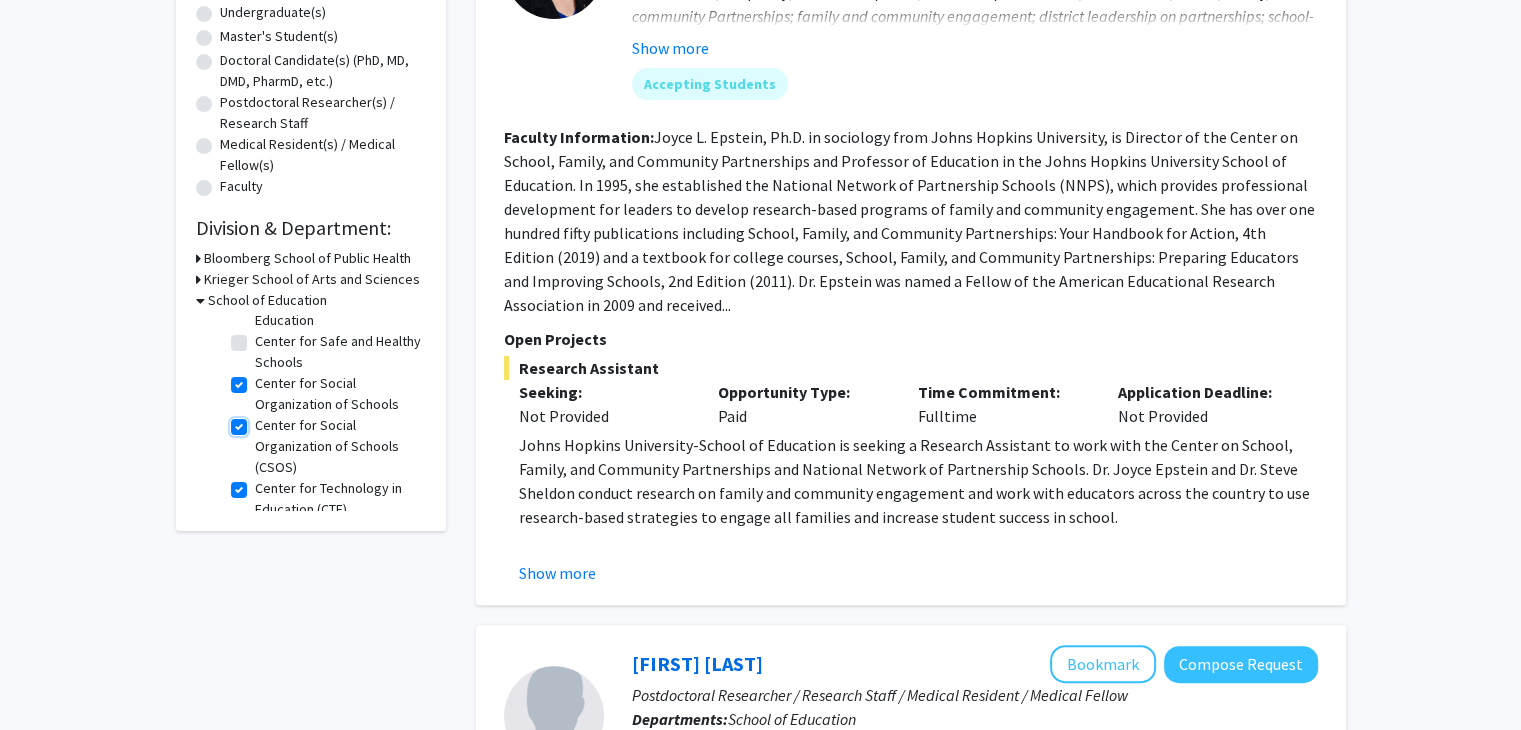 click on "Center for Social Organization of Schools (CSOS)" at bounding box center (261, 421) 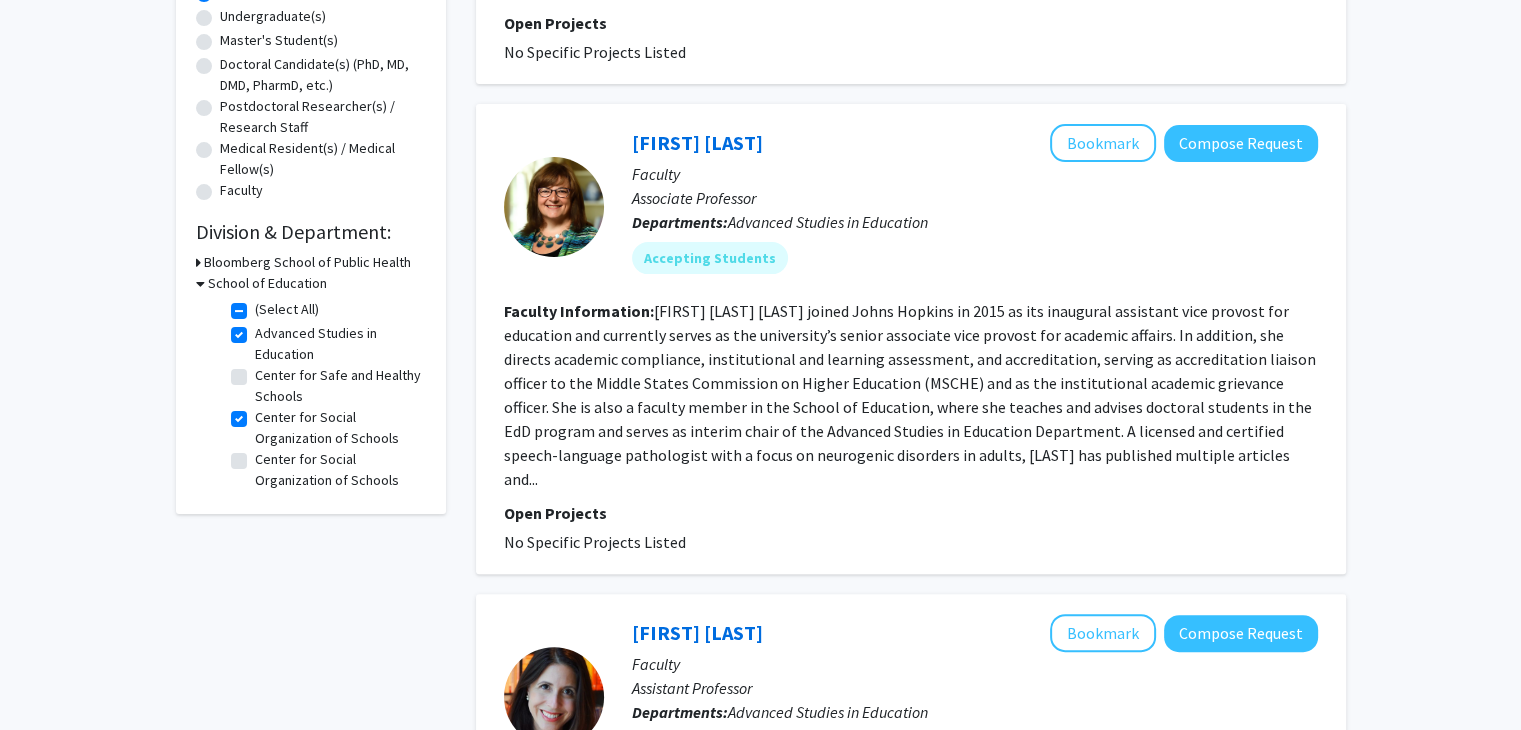 scroll, scrollTop: 400, scrollLeft: 0, axis: vertical 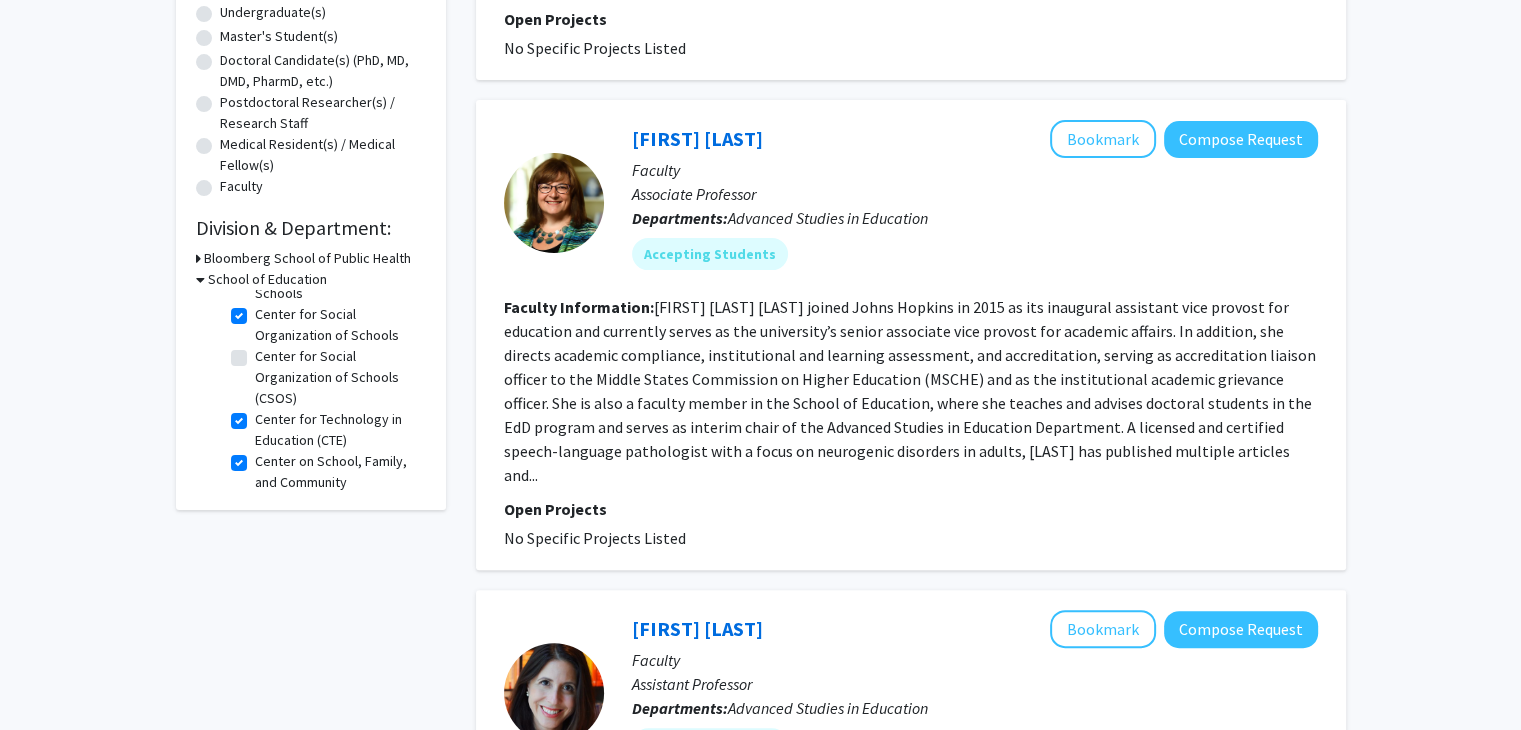 click on "Center for Social Organization of Schools" 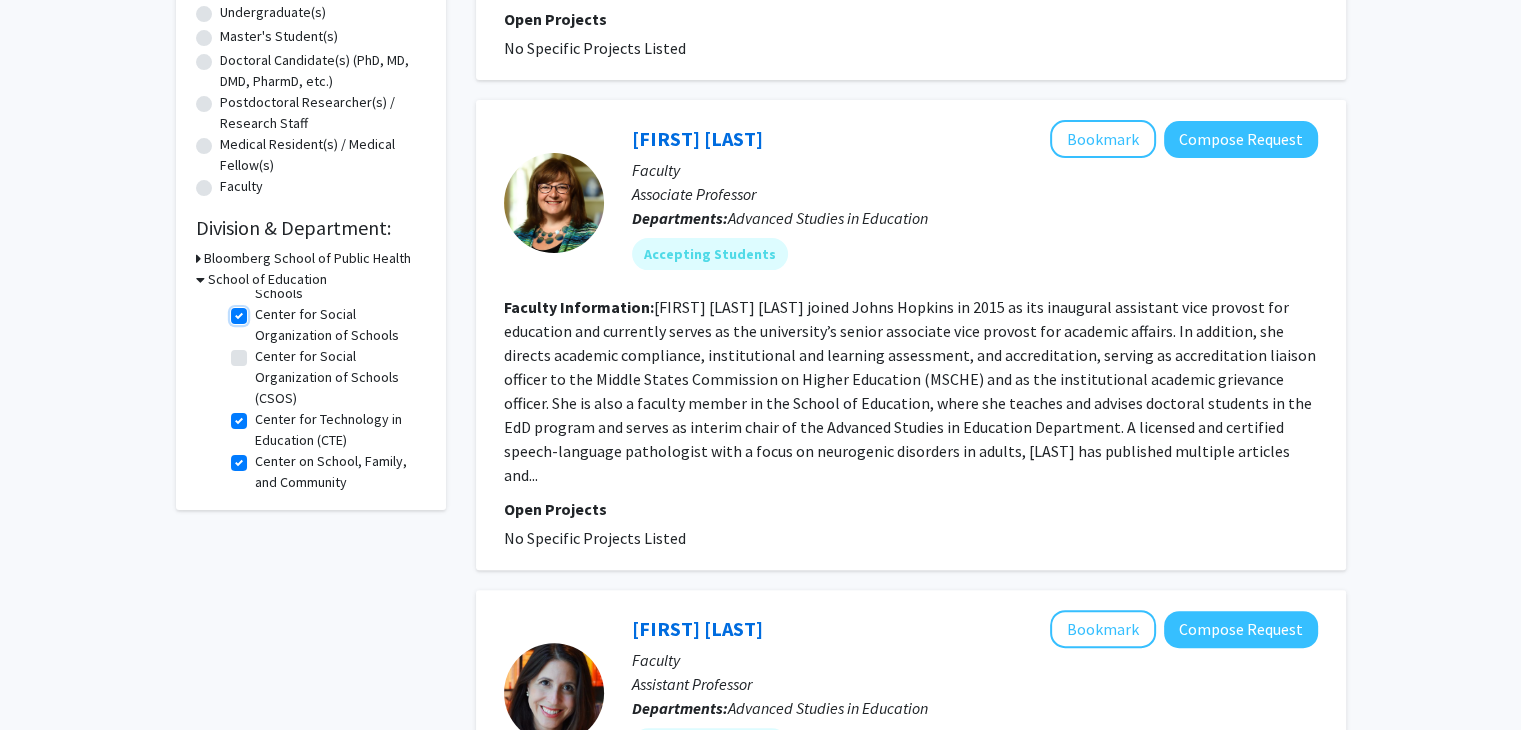click on "Center for Social Organization of Schools" at bounding box center [261, 310] 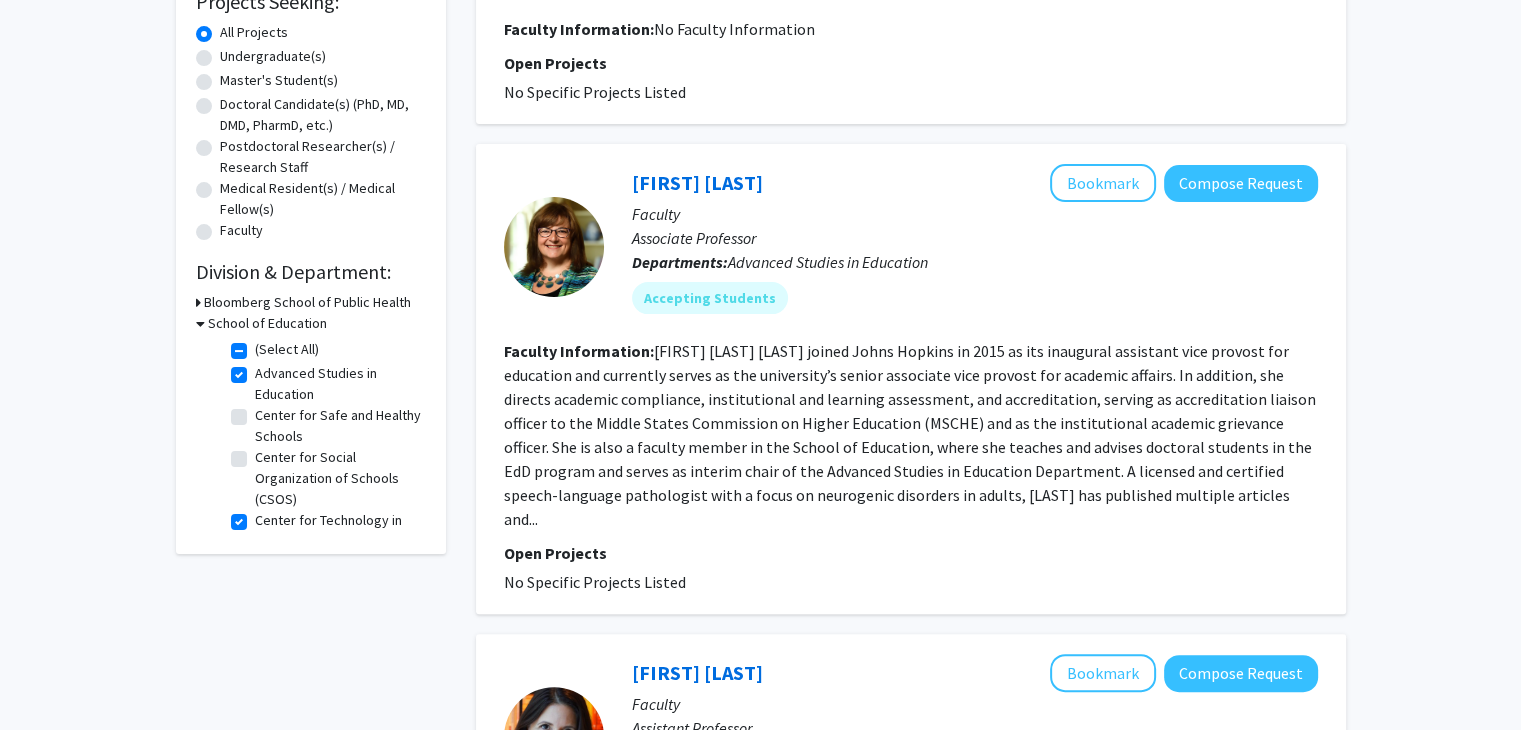 scroll, scrollTop: 400, scrollLeft: 0, axis: vertical 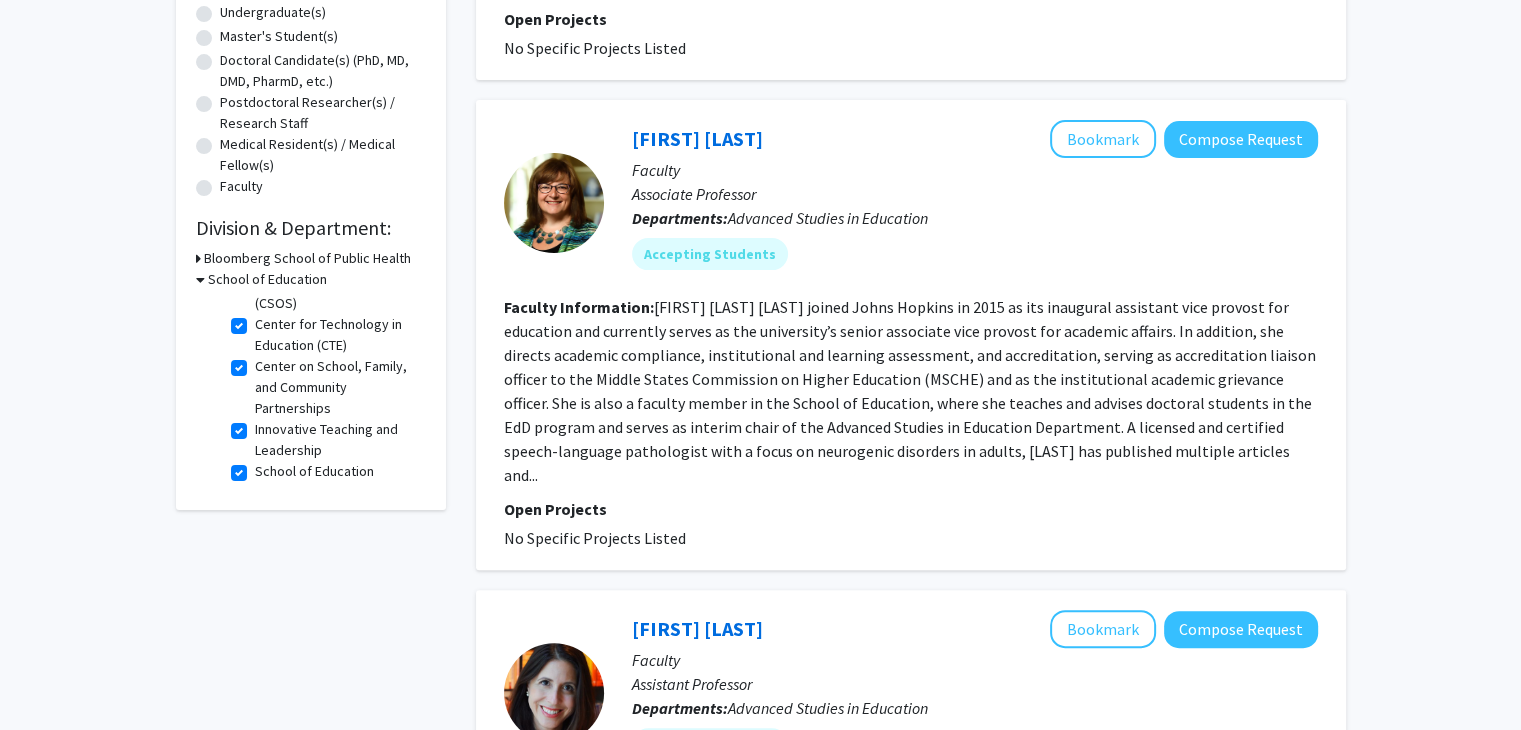 click on "School of Education" 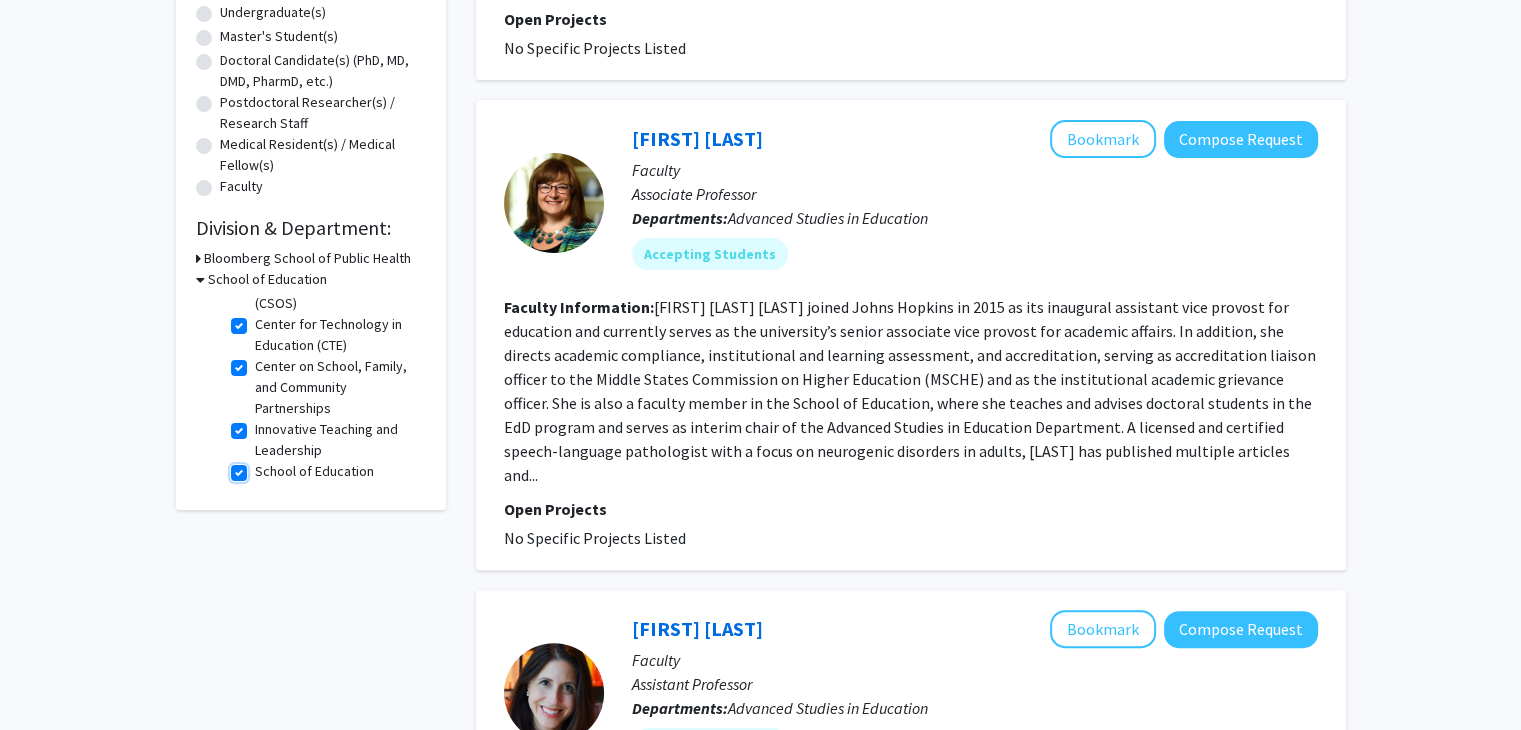 click on "School of Education" at bounding box center [261, 467] 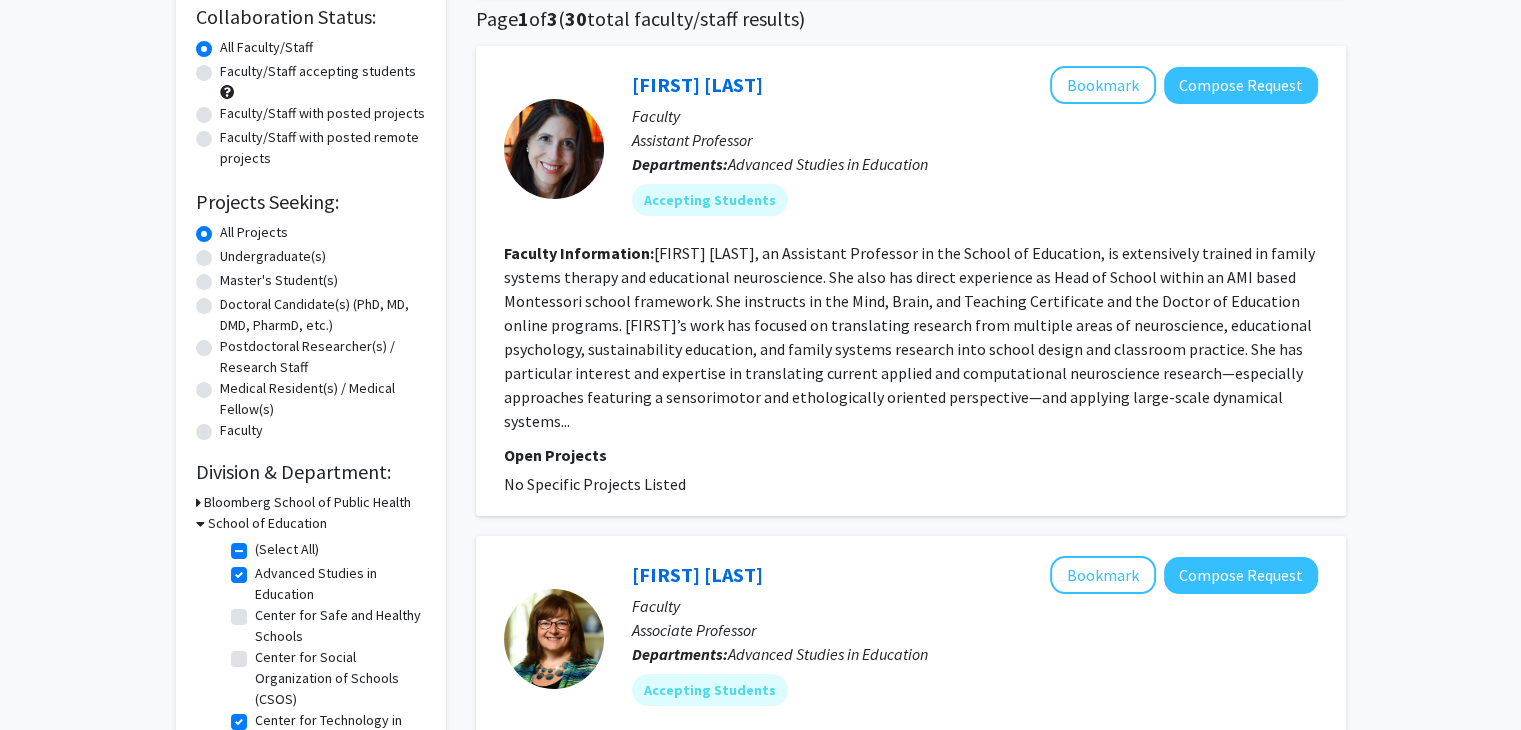 scroll, scrollTop: 300, scrollLeft: 0, axis: vertical 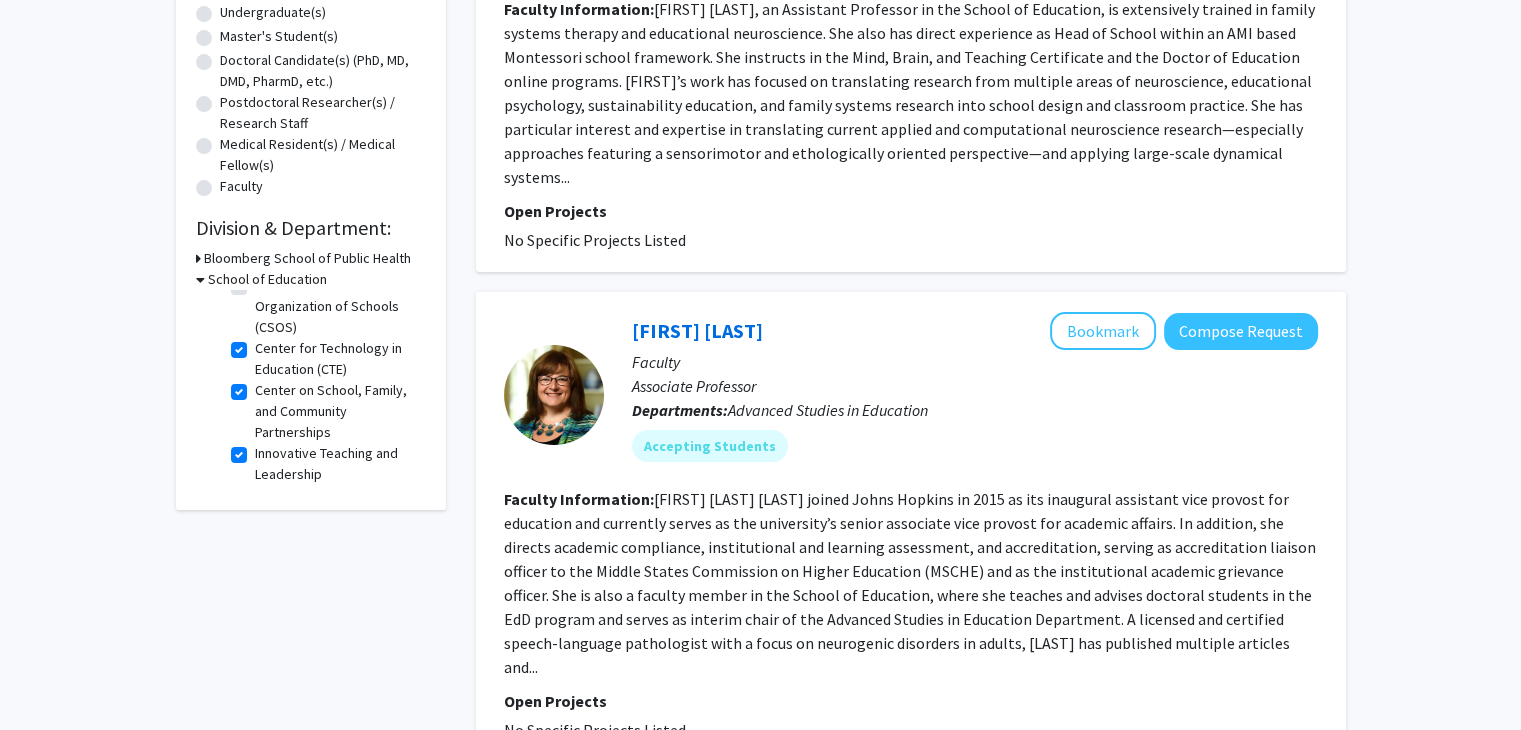 click on "Center on School, Family, and Community Partnerships" 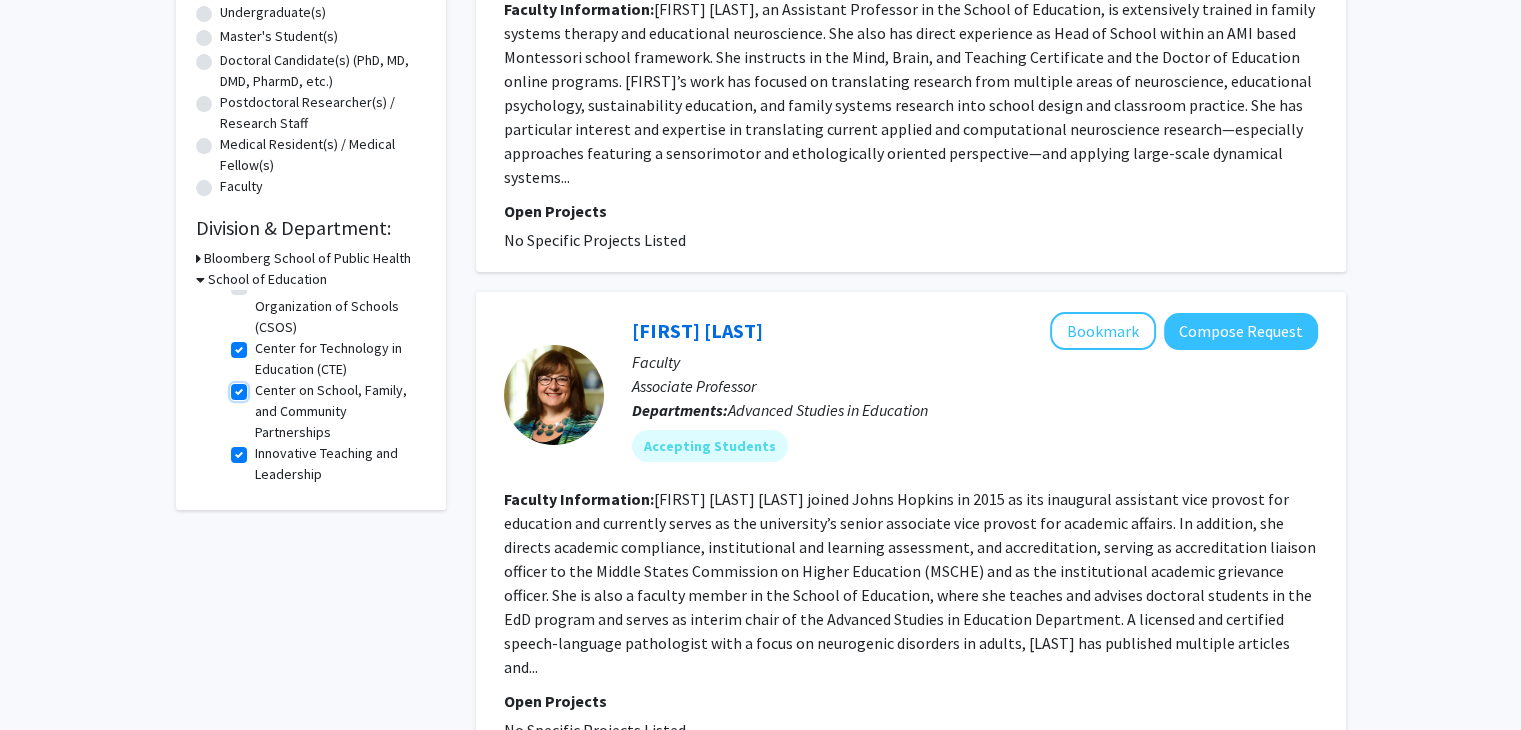 click on "Center on School, Family, and Community Partnerships" at bounding box center (261, 386) 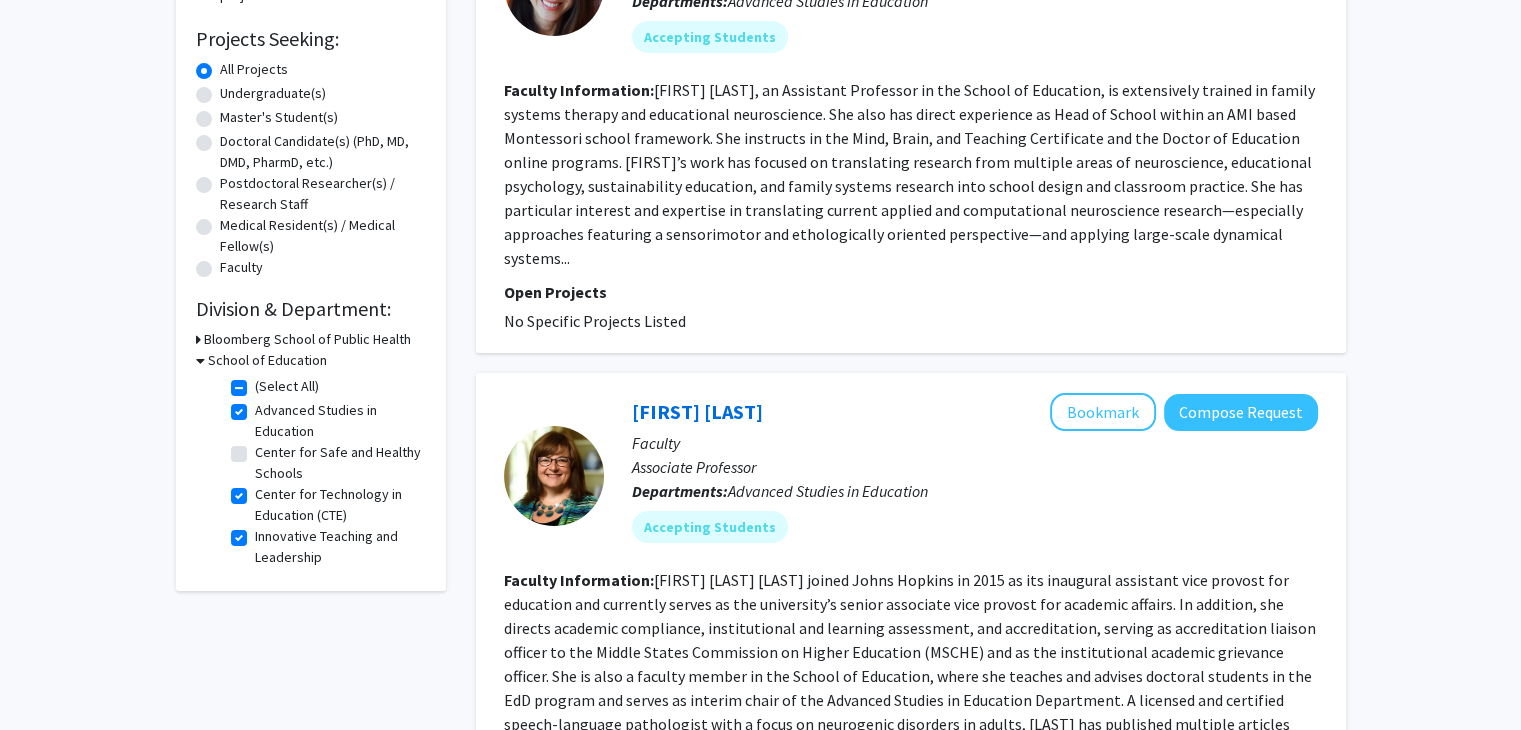 scroll, scrollTop: 400, scrollLeft: 0, axis: vertical 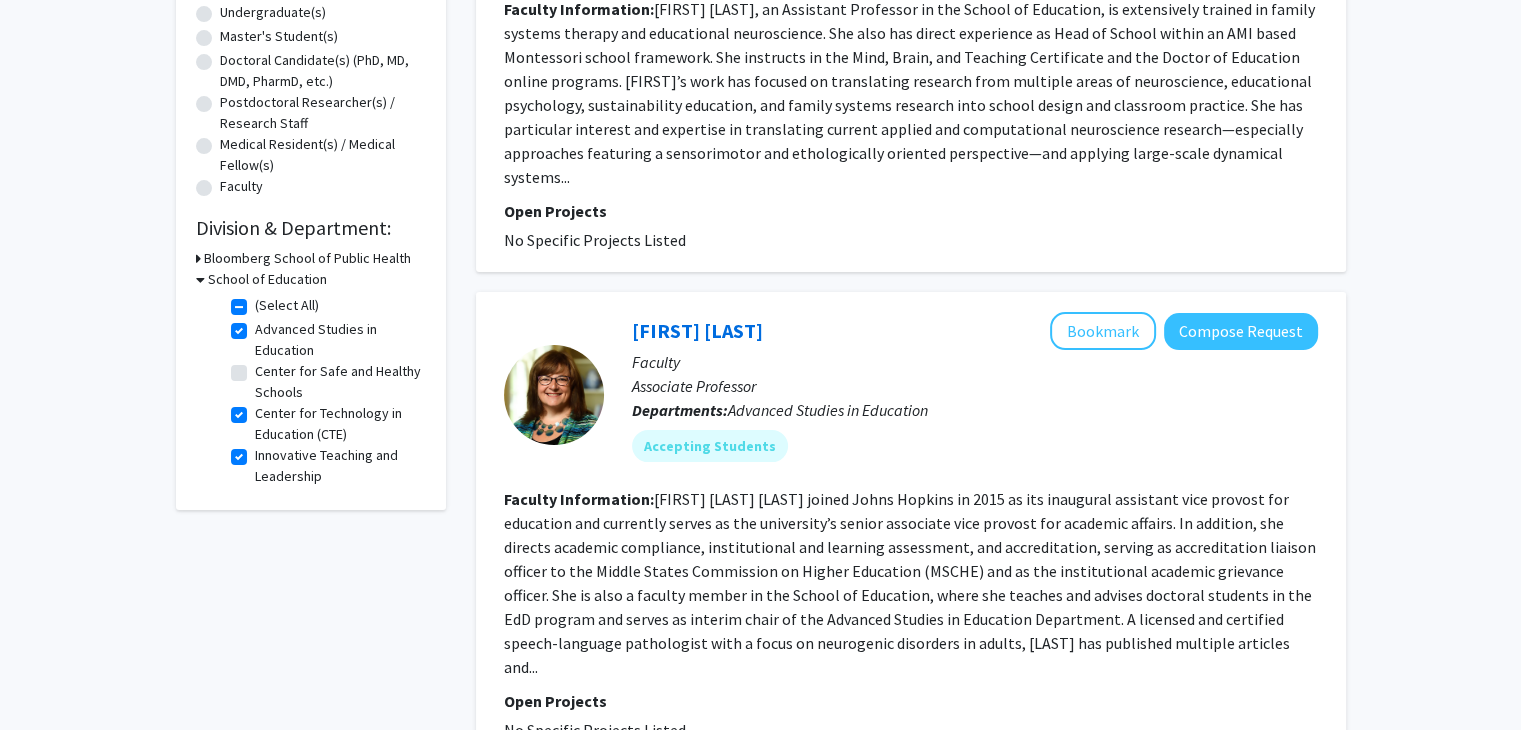click on "Advanced Studies in Education" 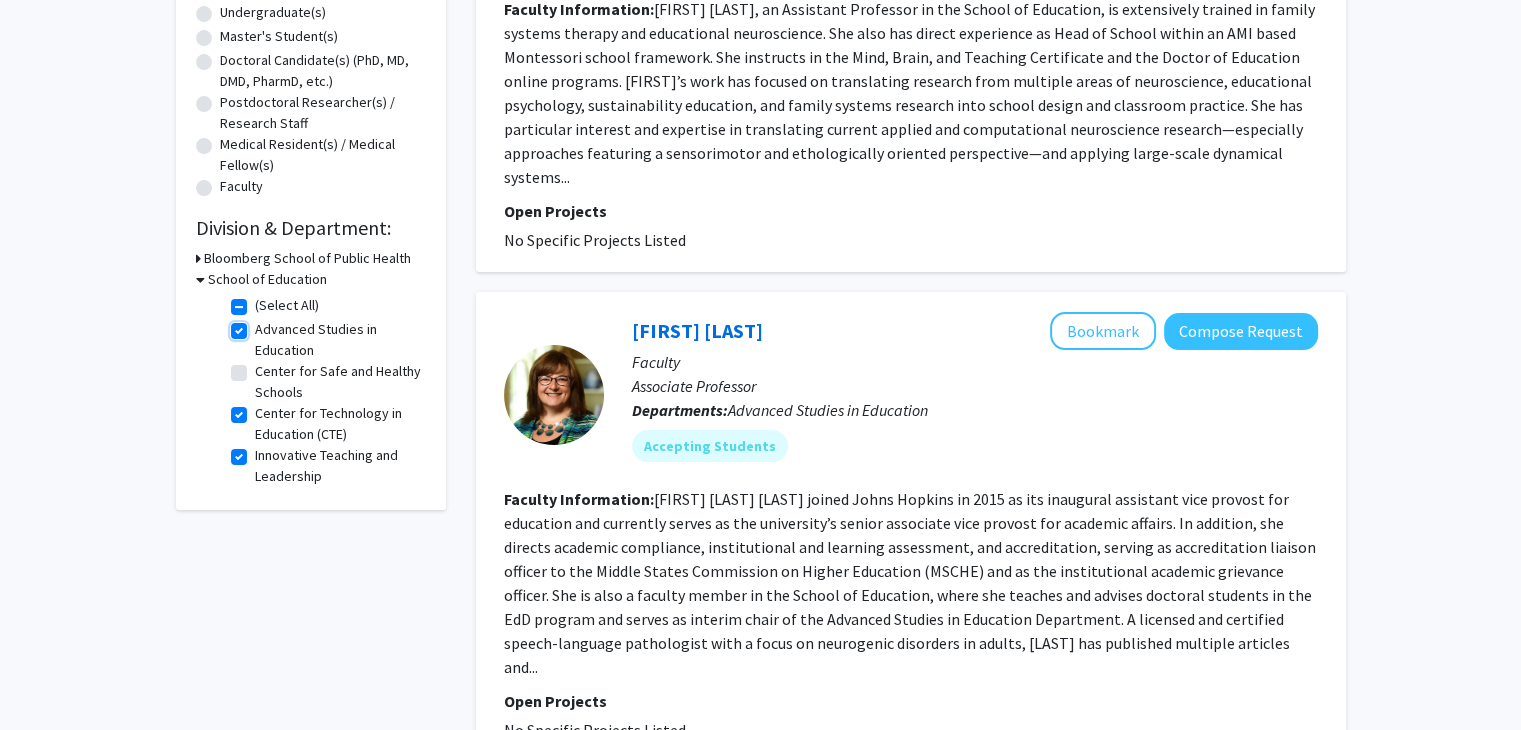 click on "Advanced Studies in Education" at bounding box center (261, 325) 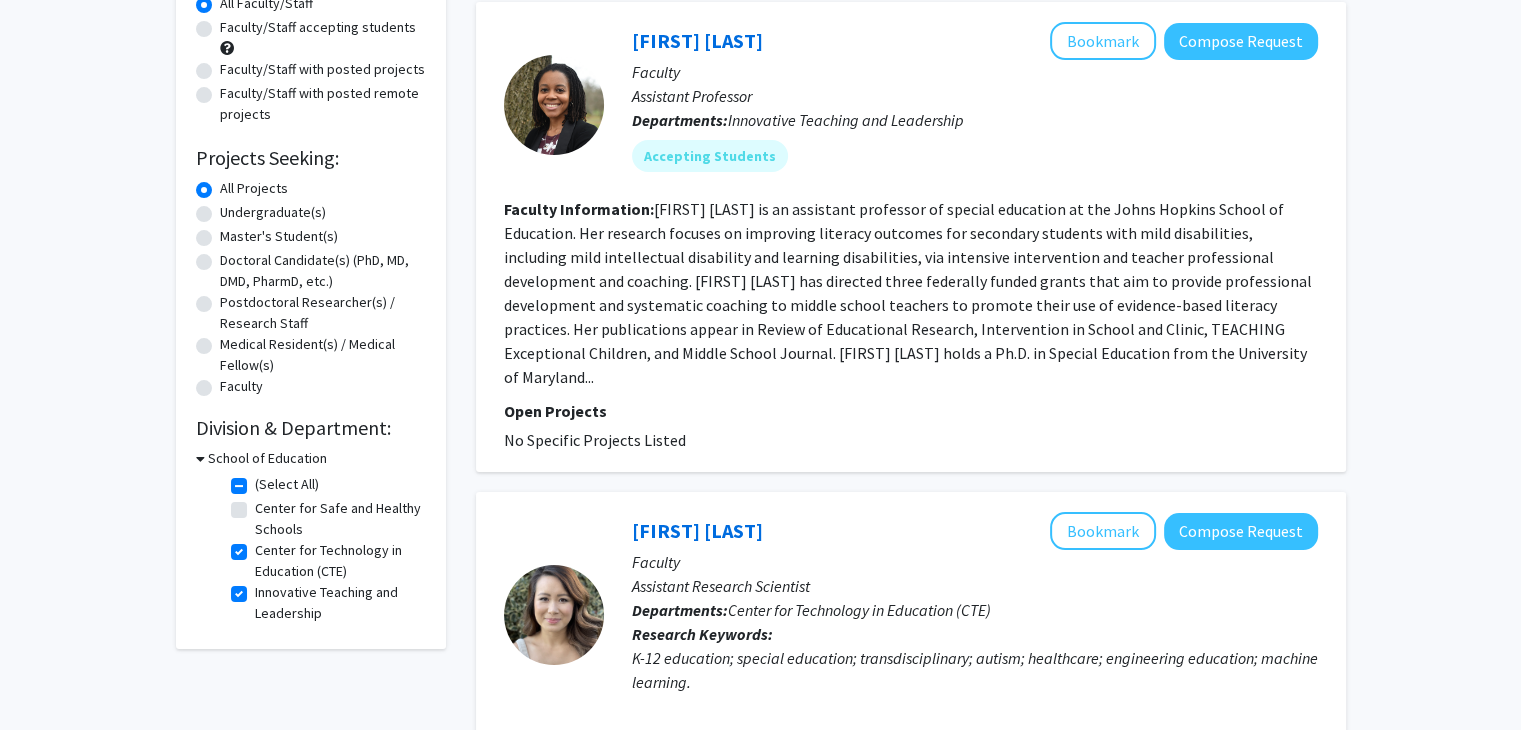 scroll, scrollTop: 300, scrollLeft: 0, axis: vertical 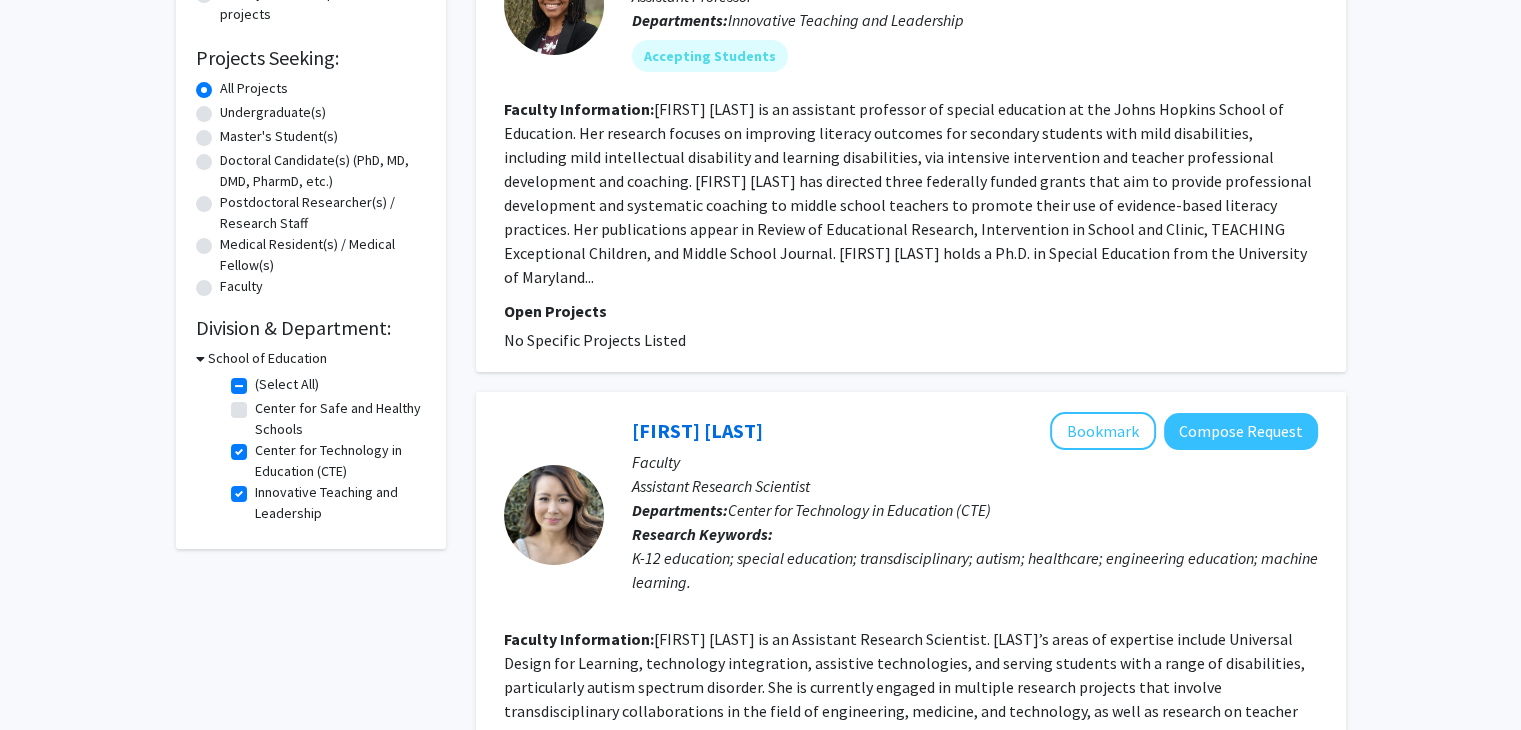 click on "Innovative Teaching and Leadership" 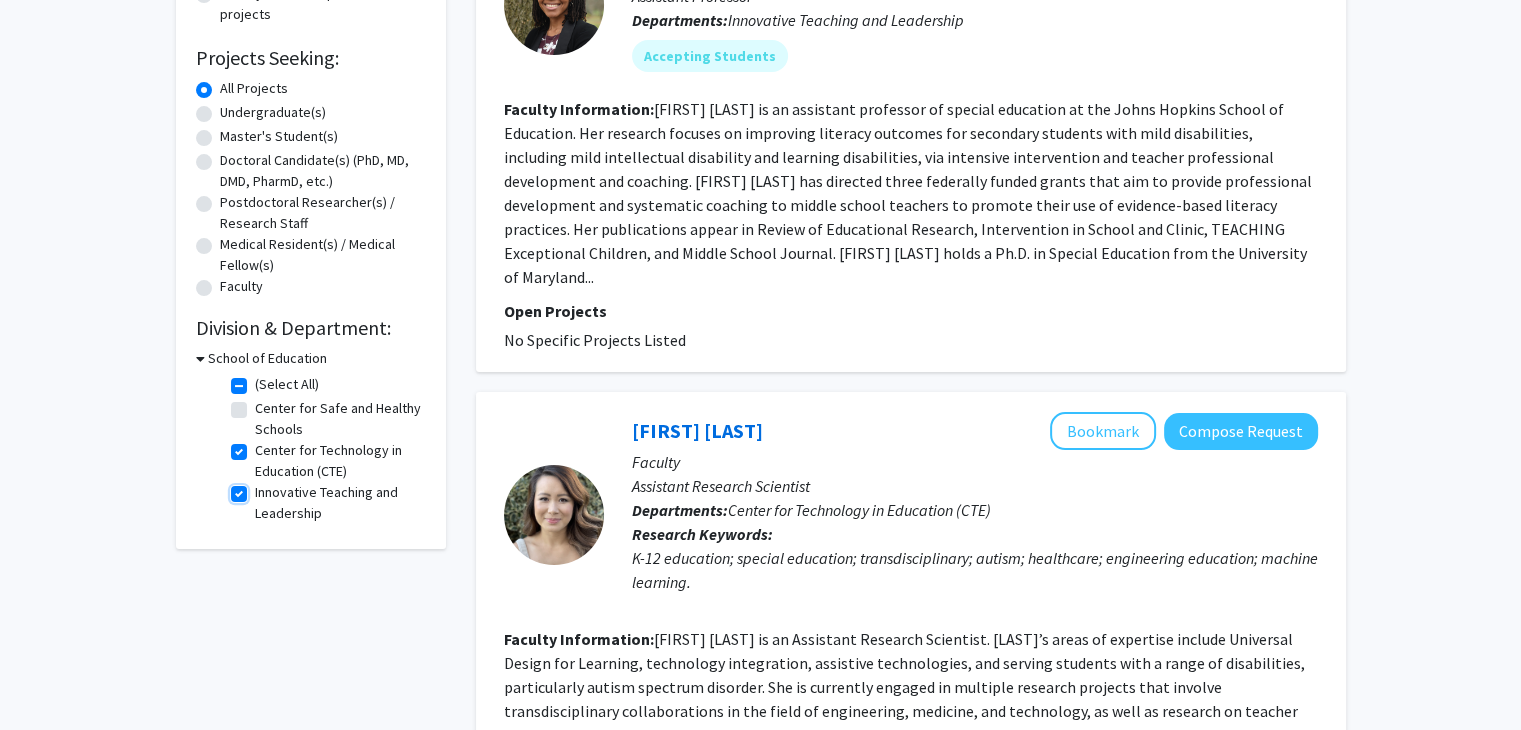 click on "Innovative Teaching and Leadership" at bounding box center (261, 488) 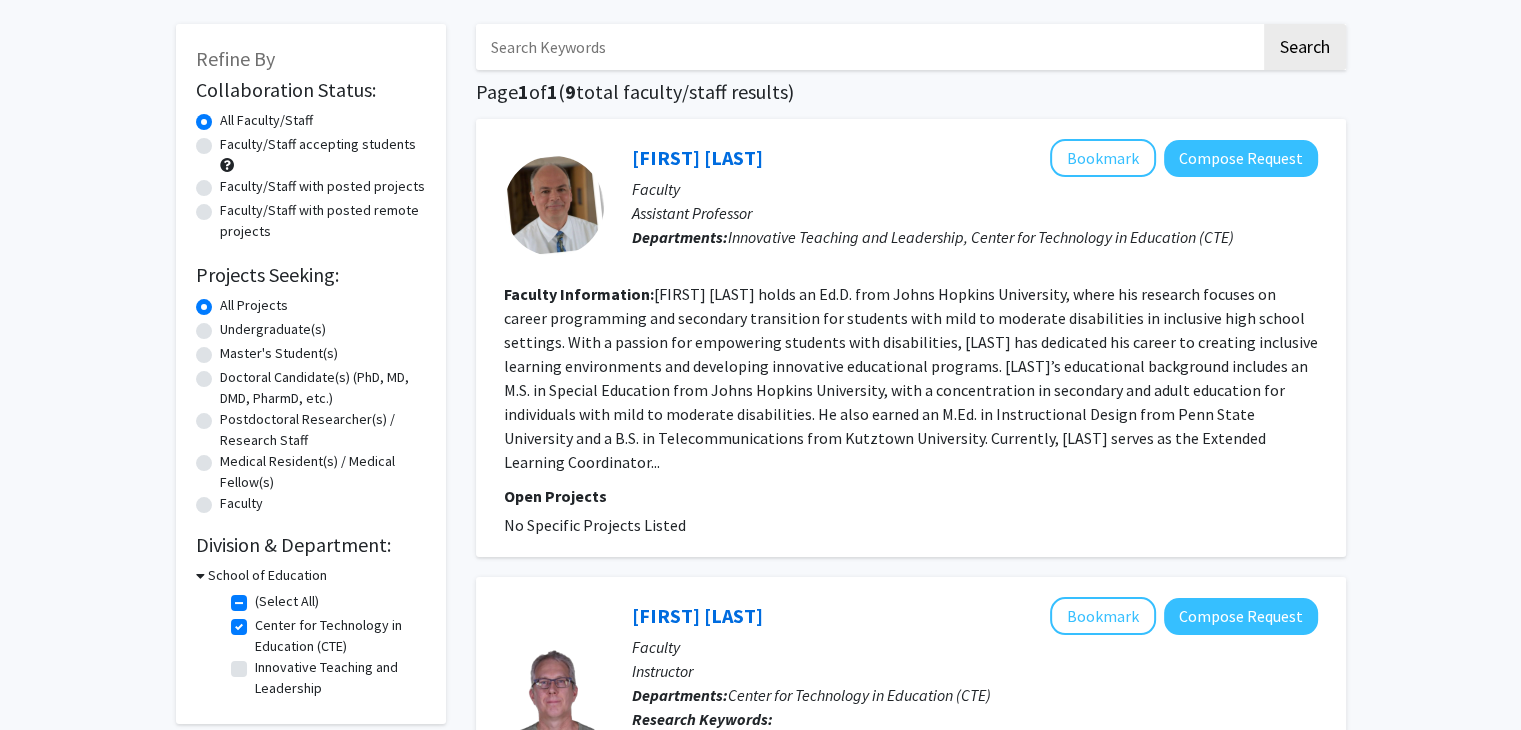 scroll, scrollTop: 0, scrollLeft: 0, axis: both 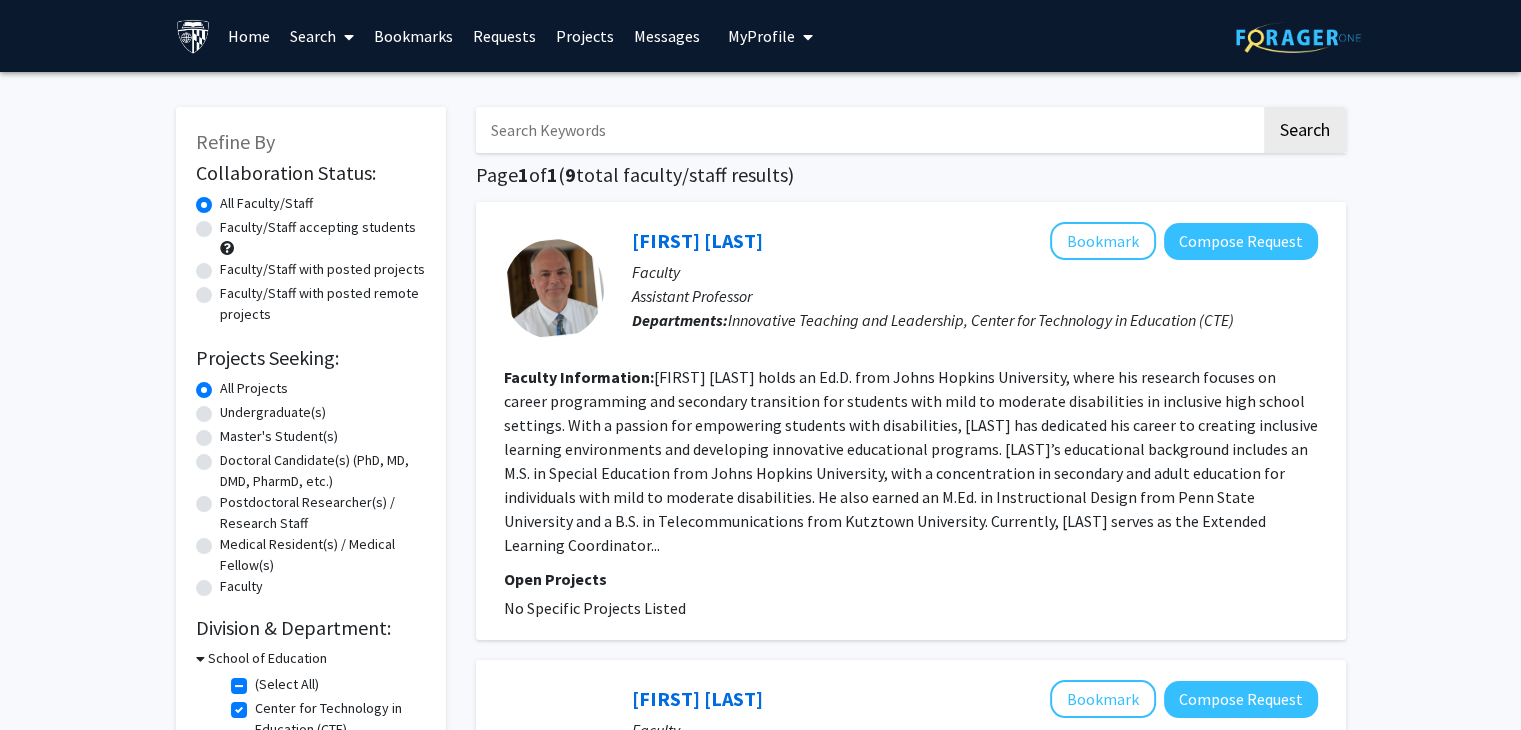 click on "Faculty/Staff accepting students" 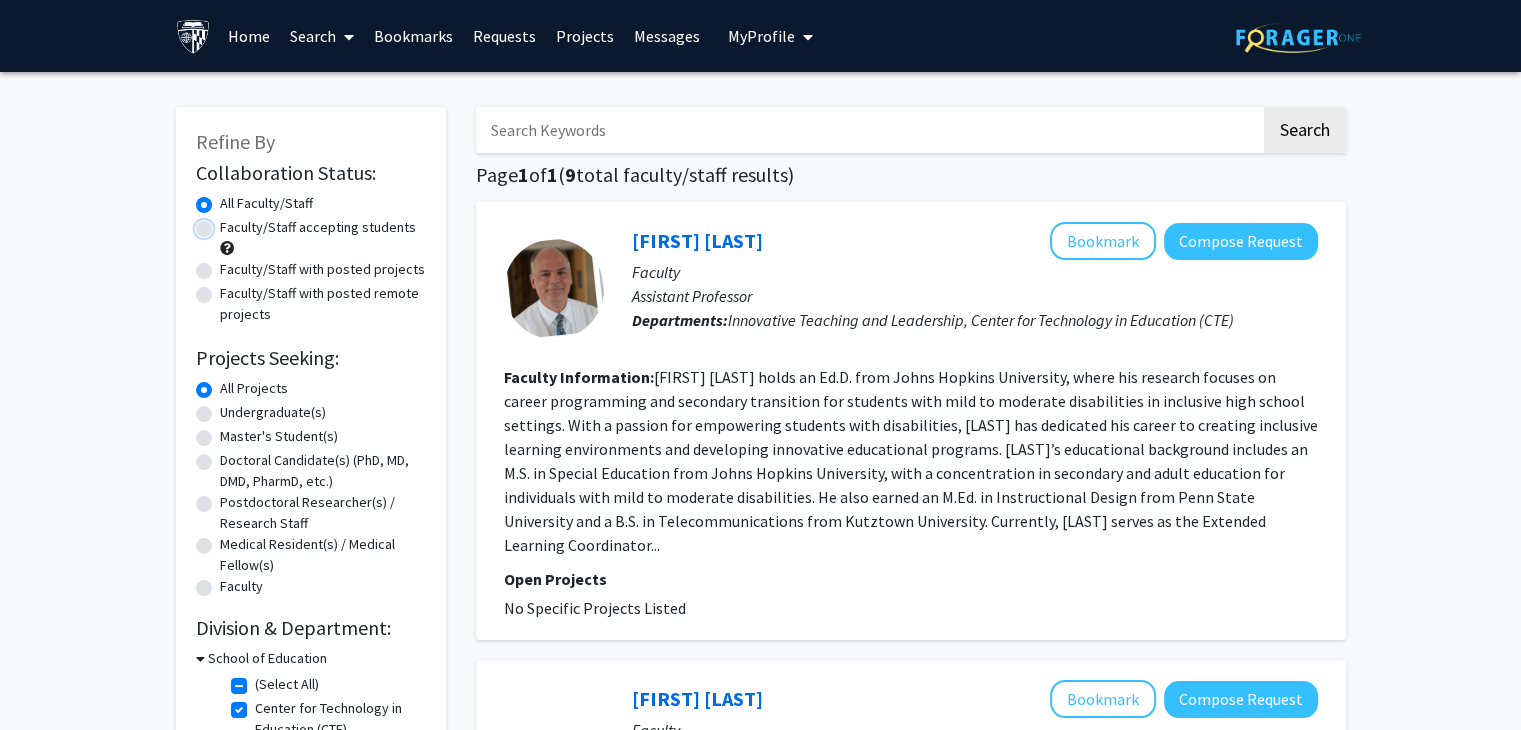 click on "Faculty/Staff accepting students" at bounding box center [226, 223] 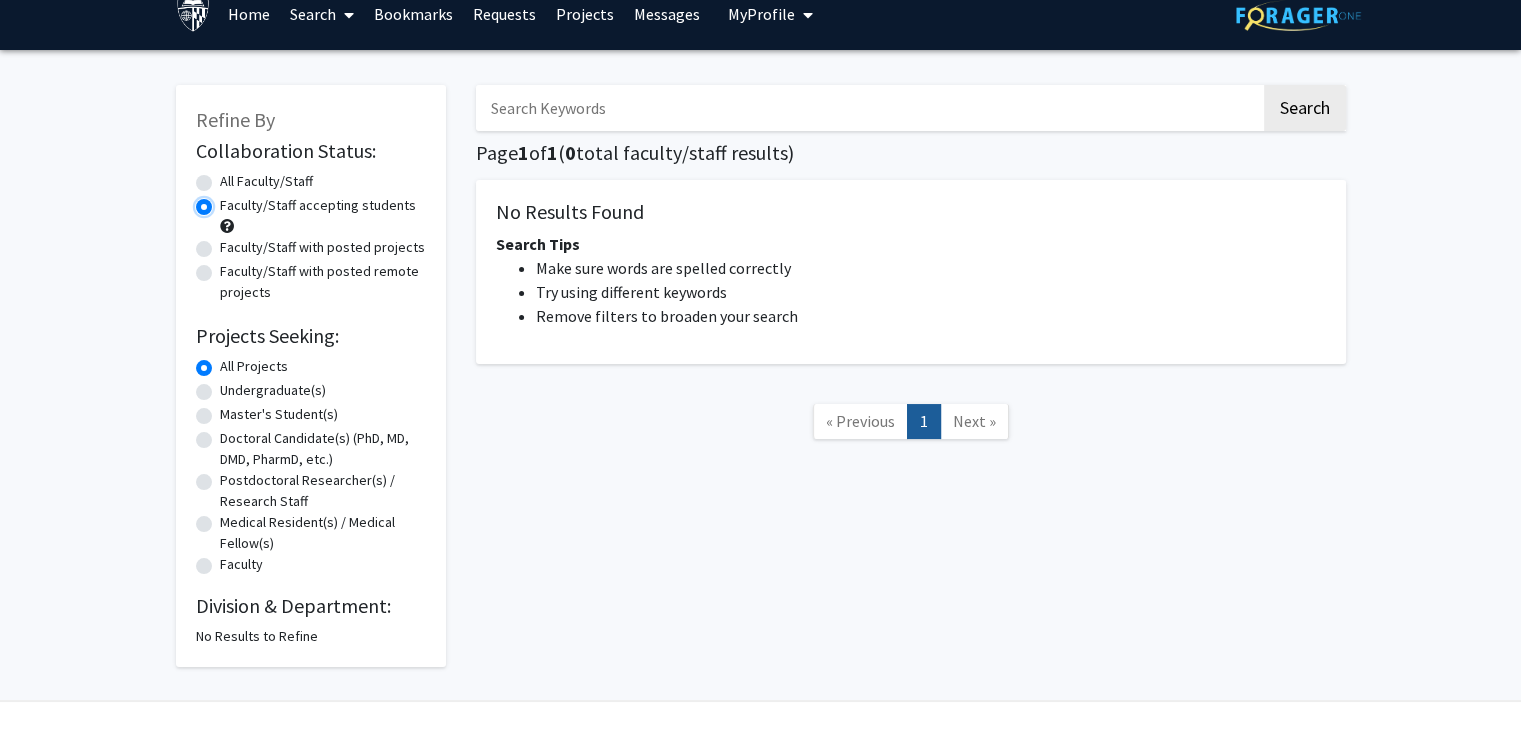 scroll, scrollTop: 0, scrollLeft: 0, axis: both 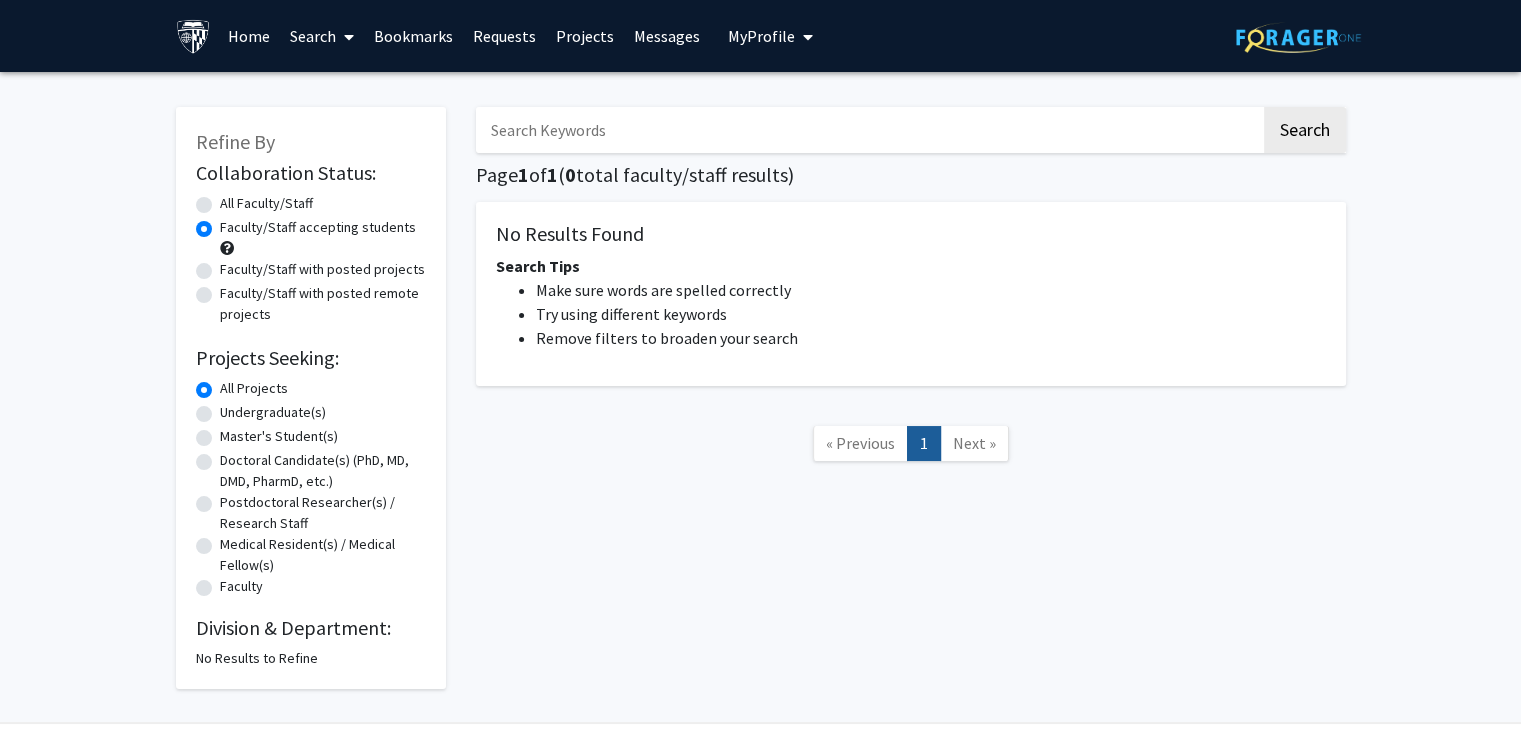 click on "All Faculty/Staff" 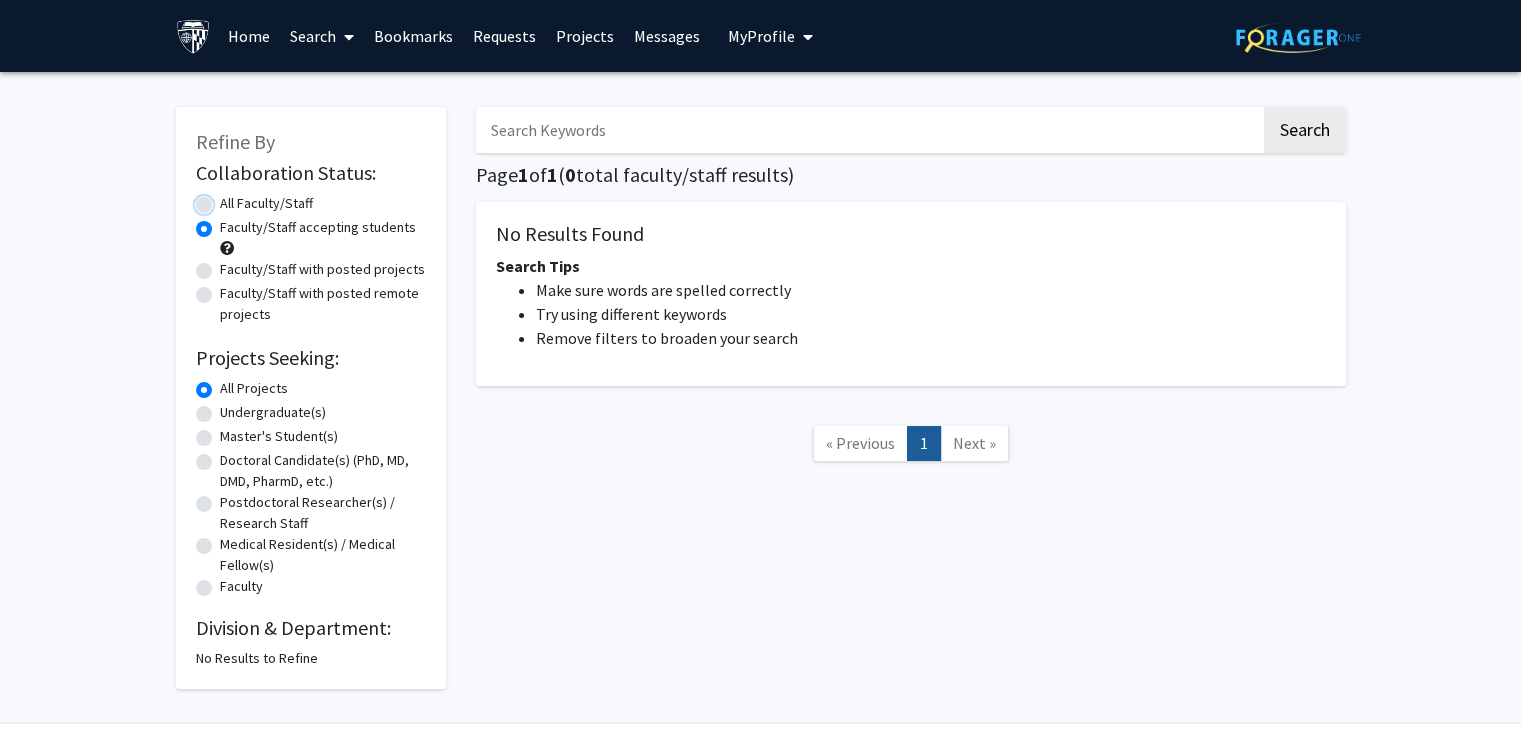 click on "All Faculty/Staff" at bounding box center [226, 199] 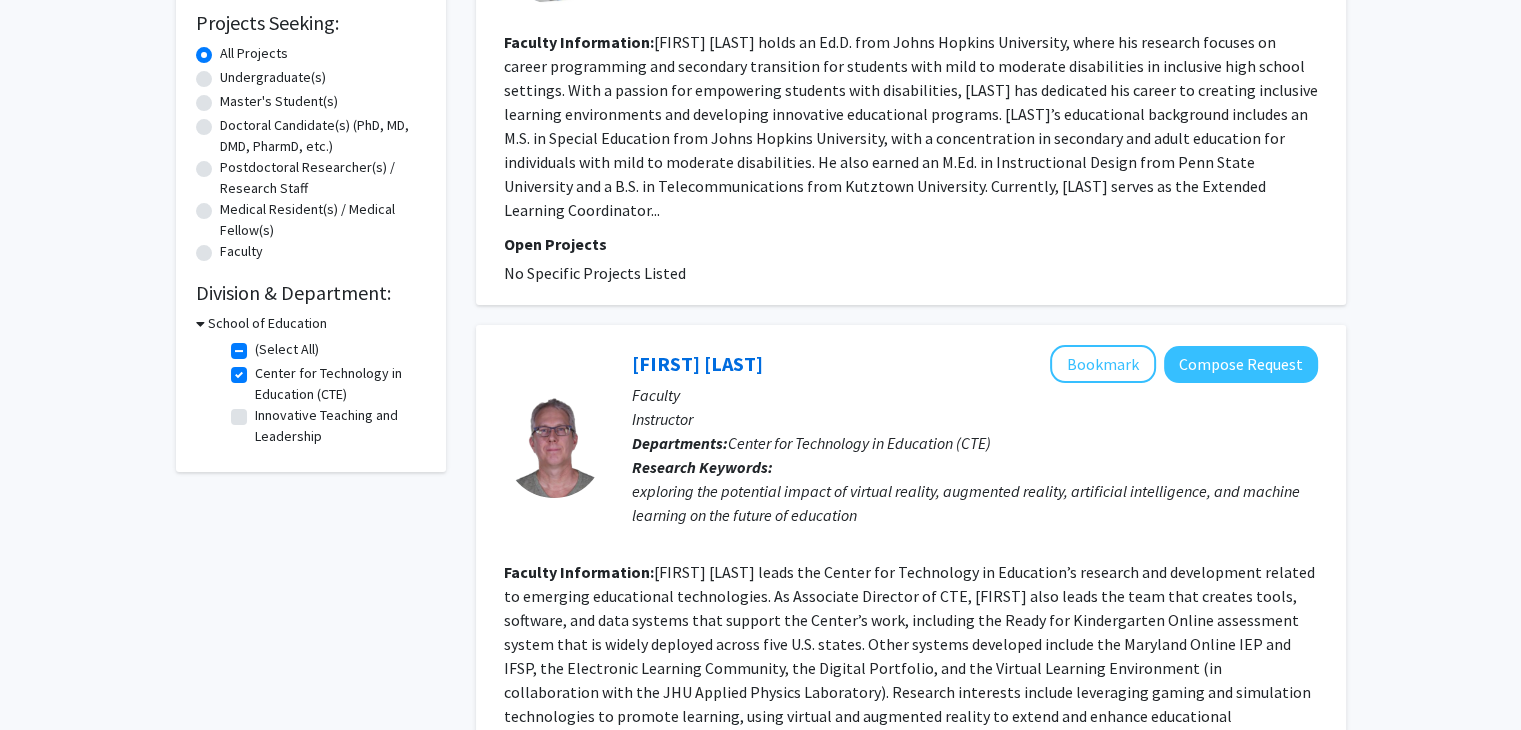 scroll, scrollTop: 500, scrollLeft: 0, axis: vertical 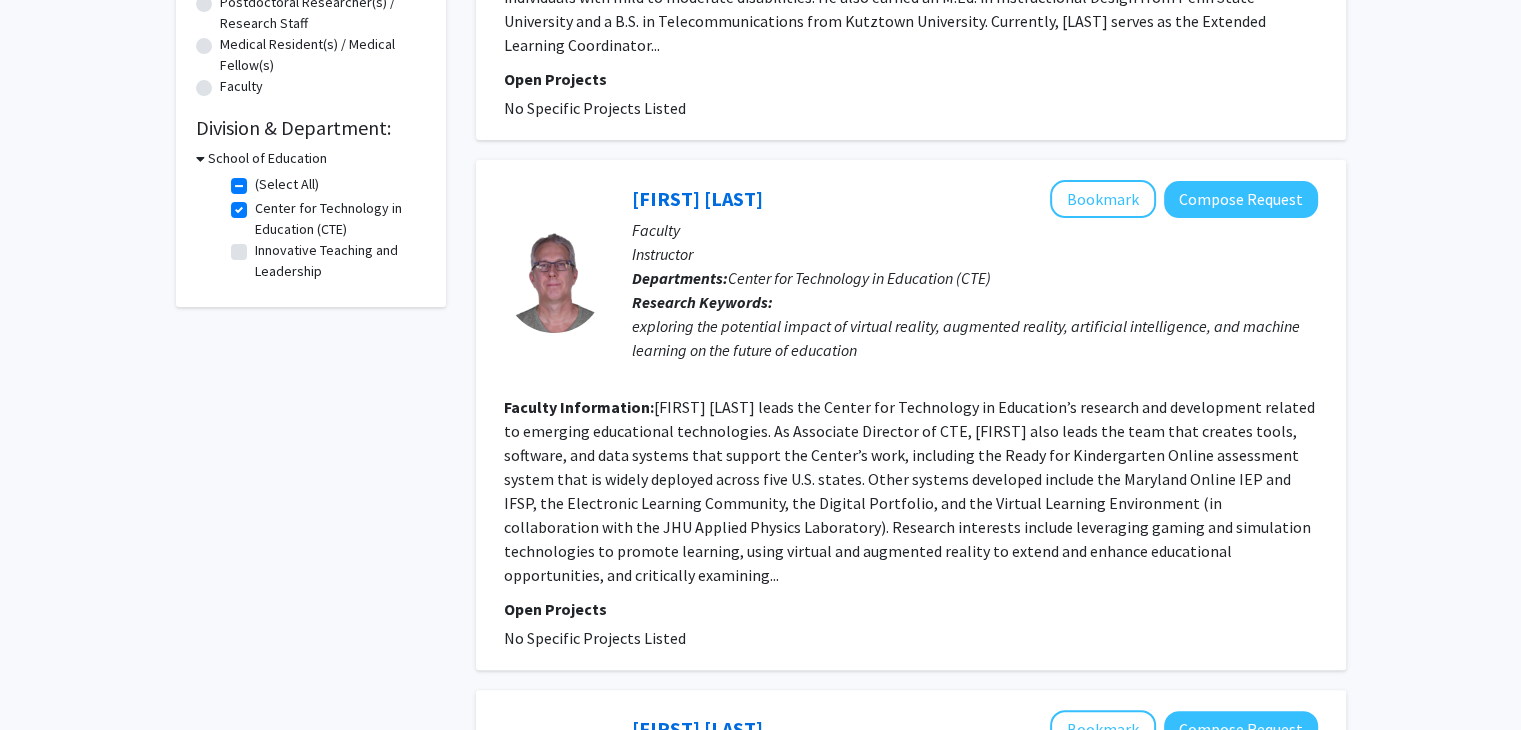 click on "(Select All)" 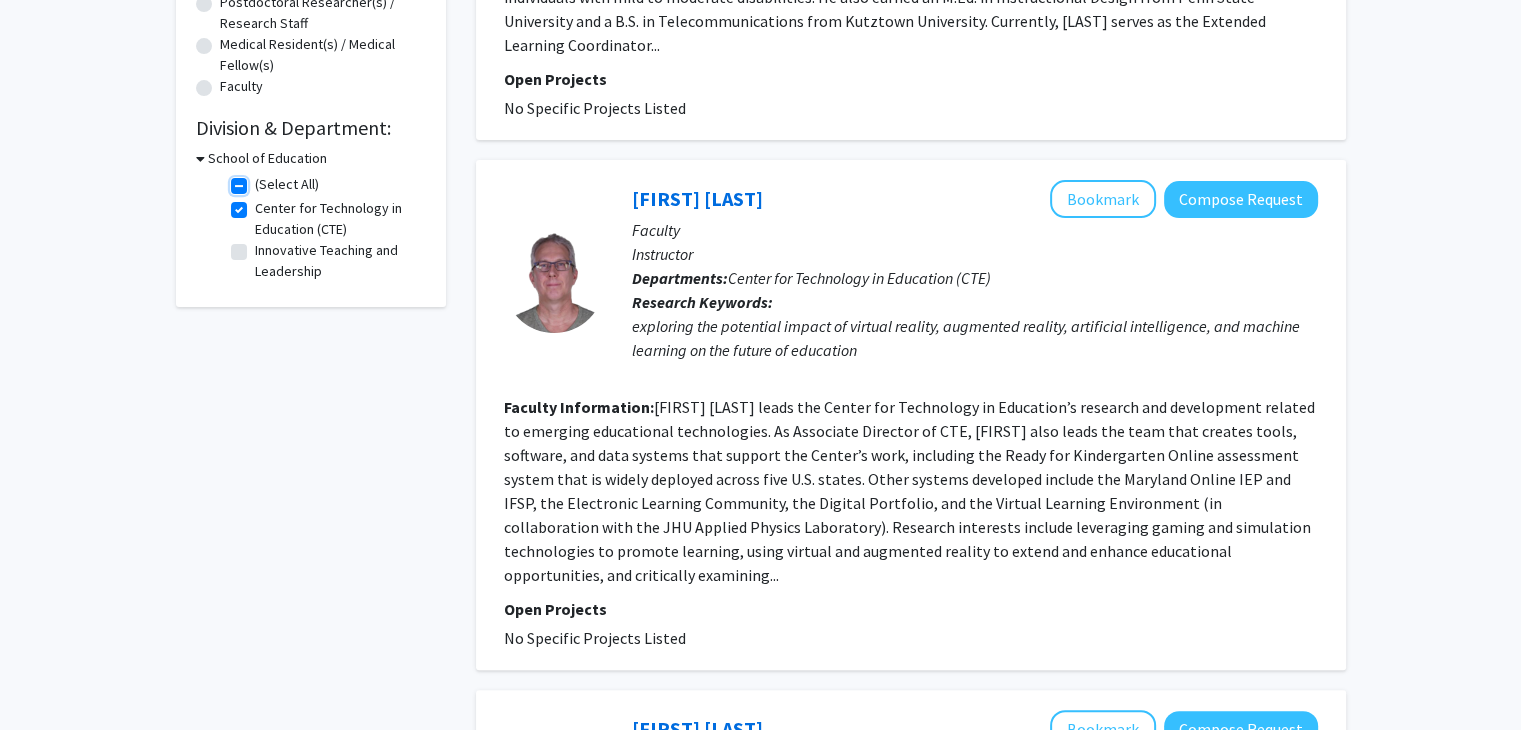 click on "(Select All)" at bounding box center [261, 180] 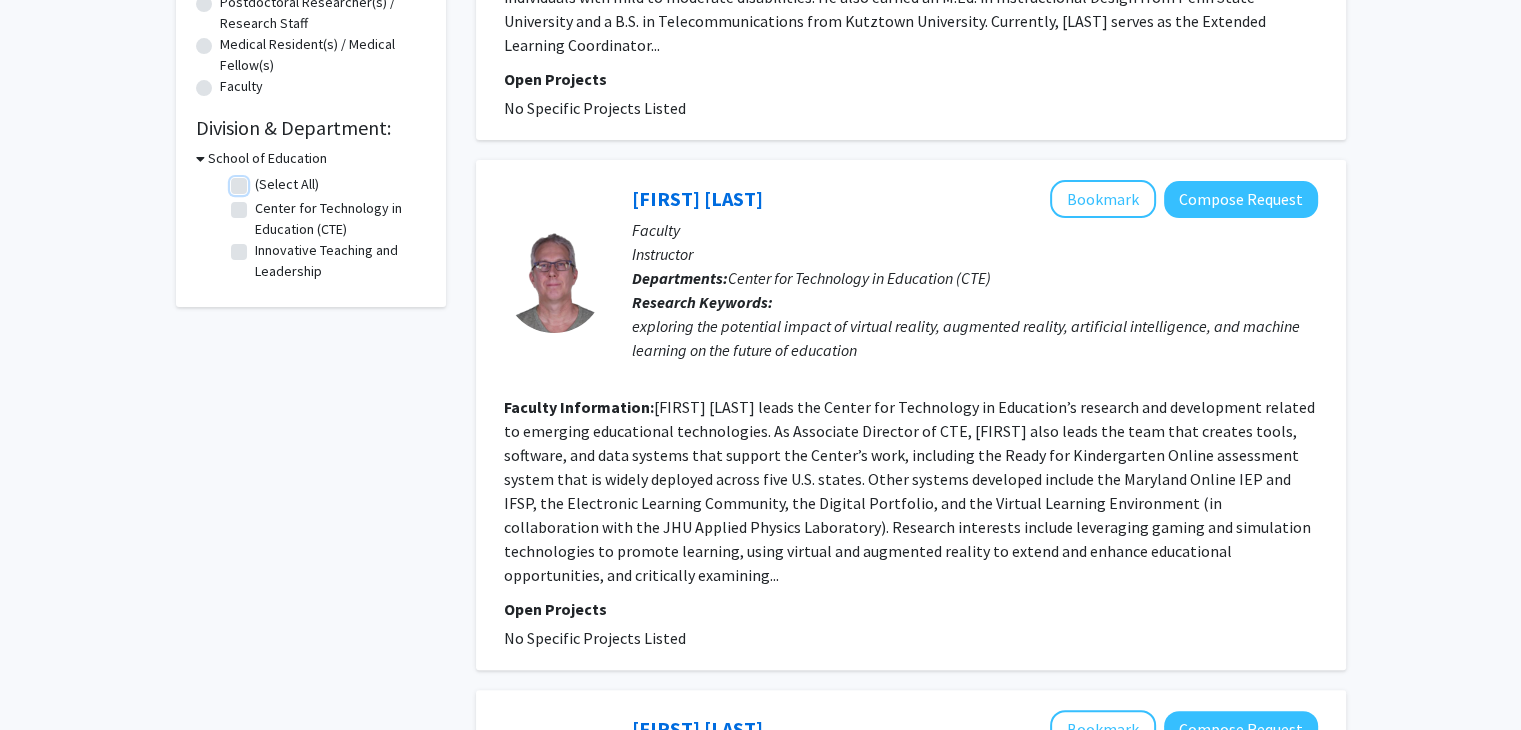 checkbox on "false" 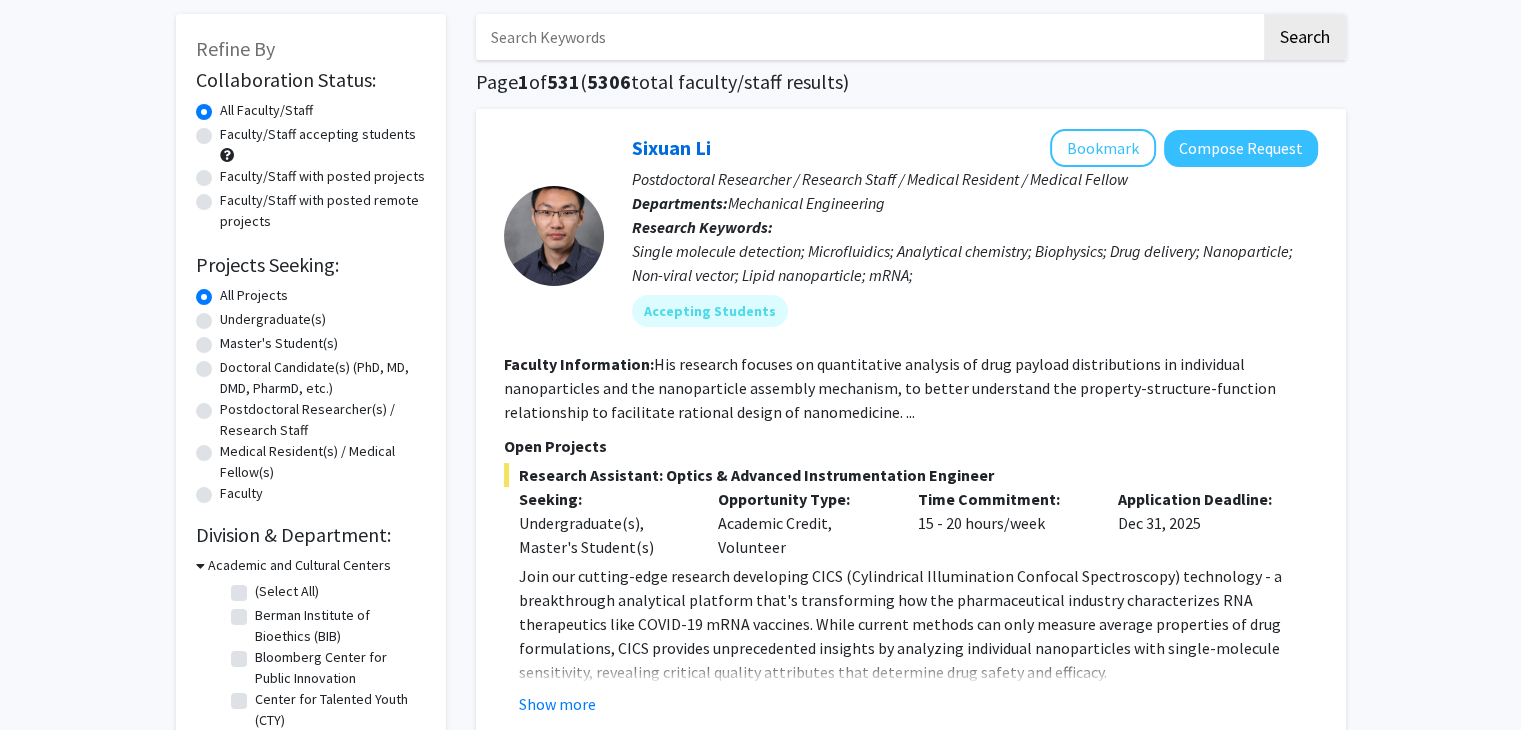 scroll, scrollTop: 400, scrollLeft: 0, axis: vertical 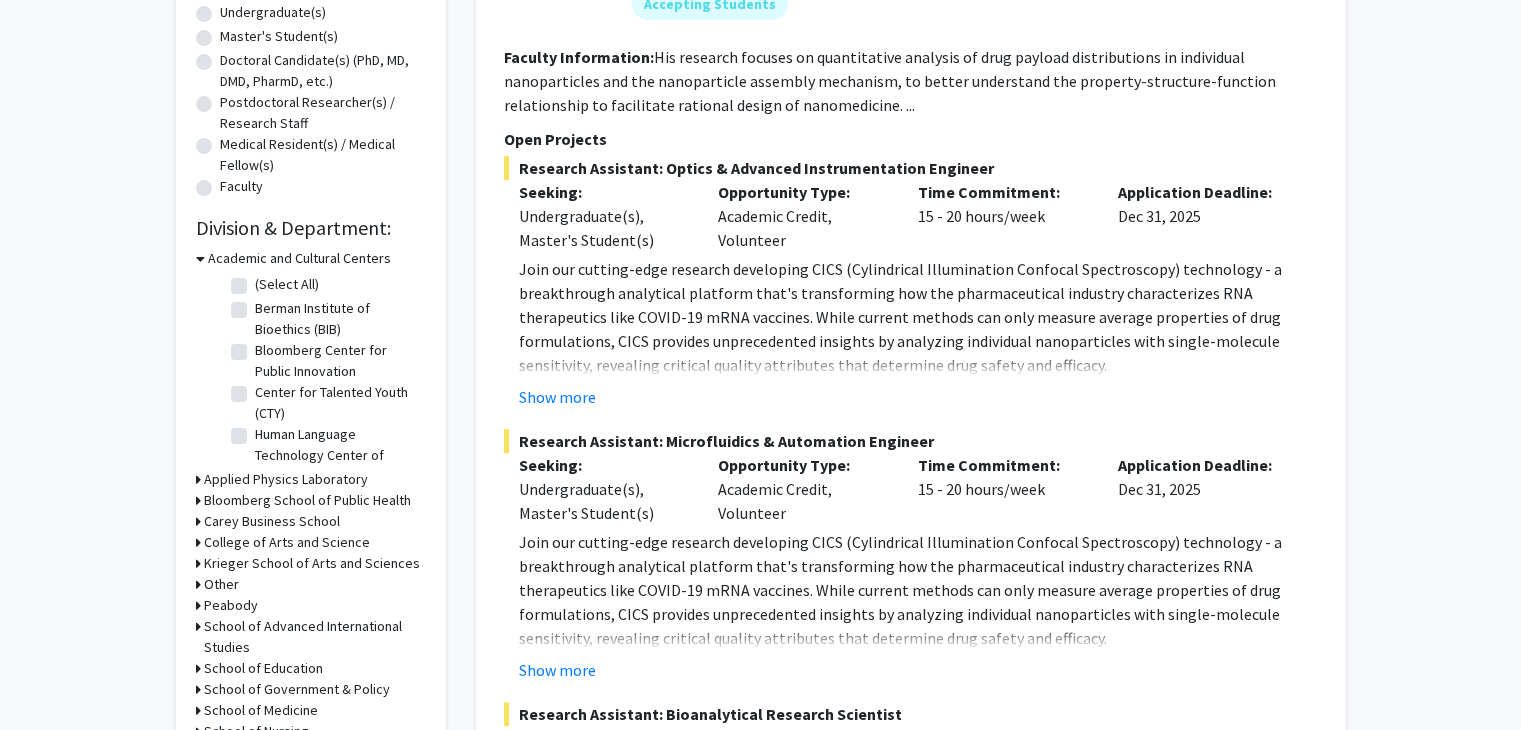 click 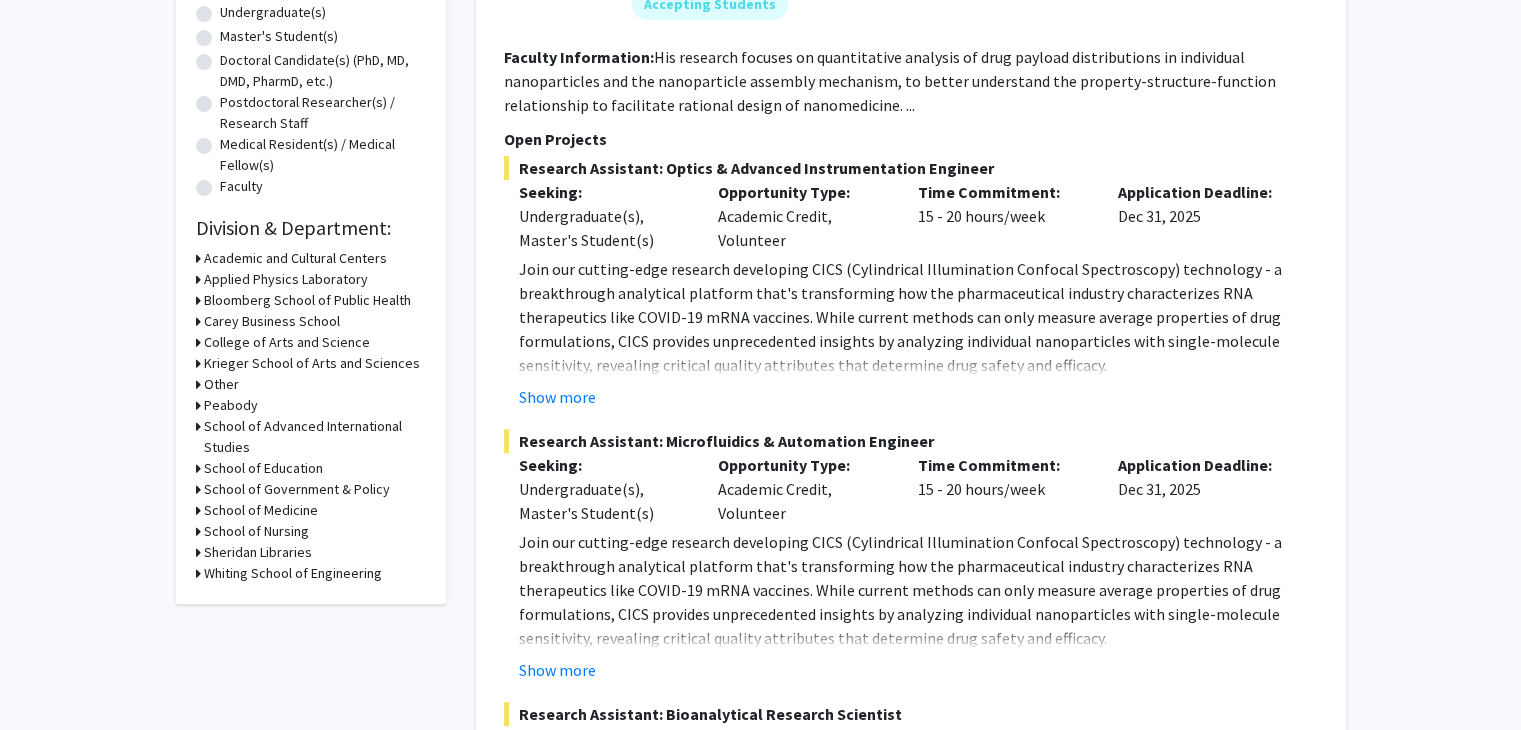 click 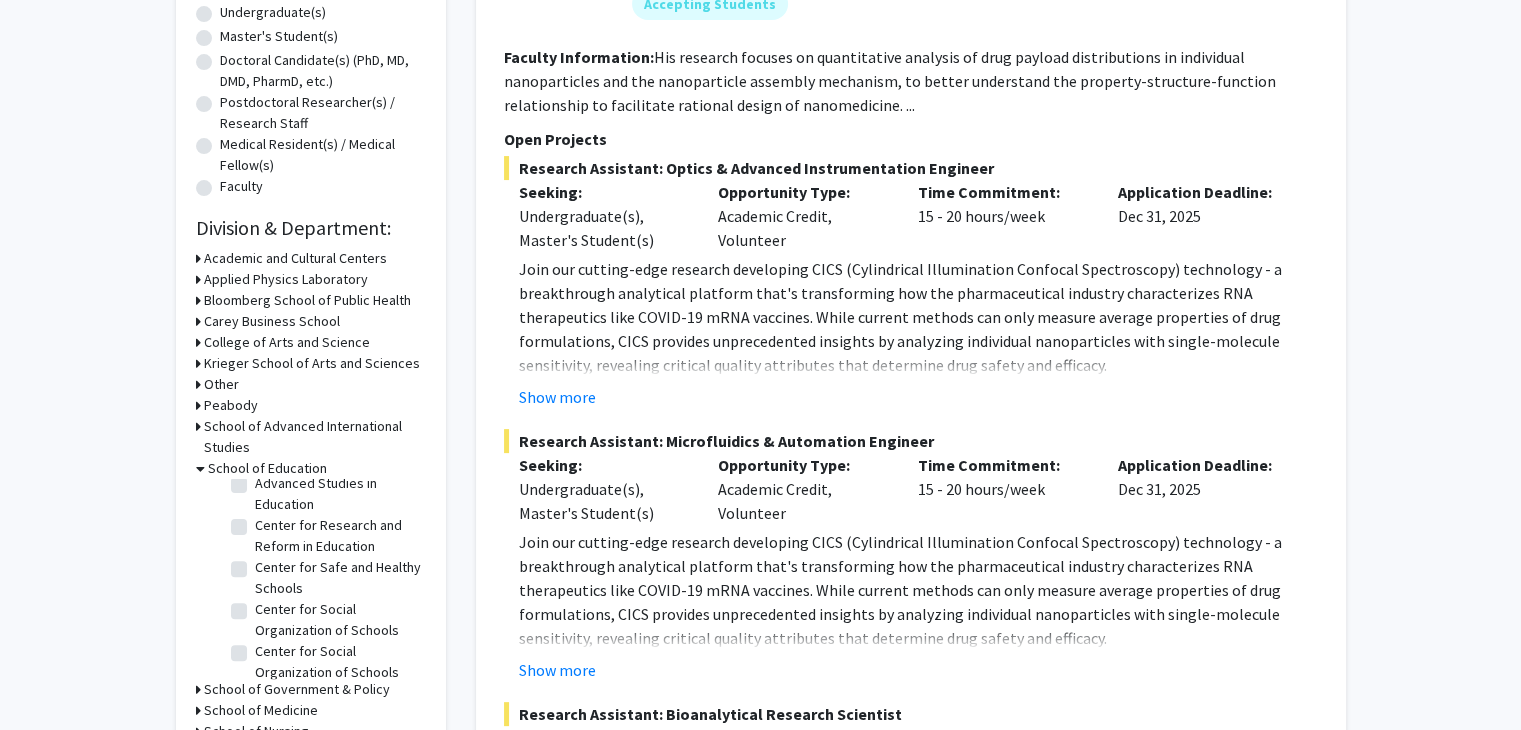 scroll, scrollTop: 0, scrollLeft: 0, axis: both 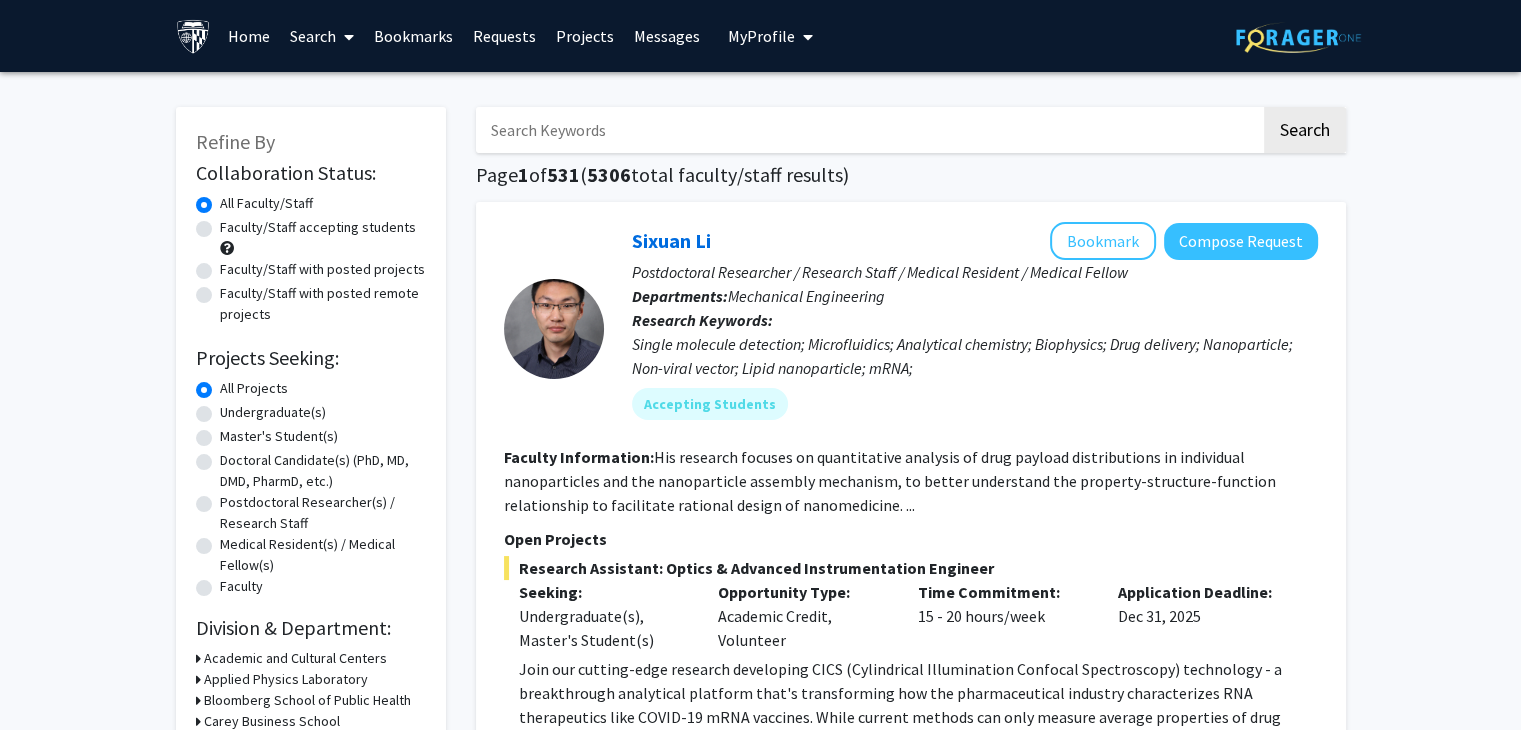 click on "Faculty/Staff accepting students" 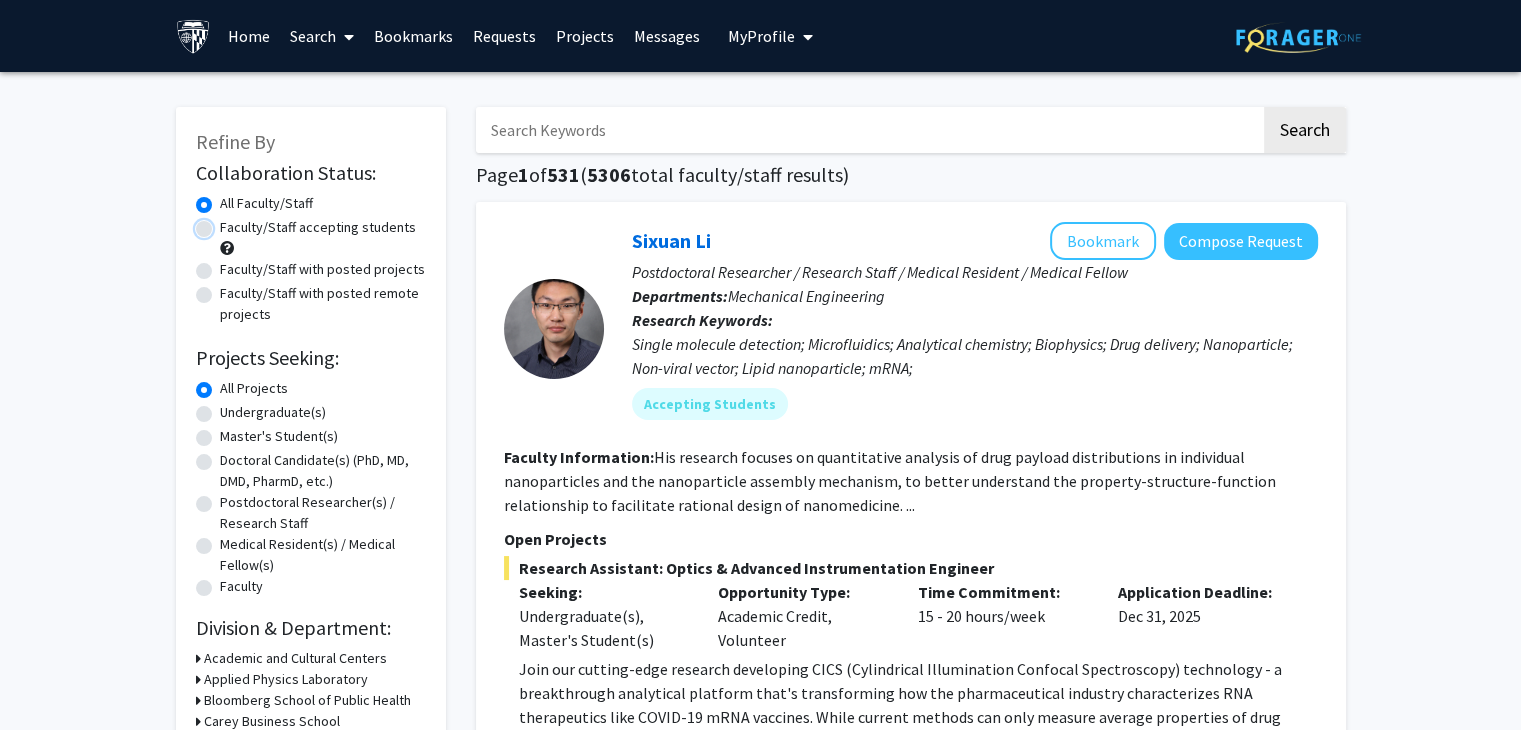 click on "Faculty/Staff accepting students" at bounding box center [226, 223] 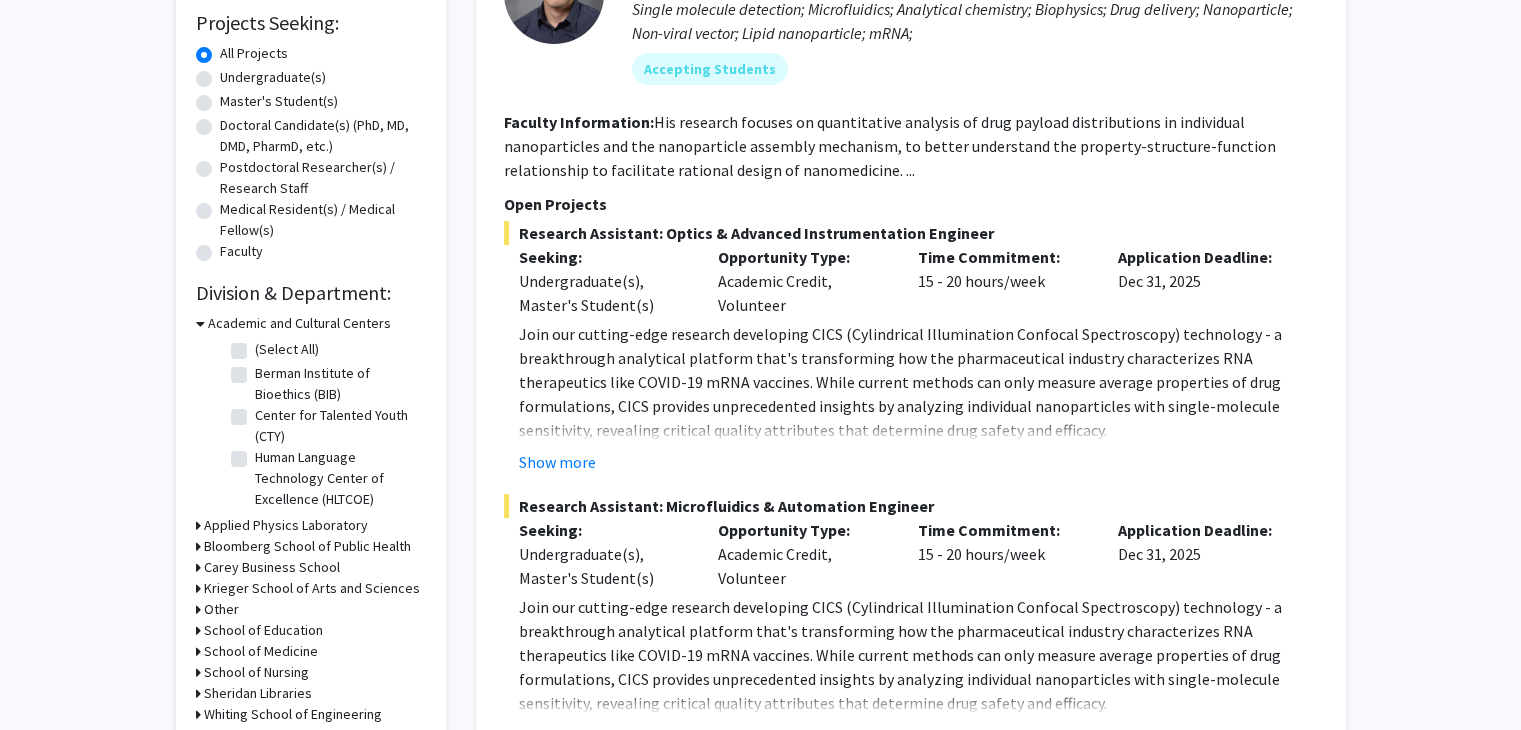 scroll, scrollTop: 500, scrollLeft: 0, axis: vertical 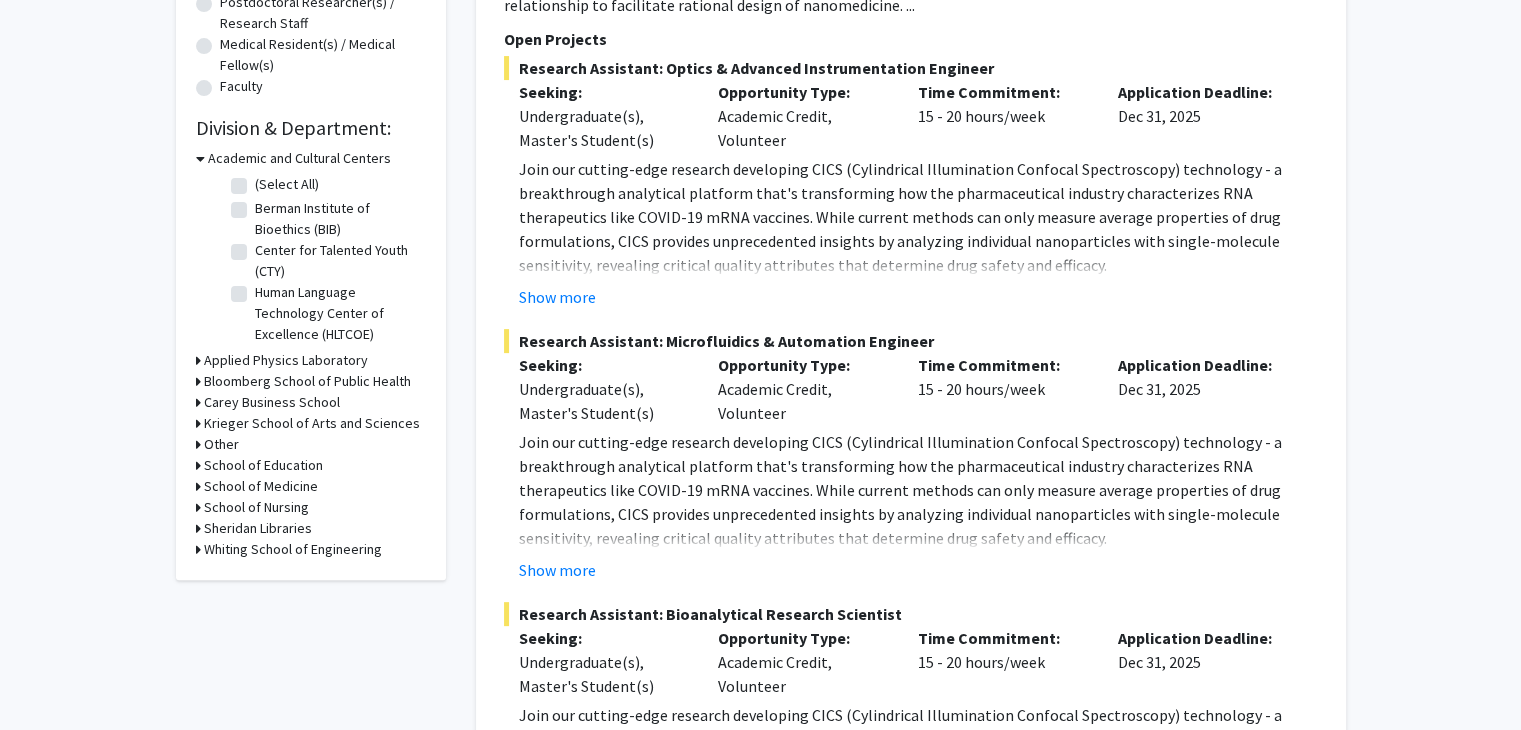 click 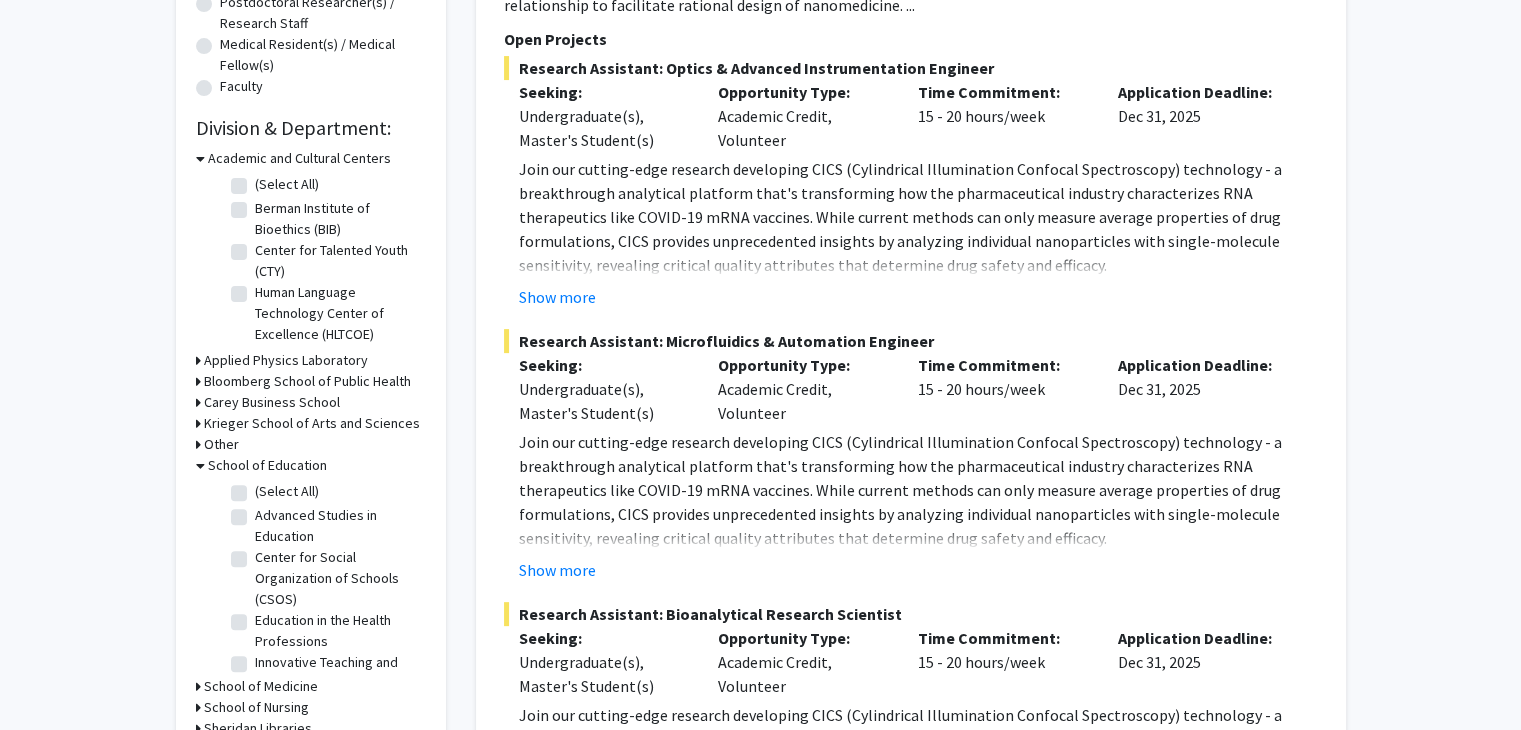 click on "(Select All)" 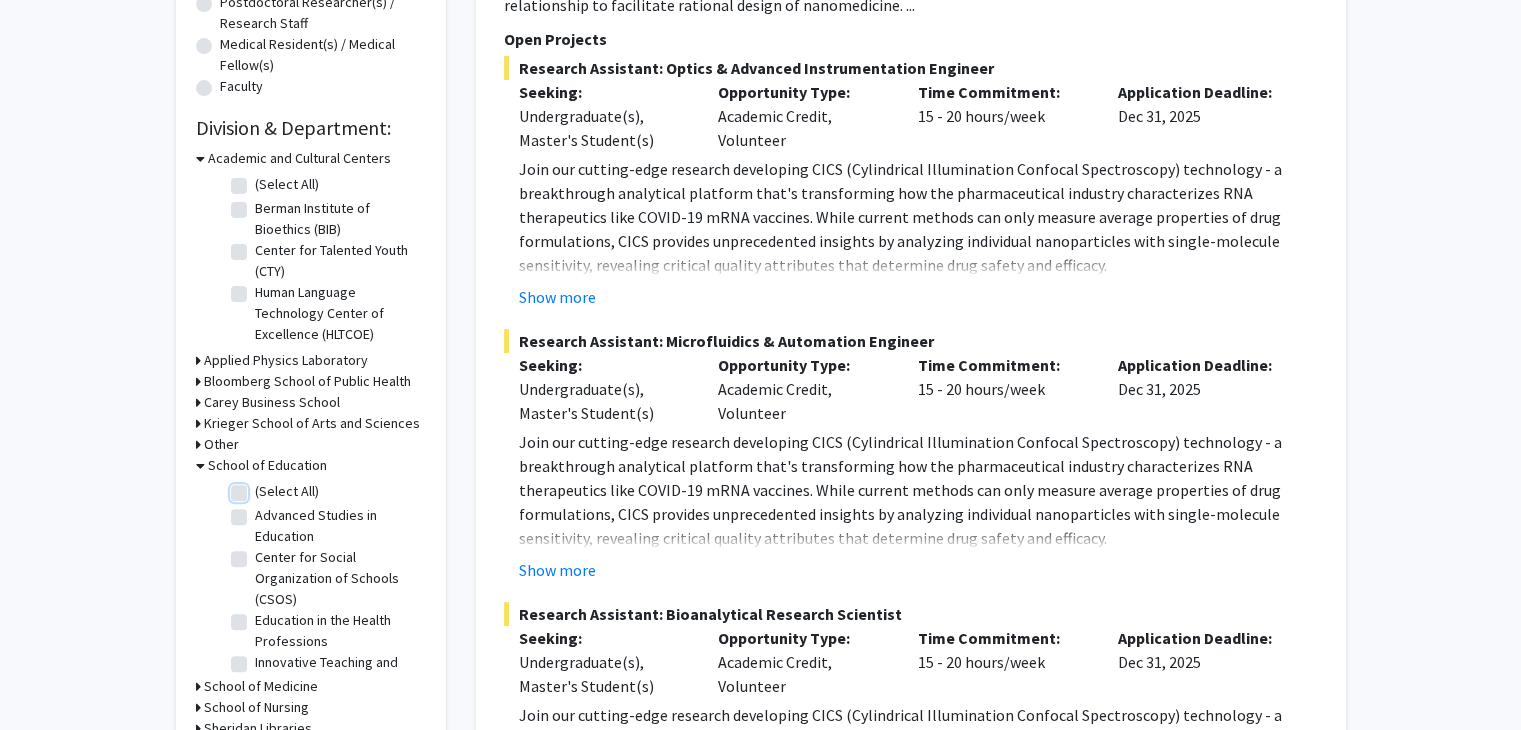 click on "(Select All)" at bounding box center [261, 487] 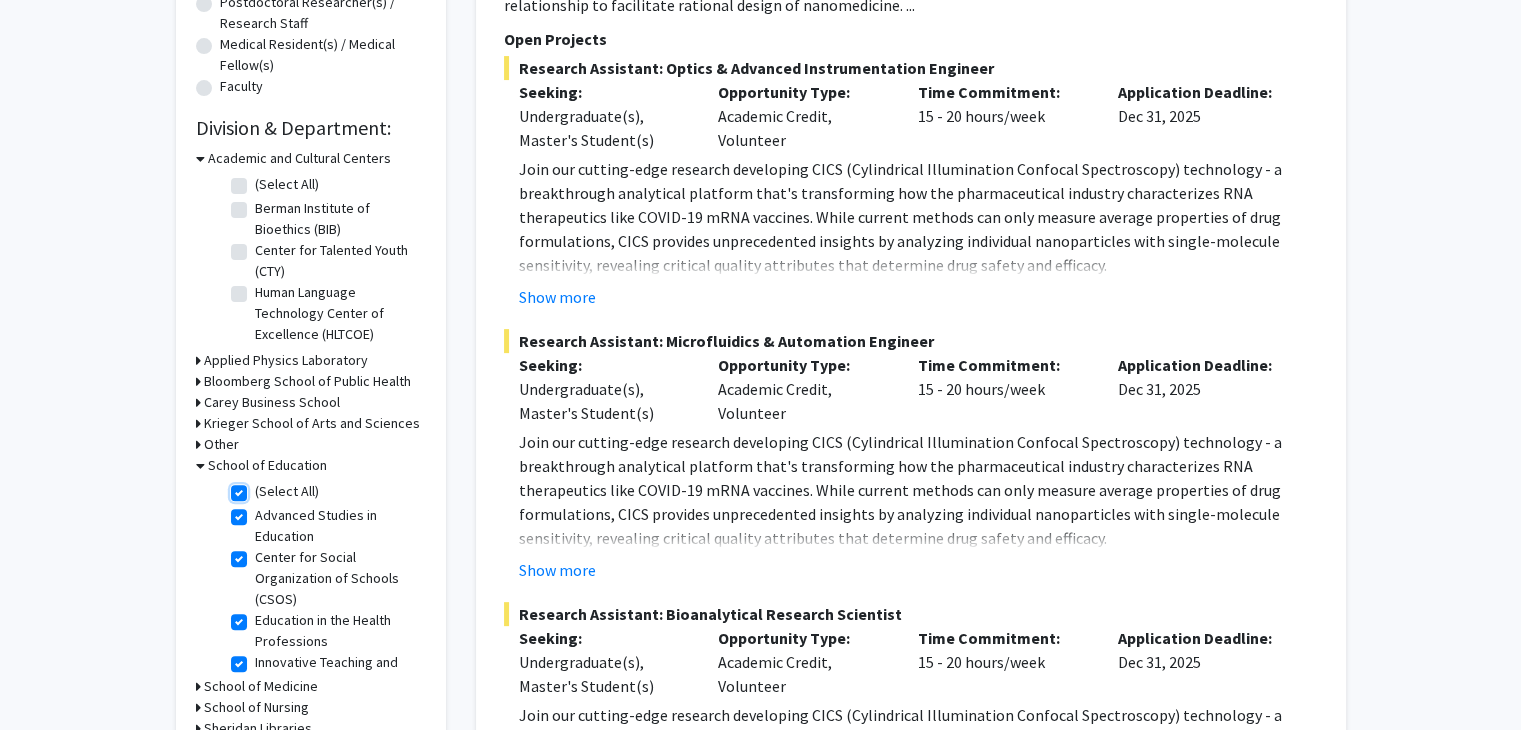checkbox on "true" 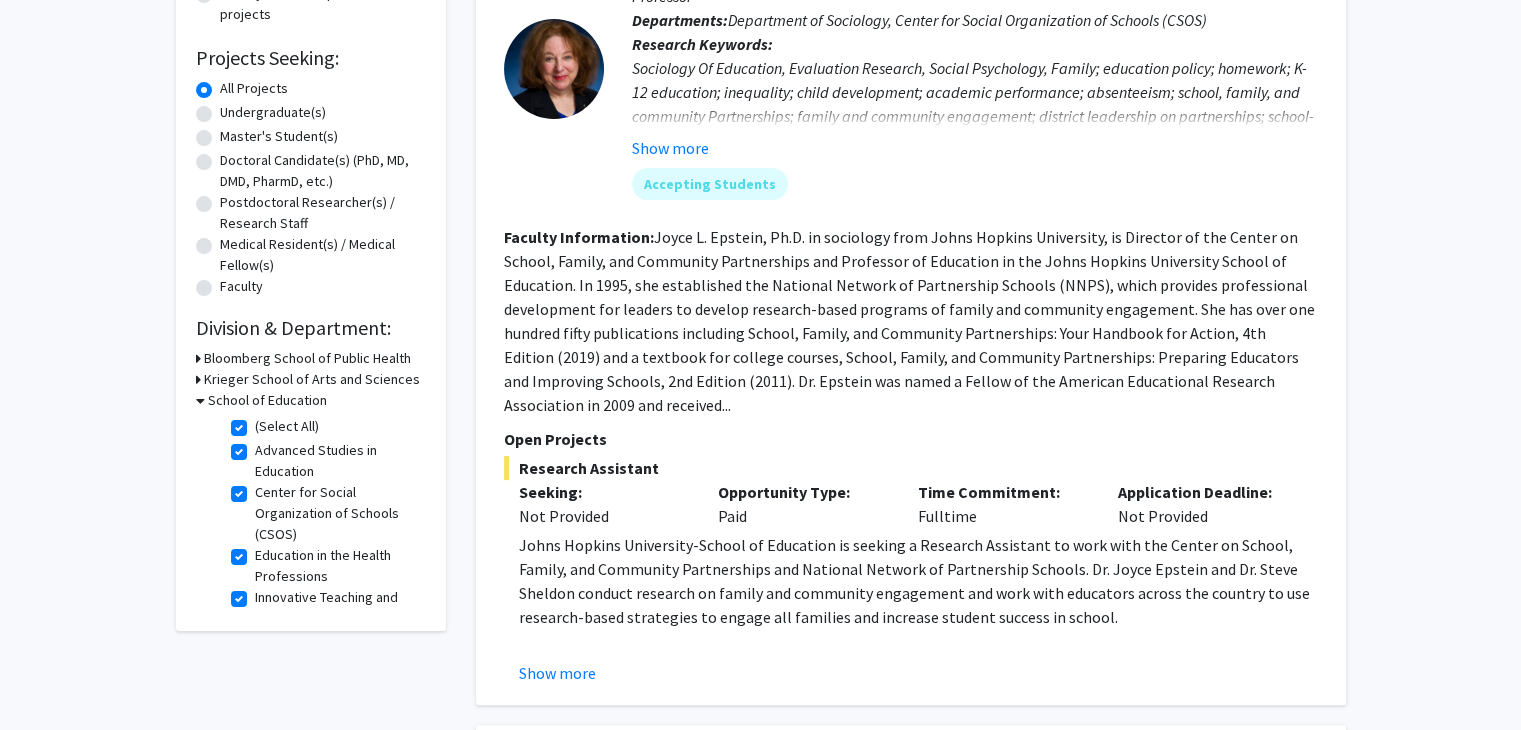 scroll, scrollTop: 400, scrollLeft: 0, axis: vertical 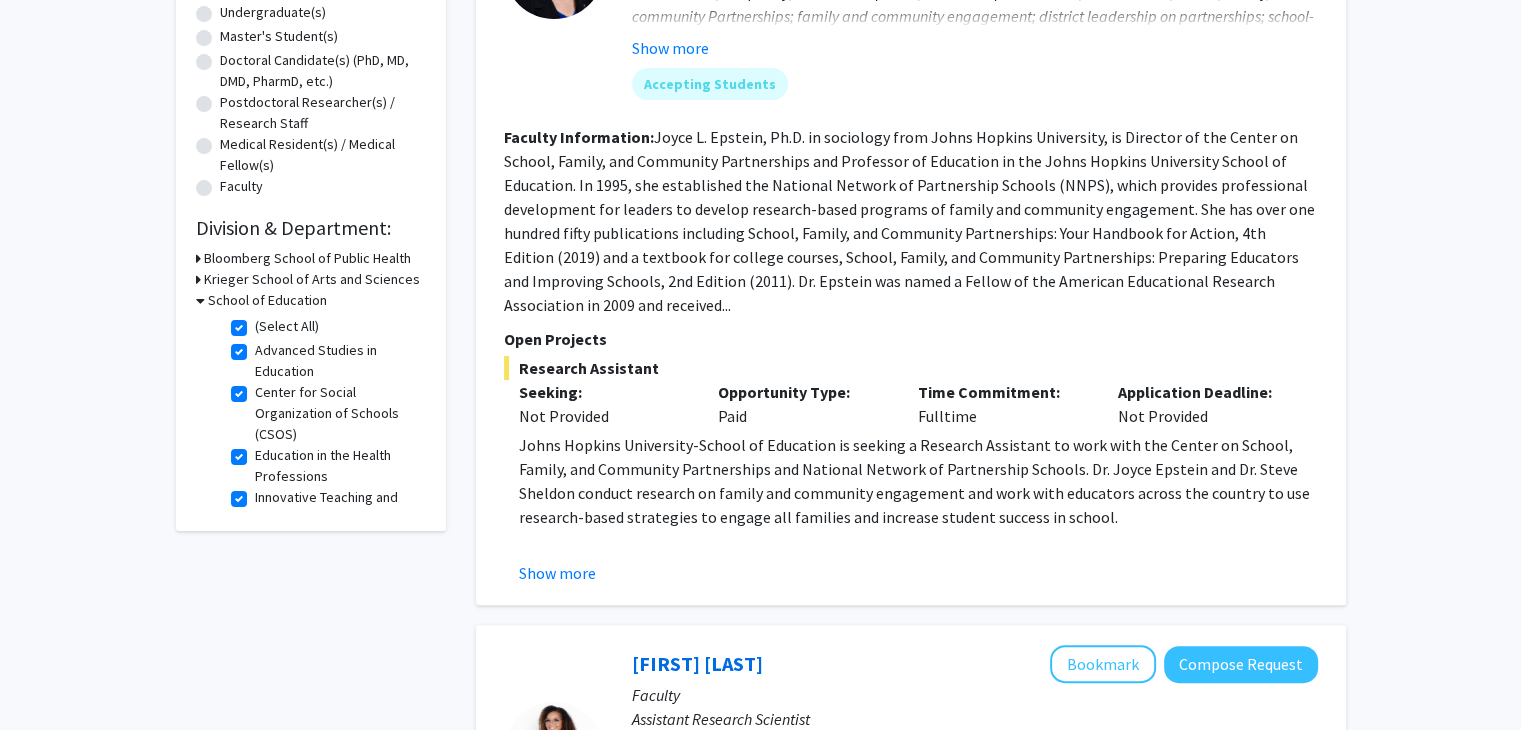 click on "(Select All)" 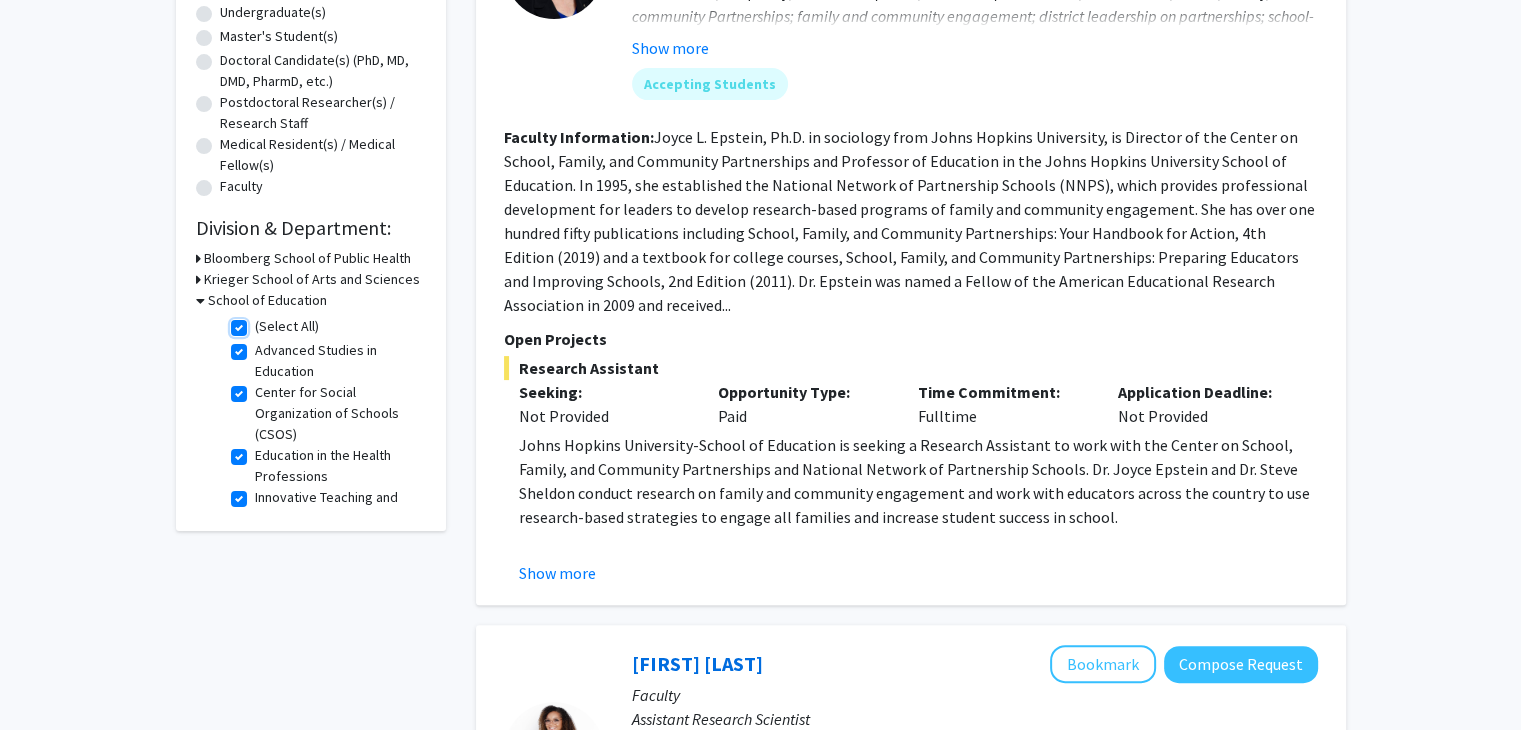 click on "(Select All)" at bounding box center (261, 322) 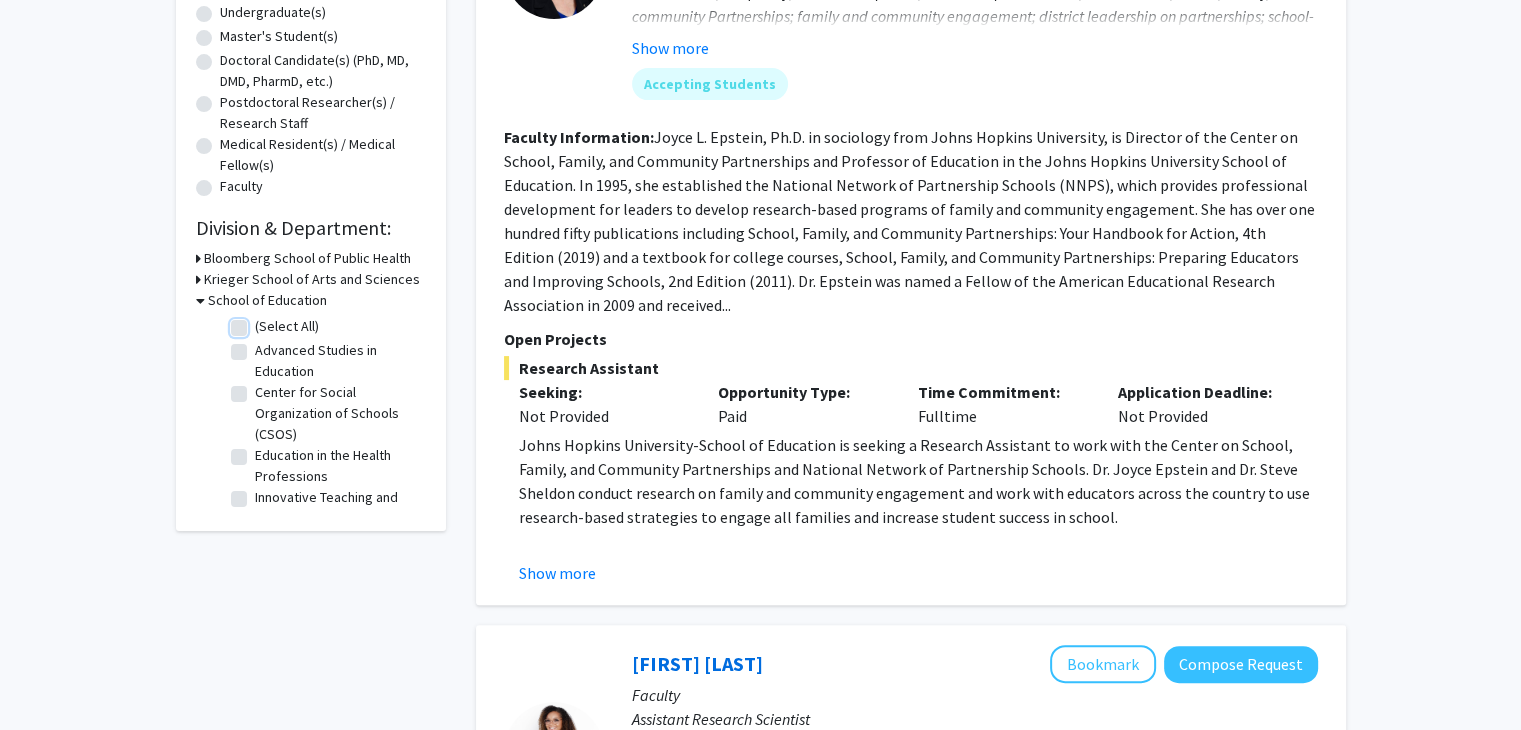 checkbox on "false" 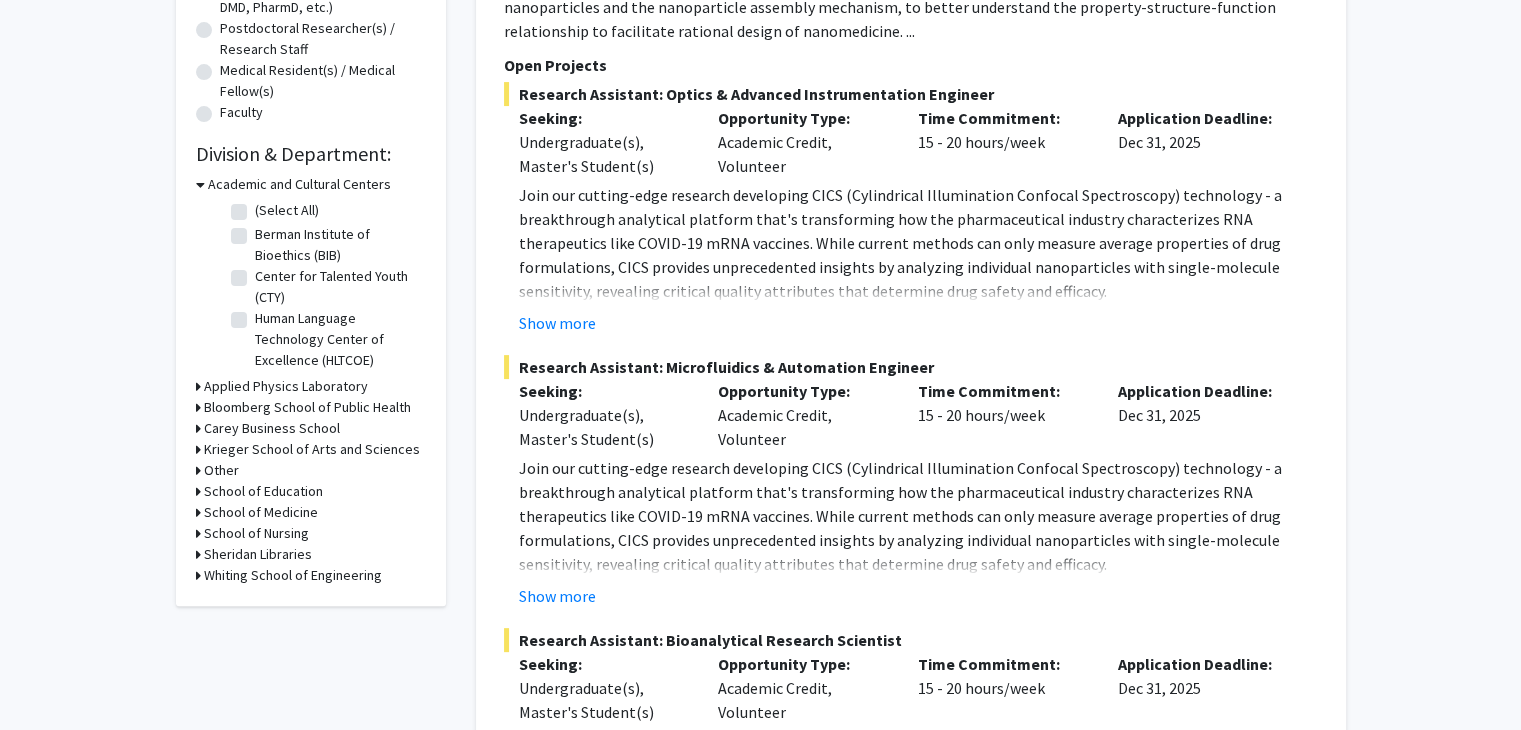 scroll, scrollTop: 500, scrollLeft: 0, axis: vertical 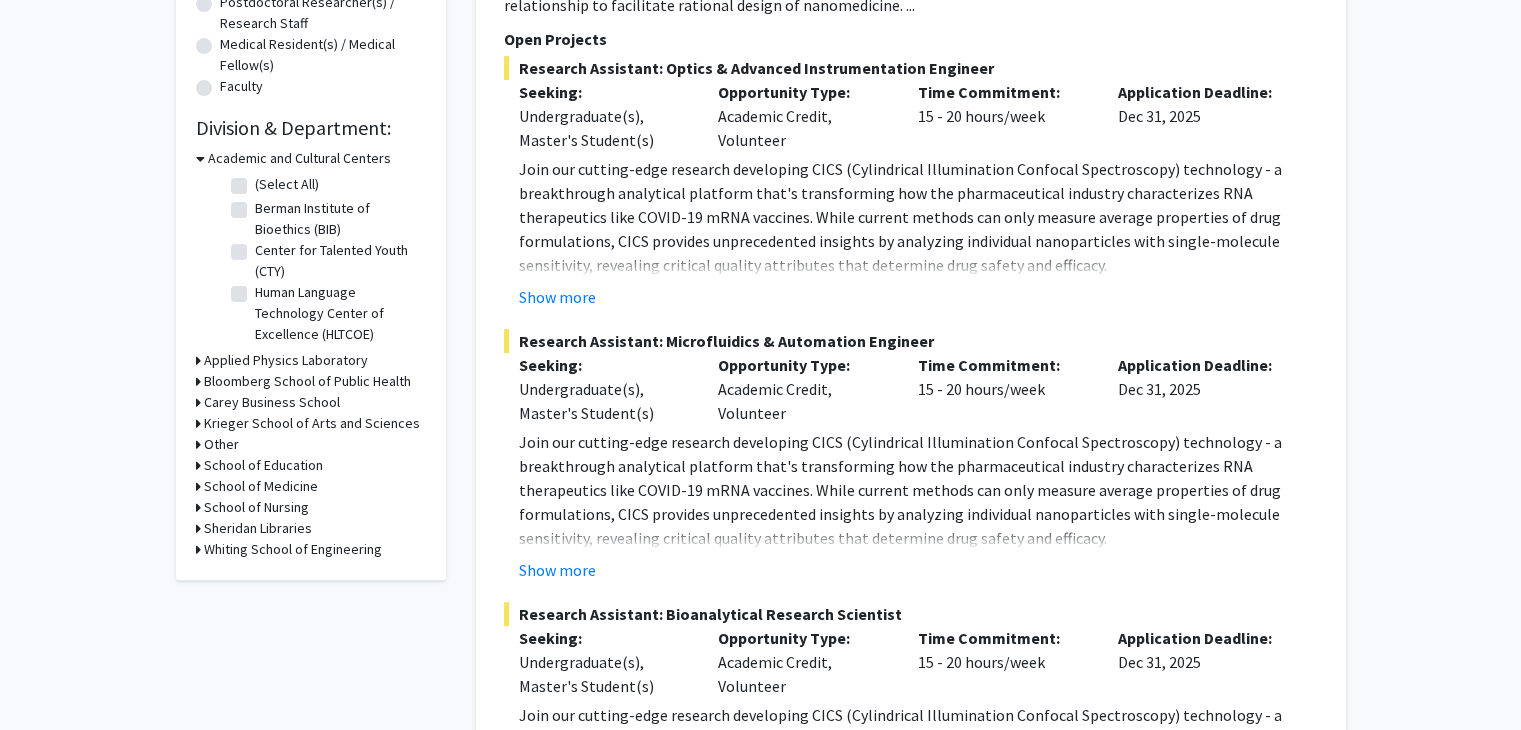 click 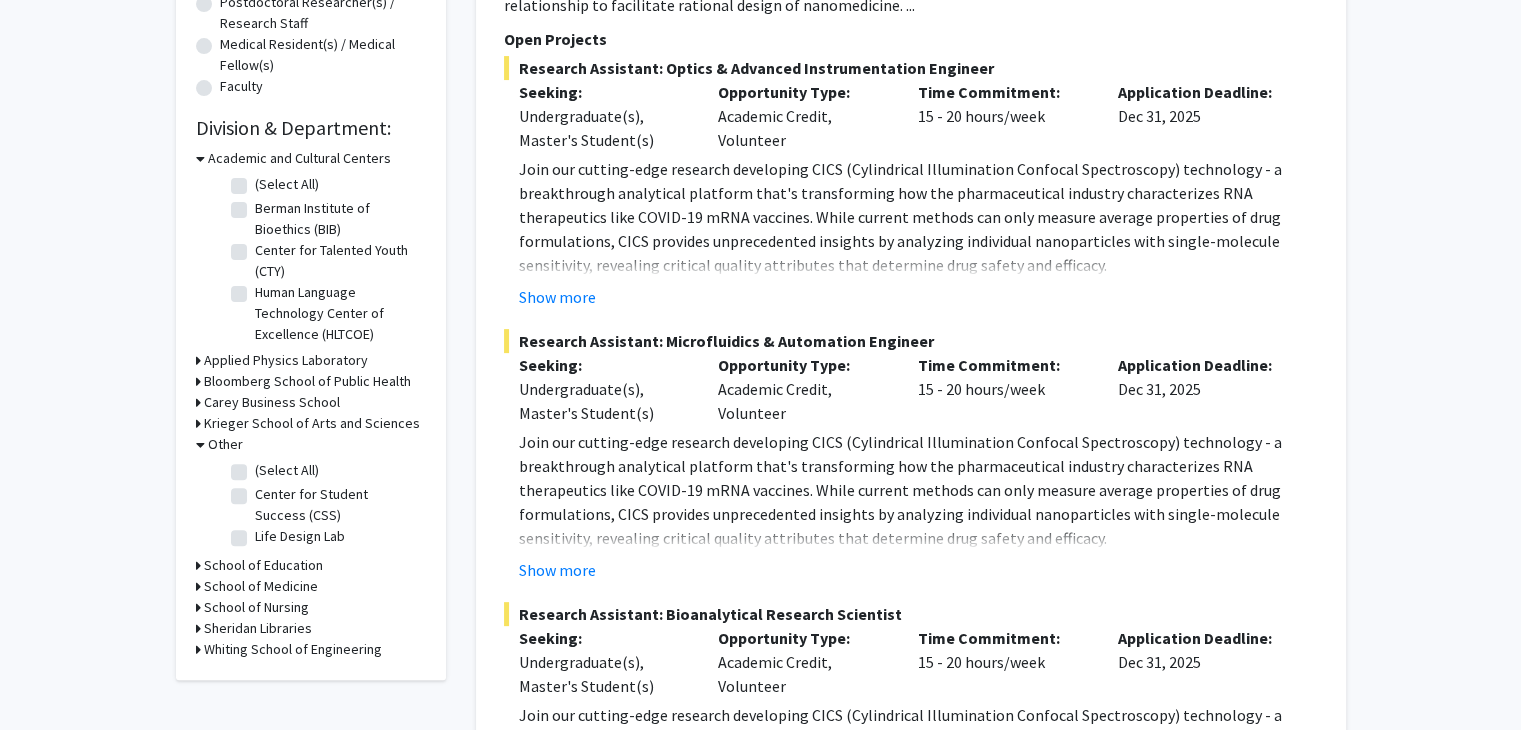 click on "Center for Student Success (CSS)" 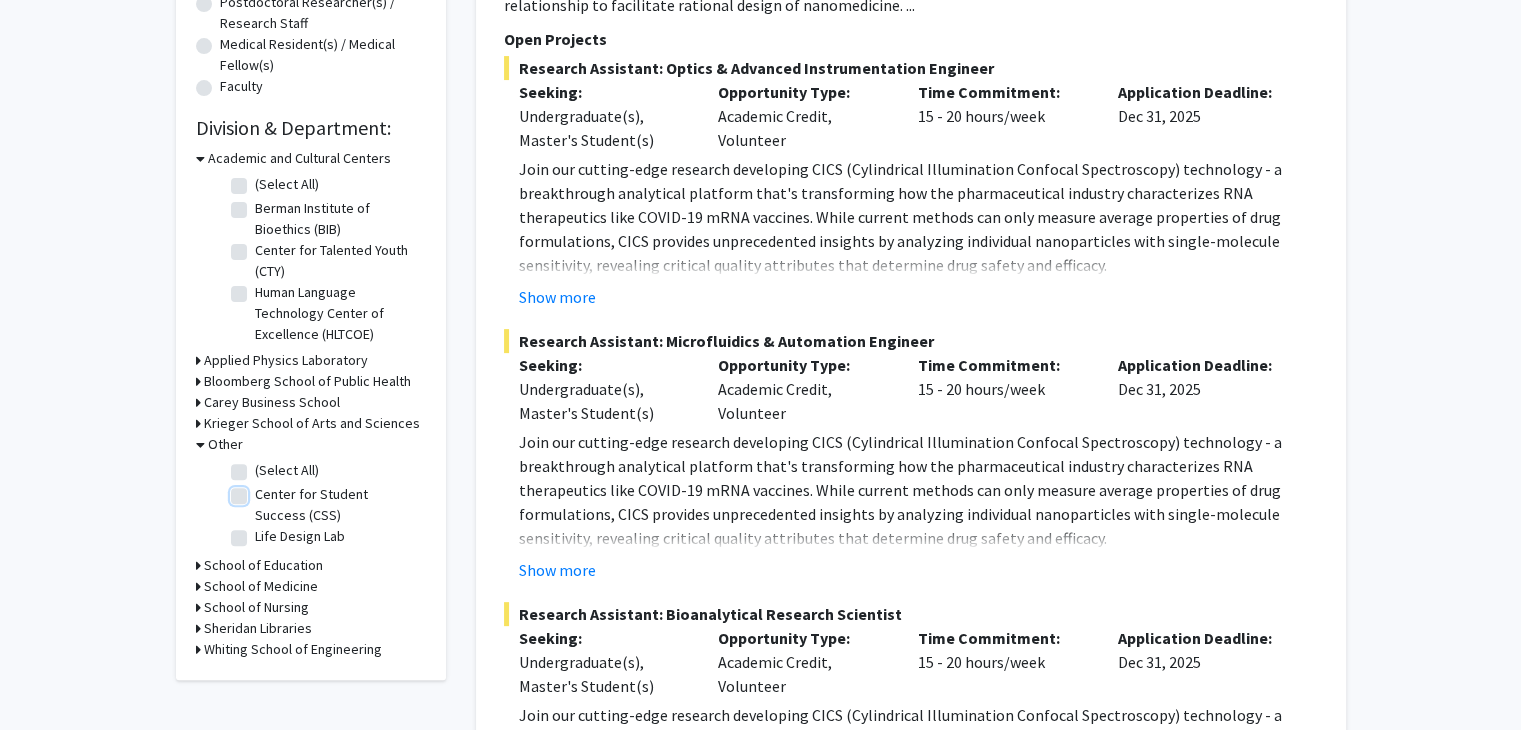 checkbox on "true" 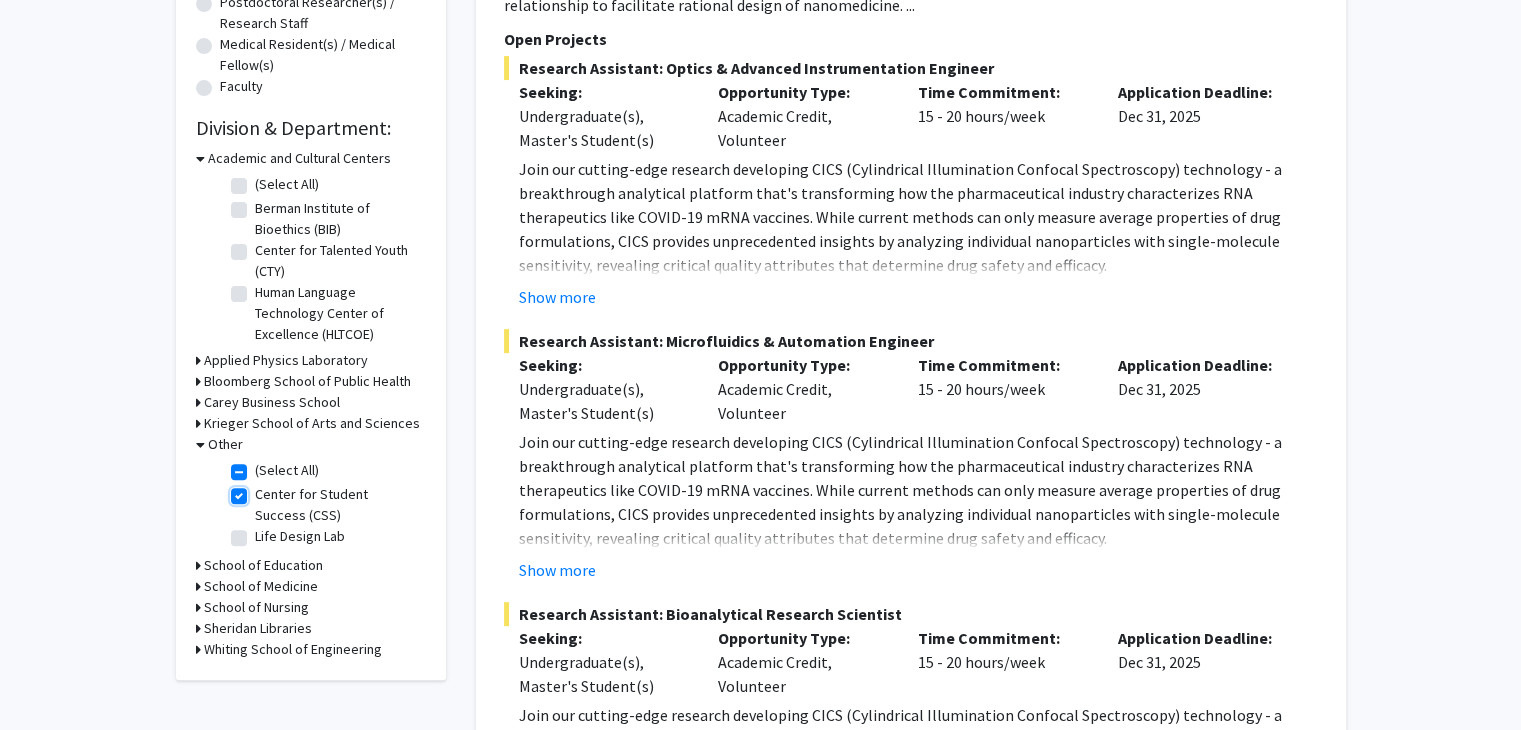checkbox on "true" 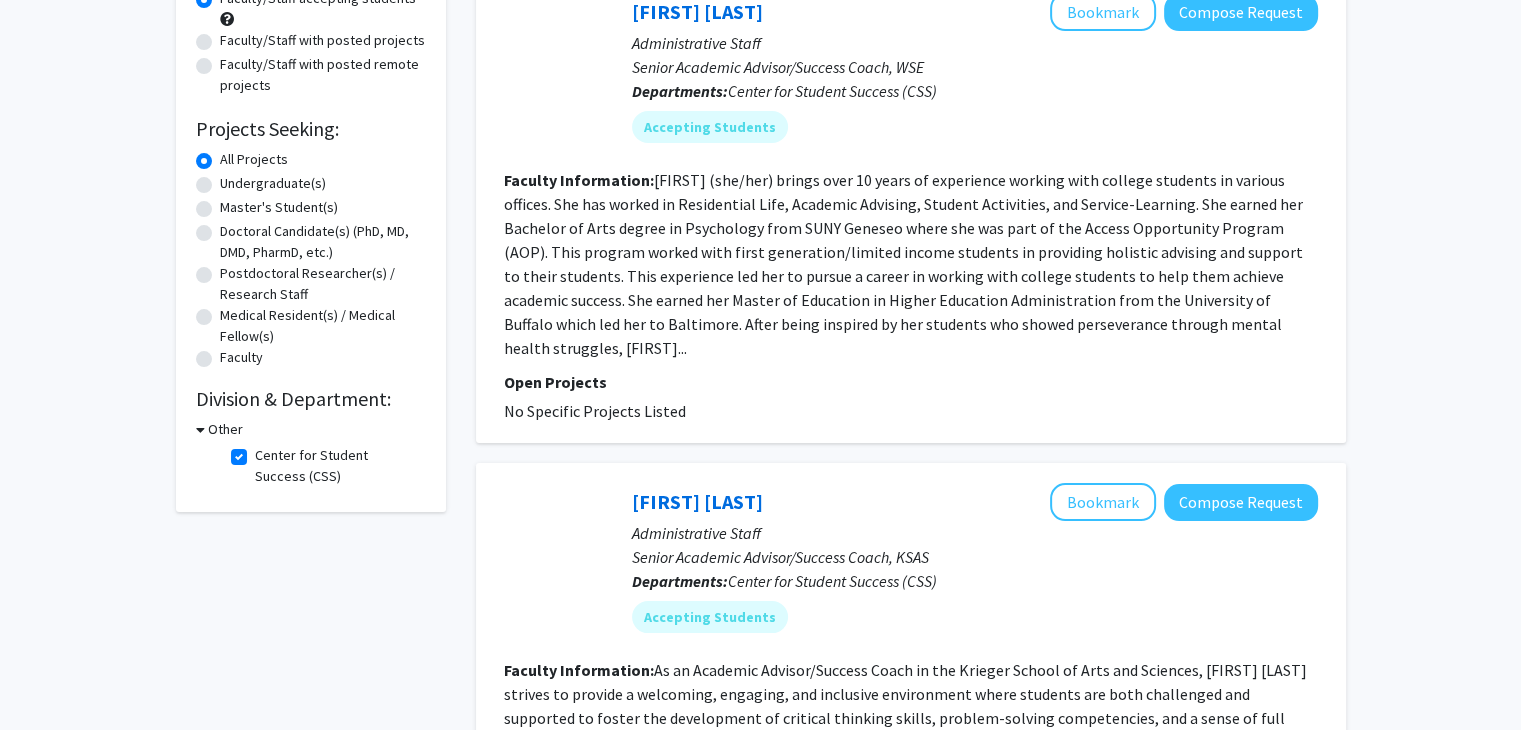 scroll, scrollTop: 300, scrollLeft: 0, axis: vertical 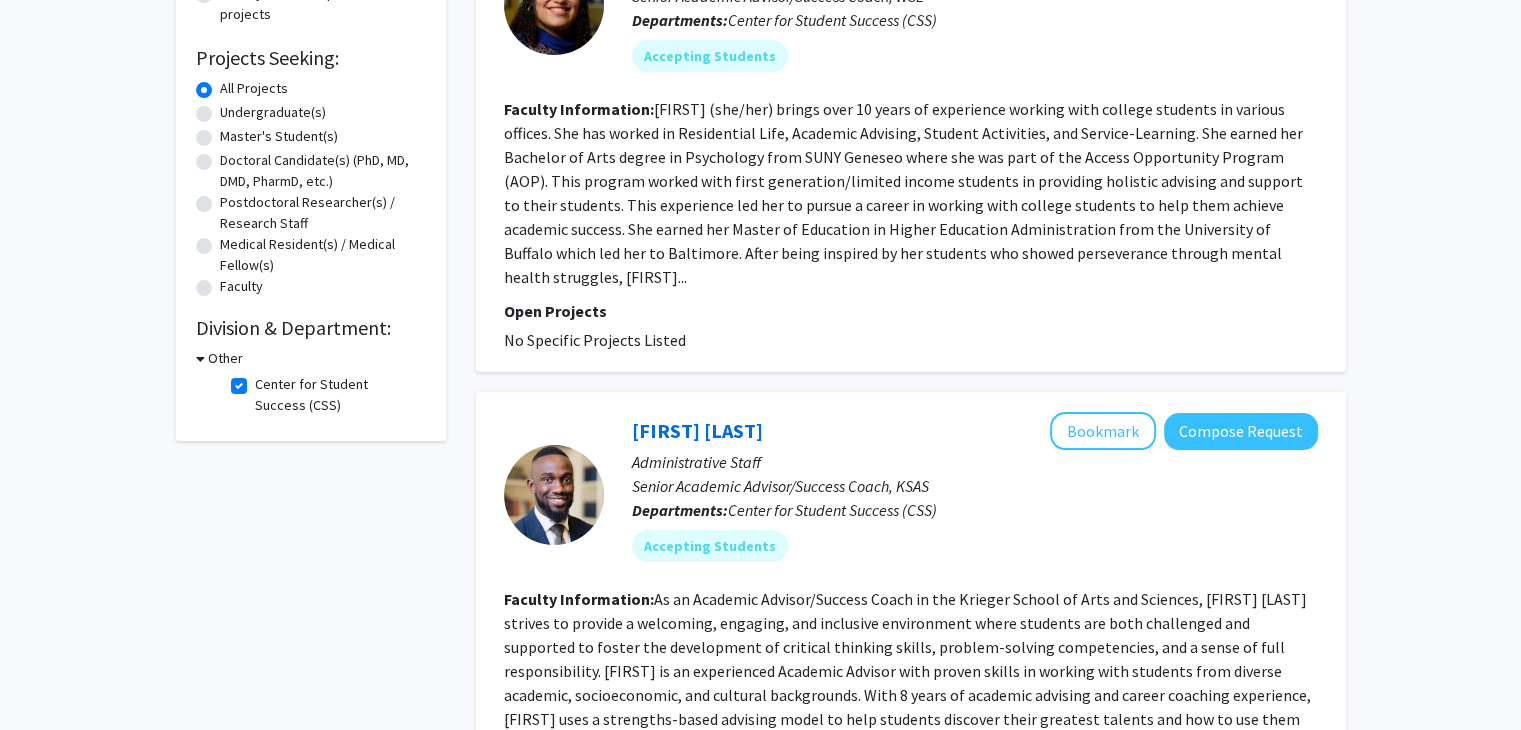 click on "Center for Student Success (CSS)" 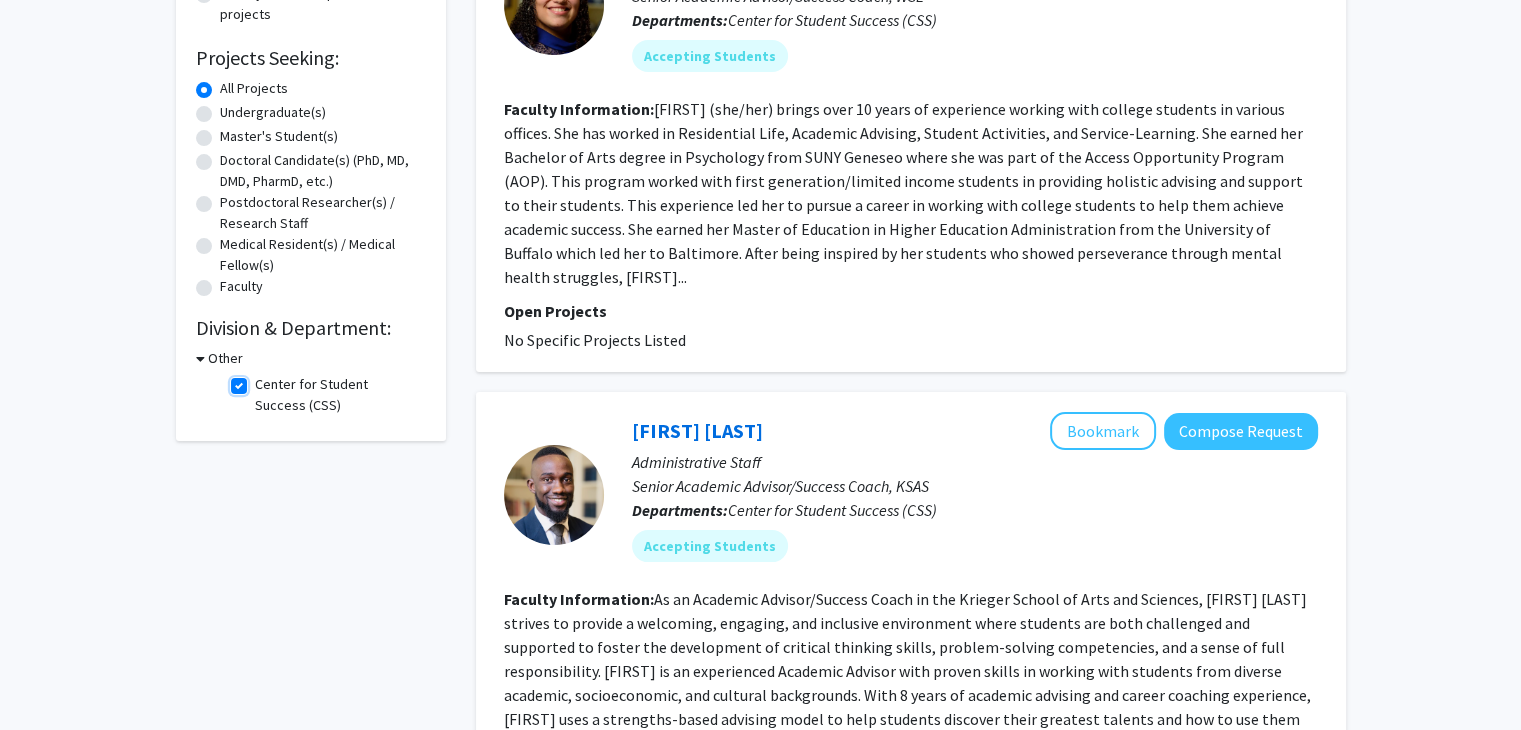 click on "Center for Student Success (CSS)" at bounding box center (261, 380) 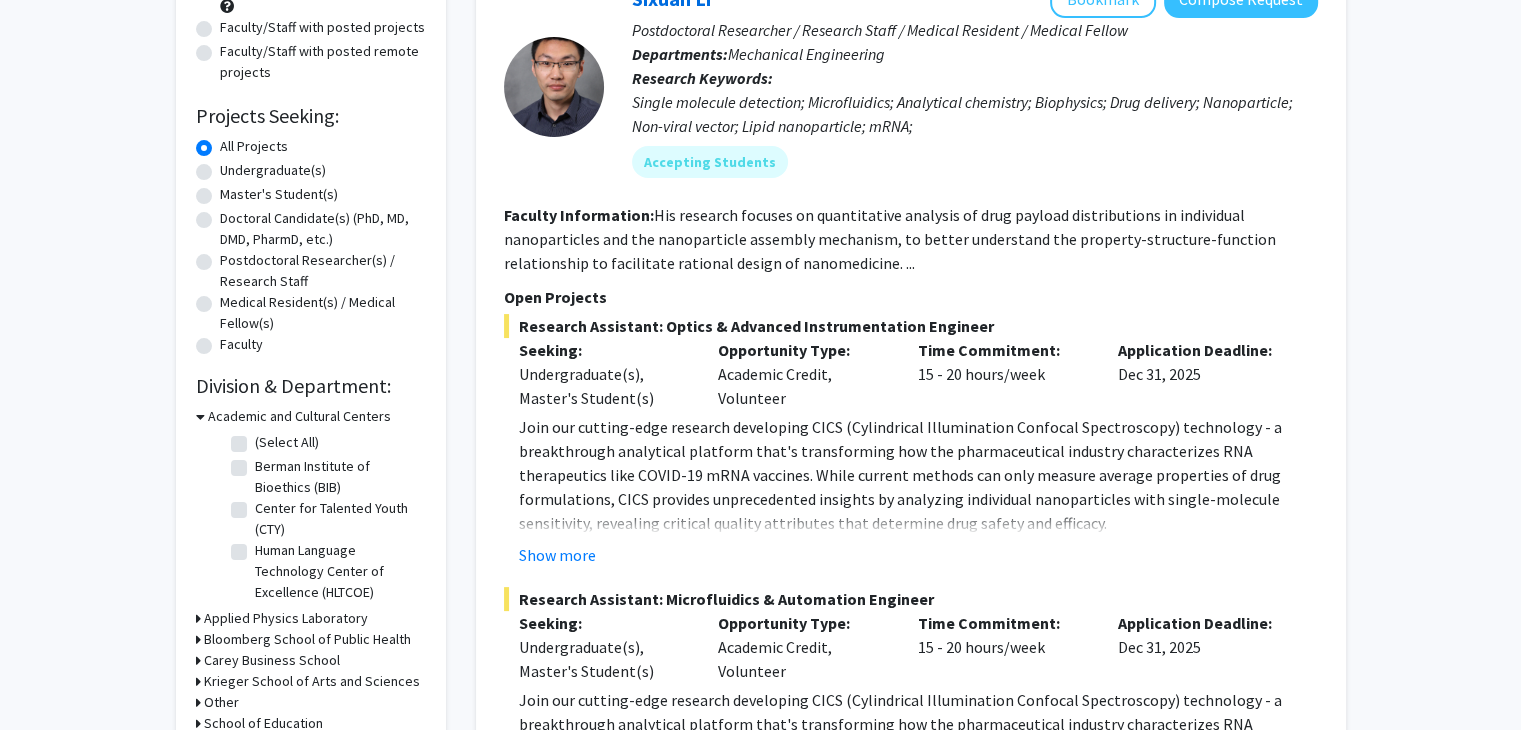 scroll, scrollTop: 400, scrollLeft: 0, axis: vertical 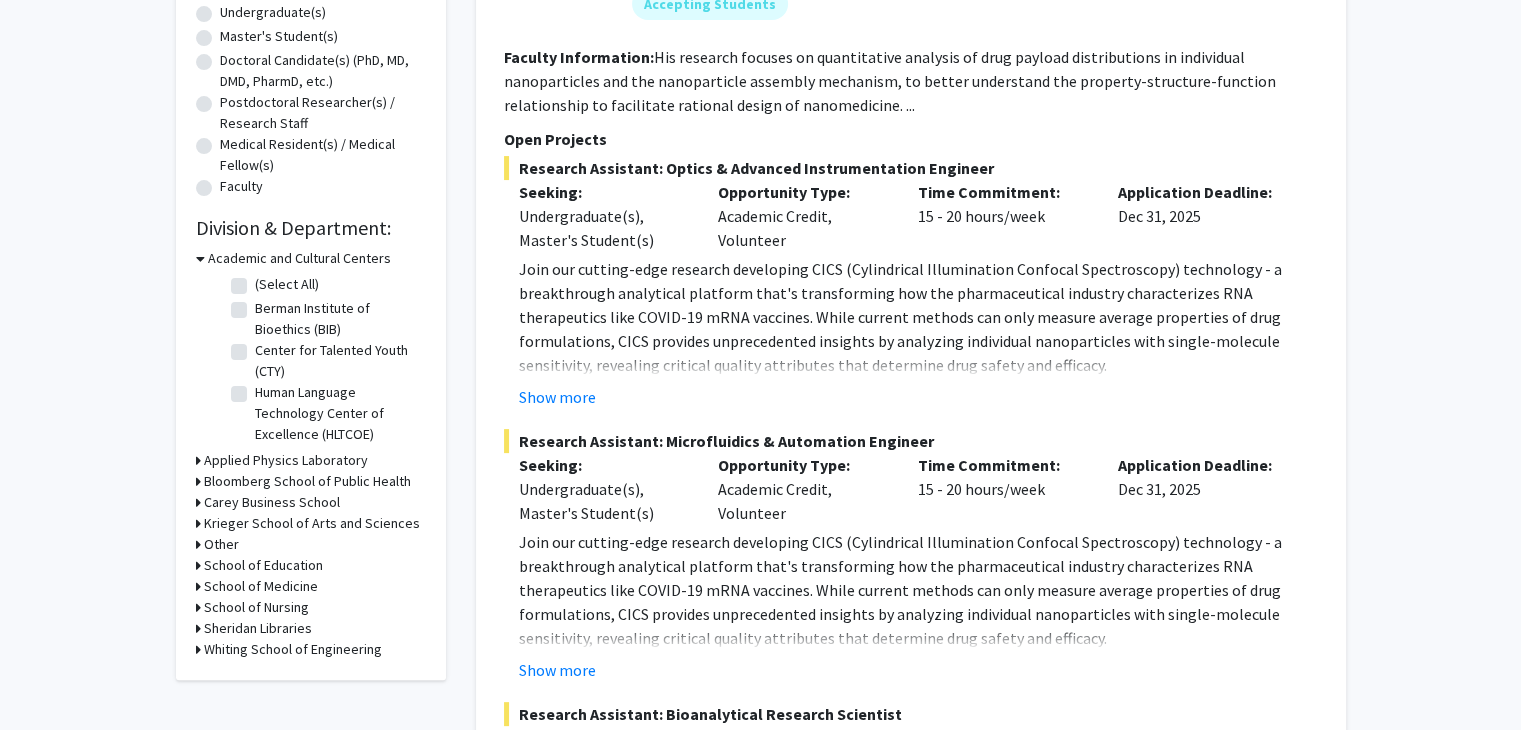 click on "Refine By Collaboration Status: Collaboration Status  All Faculty/Staff    Collaboration Status  Faculty/Staff accepting students    Collaboration Status  Faculty/Staff with posted projects    Collaboration Status  Faculty/Staff with posted remote projects    Projects Seeking: Projects Seeking Level  All Projects    Projects Seeking Level  Undergraduate(s)    Projects Seeking Level  Master's Student(s)    Projects Seeking Level  Doctoral Candidate(s) (PhD, MD, DMD, PharmD, etc.)    Projects Seeking Level  Postdoctoral Researcher(s) / Research Staff    Projects Seeking Level  Medical Resident(s) / Medical Fellow(s)    Projects Seeking Level  Faculty    Division & Department:      Academic and Cultural Centers  (Select All)  (Select All)  Berman Institute of Bioethics (BIB)  Berman Institute of Bioethics (BIB)  Center for Talented Youth (CTY)  Center for Talented Youth (CTY)  Human Language Technology Center of Excellence (HLTCOE)  Human Language Technology Center of Excellence (HLTCOE)" 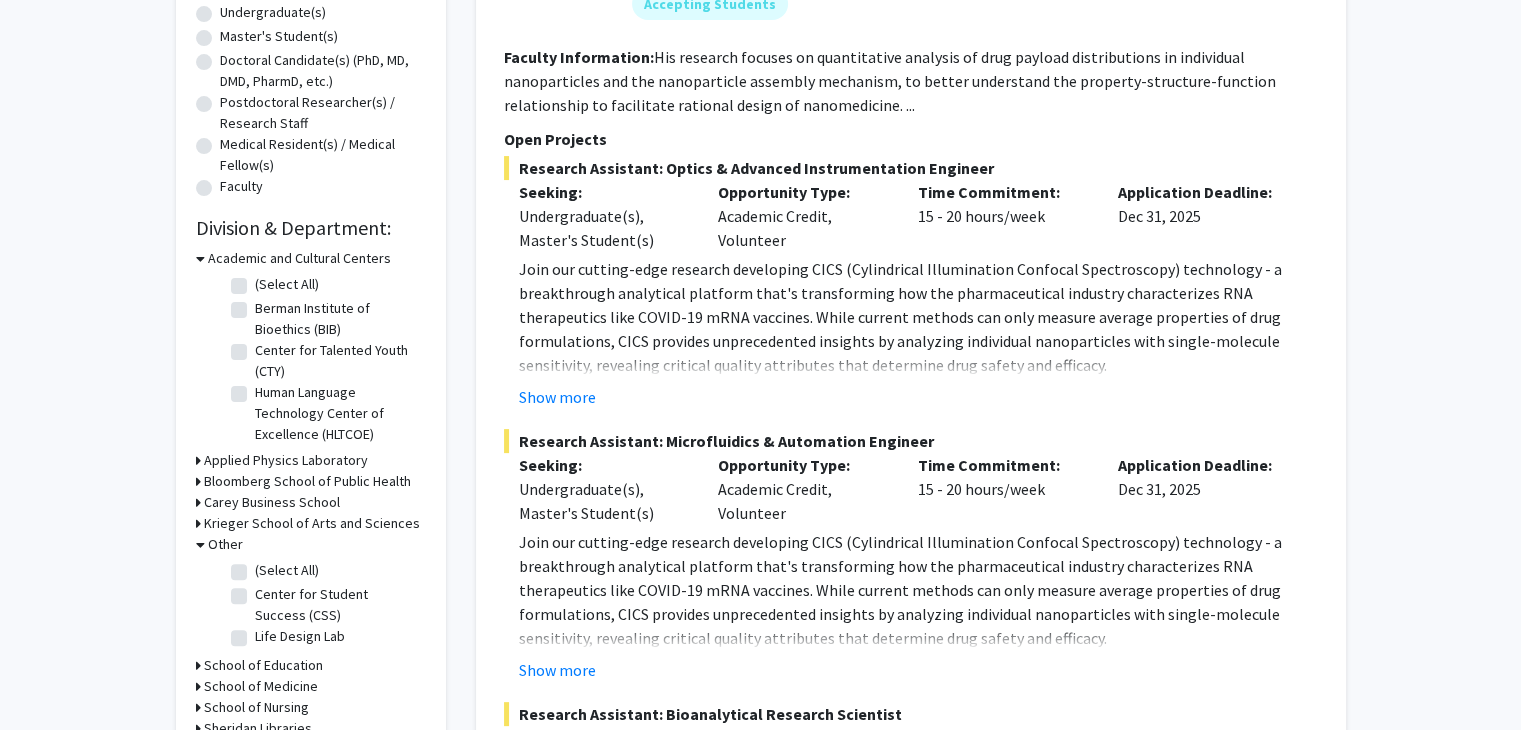 click on "Center for Student Success (CSS)  Center for Student Success (CSS)" 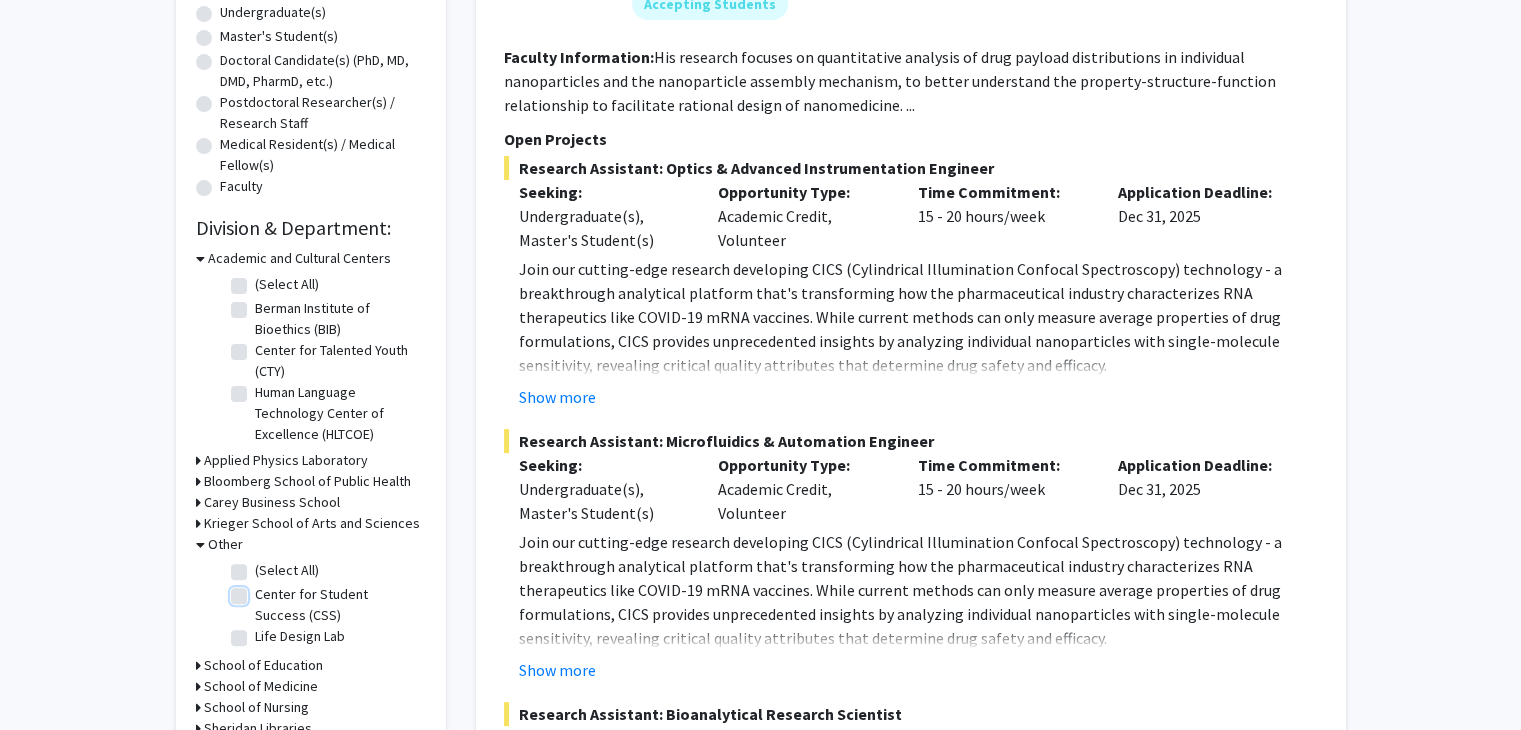 click on "Center for Student Success (CSS)" at bounding box center (261, 590) 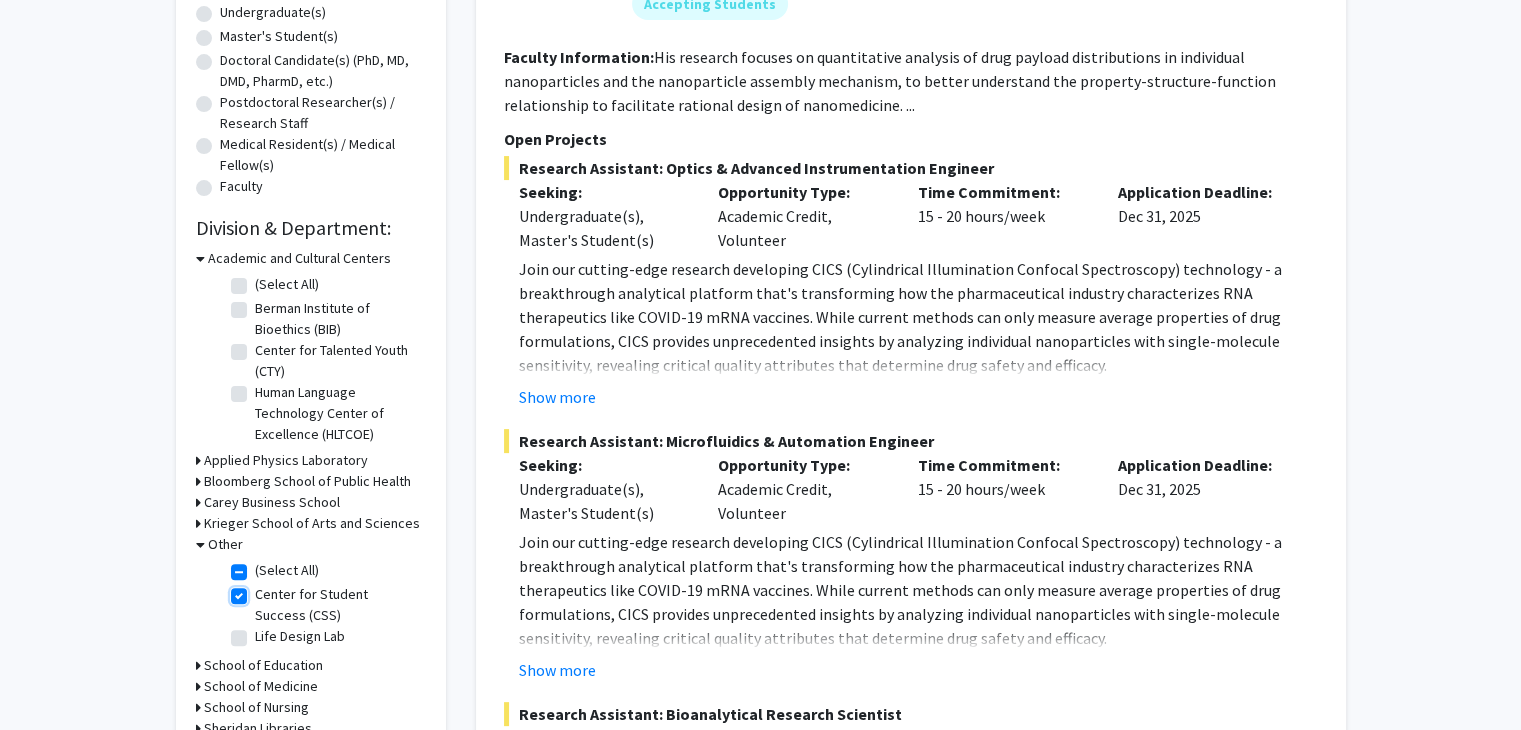 checkbox on "true" 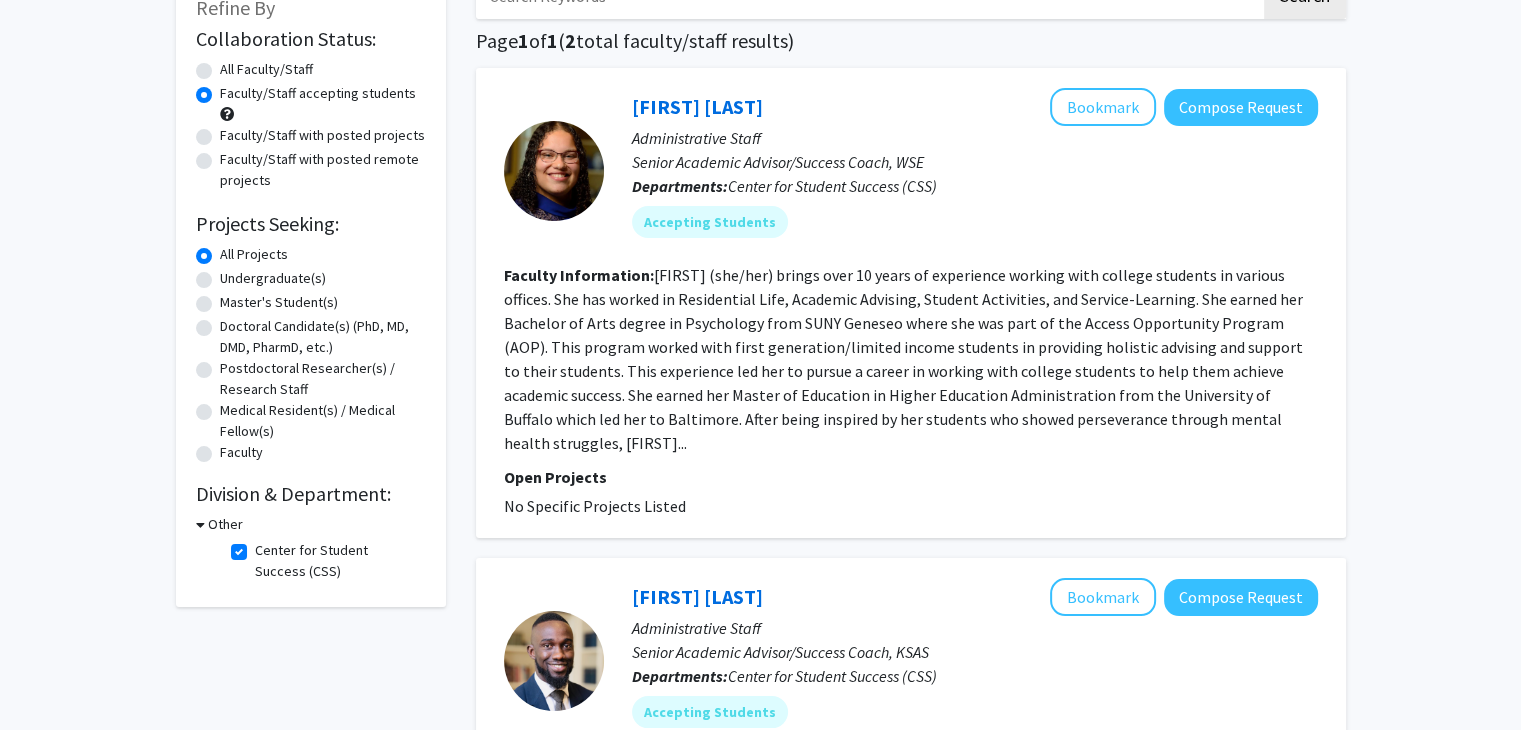 scroll, scrollTop: 100, scrollLeft: 0, axis: vertical 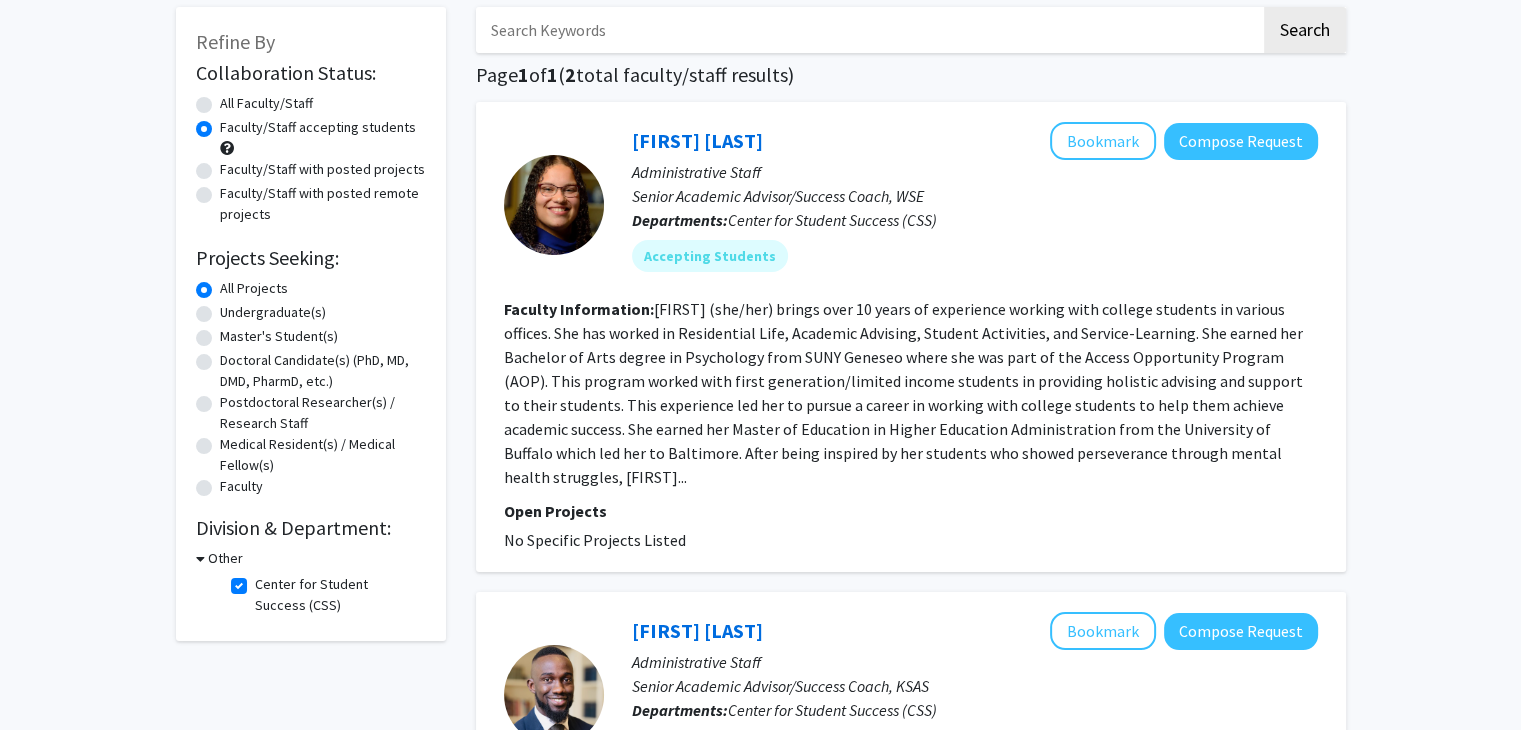 click on "Center for Student Success (CSS)" 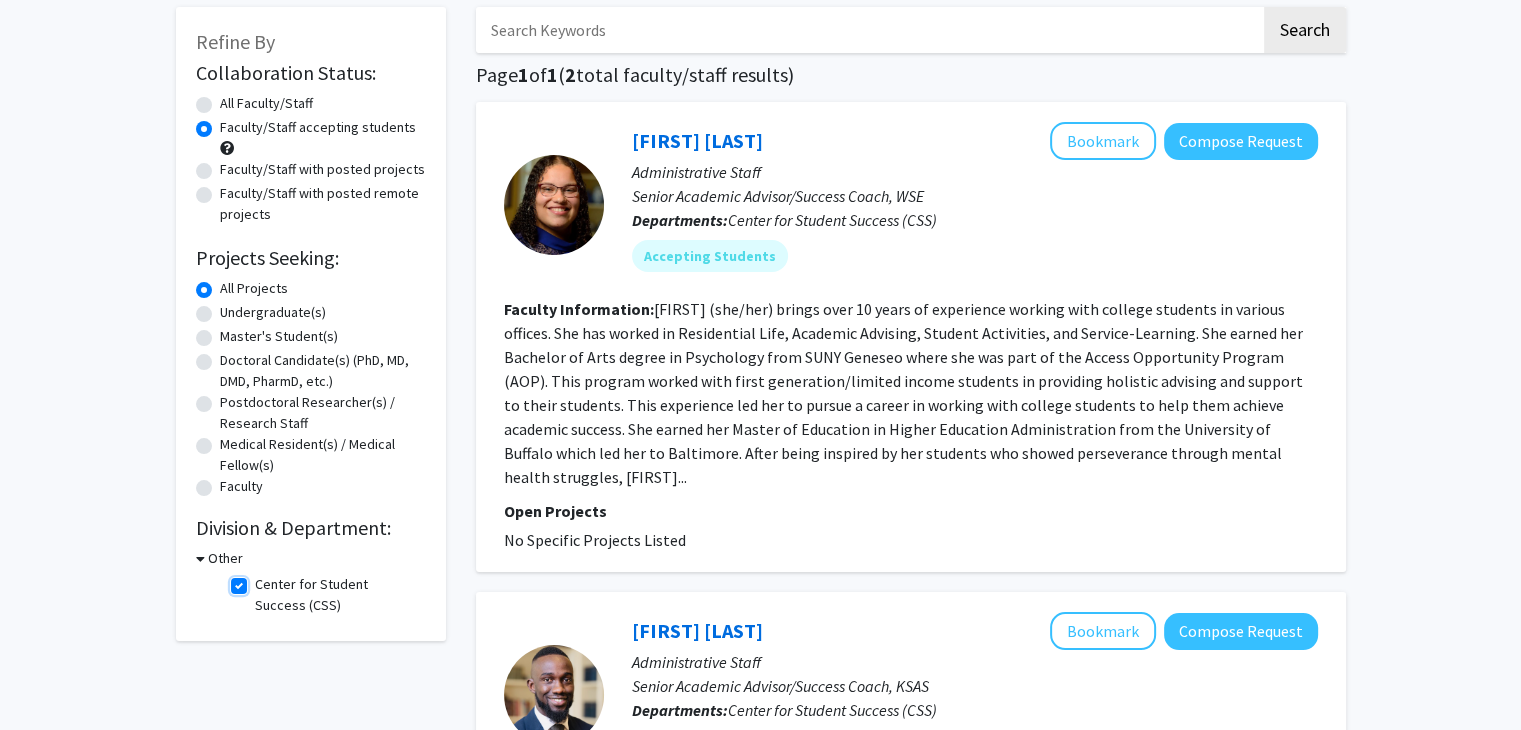 click on "Center for Student Success (CSS)" at bounding box center (261, 580) 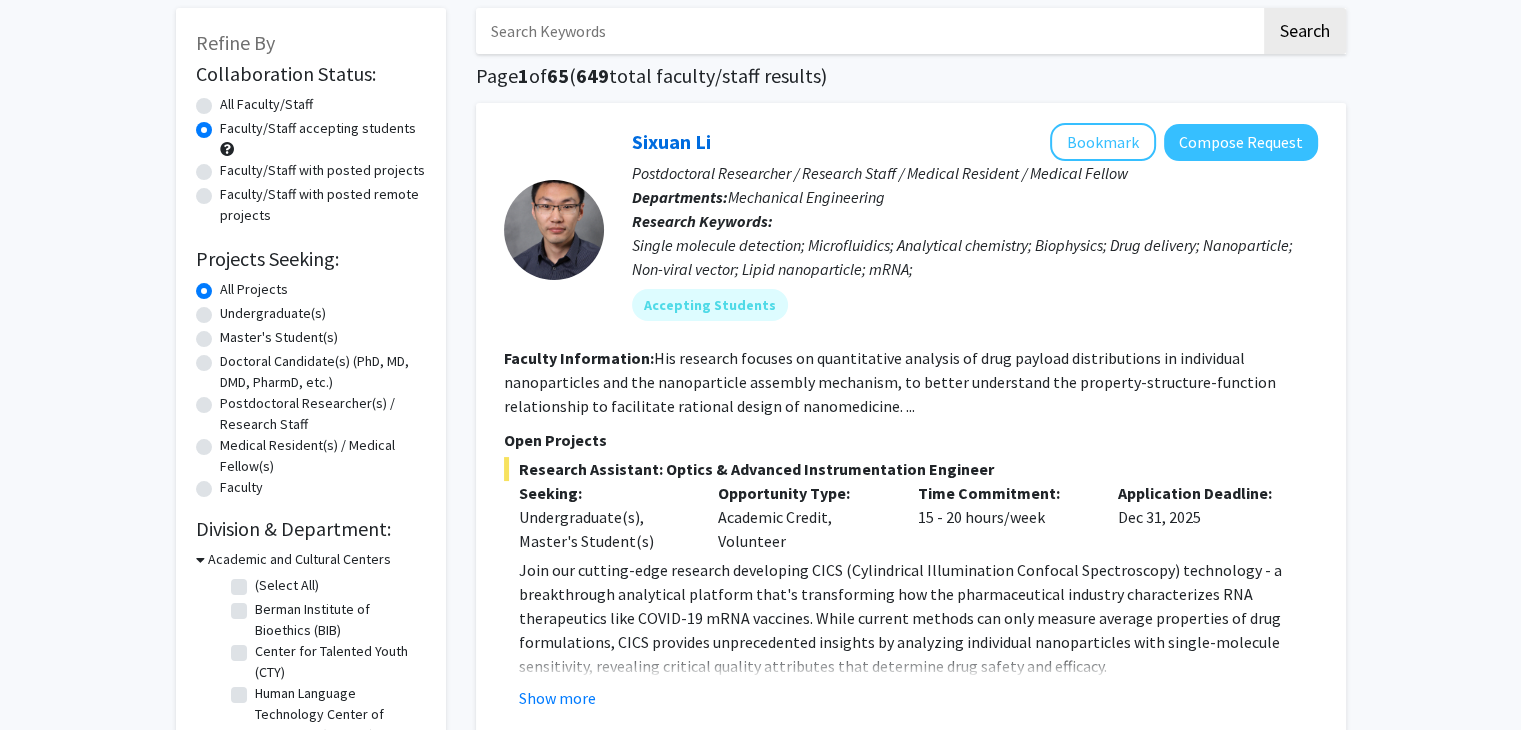 scroll, scrollTop: 100, scrollLeft: 0, axis: vertical 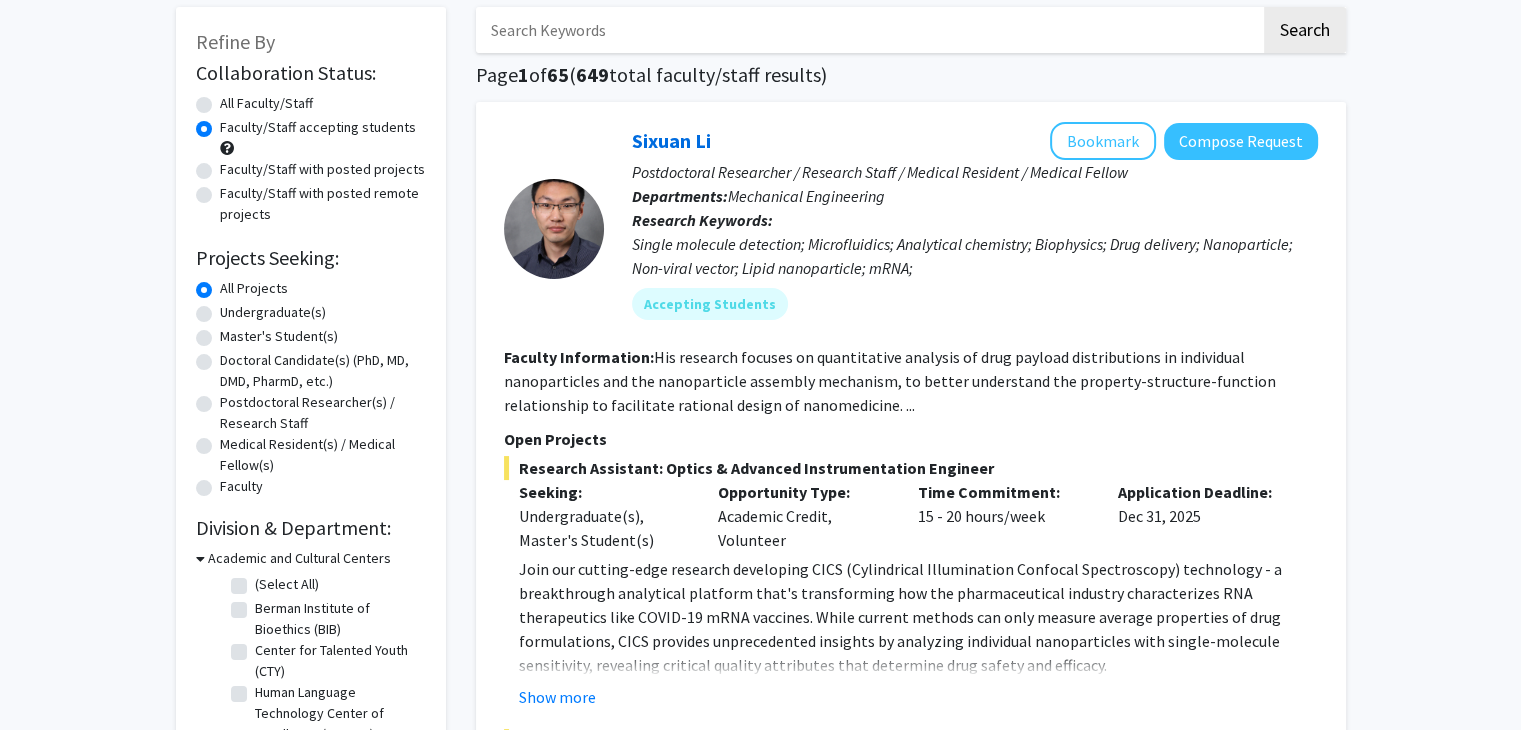 click on "Postdoctoral Researcher(s) / Research Staff" 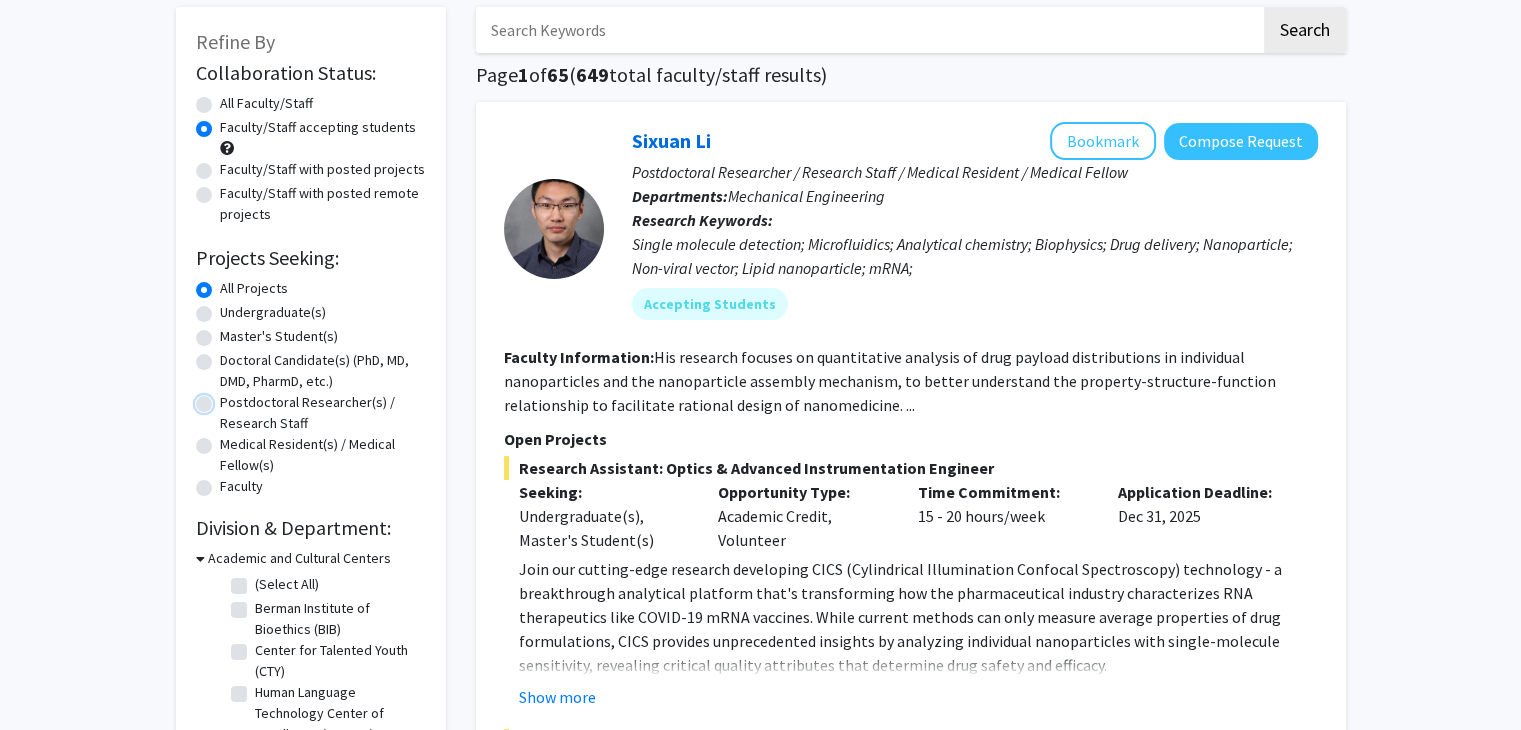 click on "Postdoctoral Researcher(s) / Research Staff" at bounding box center [226, 398] 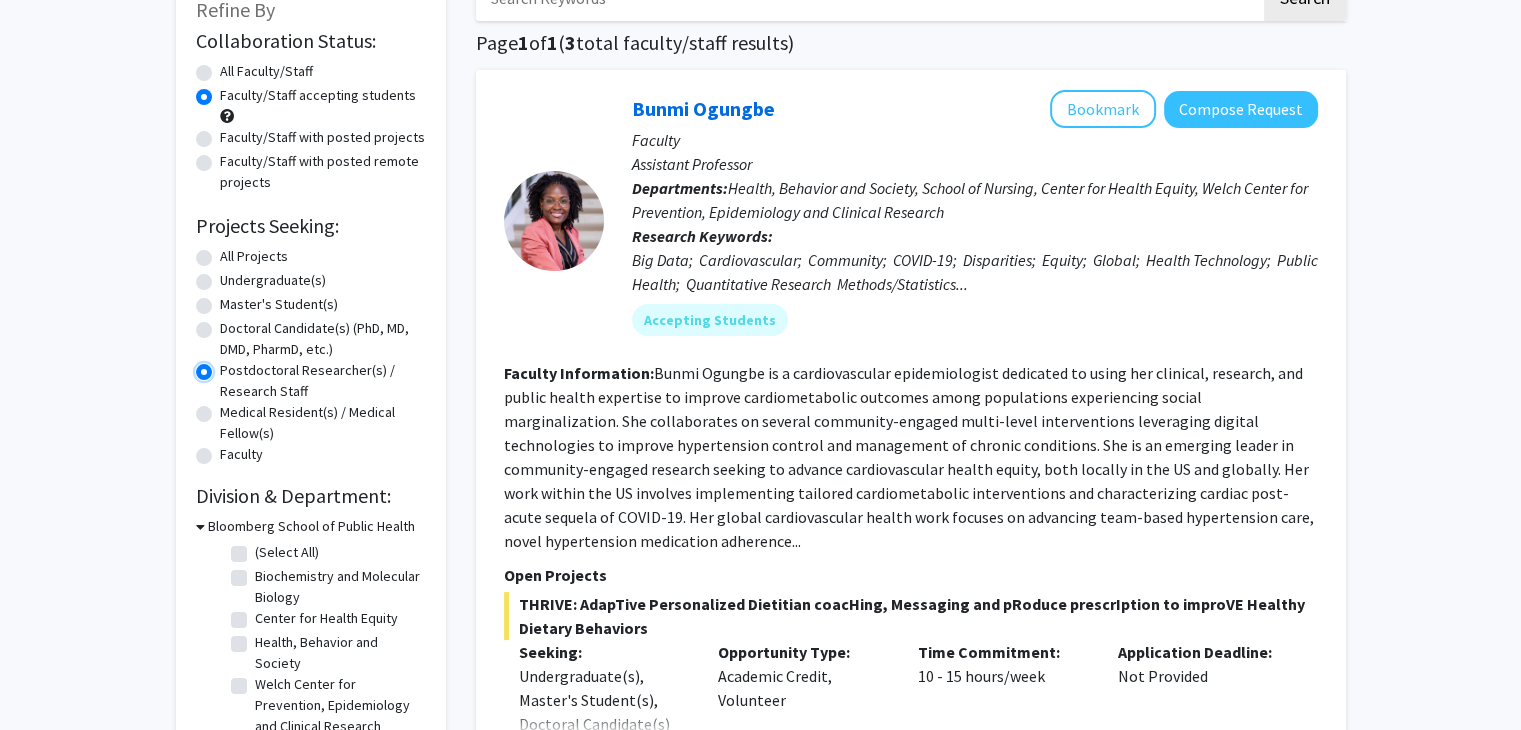 scroll, scrollTop: 80, scrollLeft: 0, axis: vertical 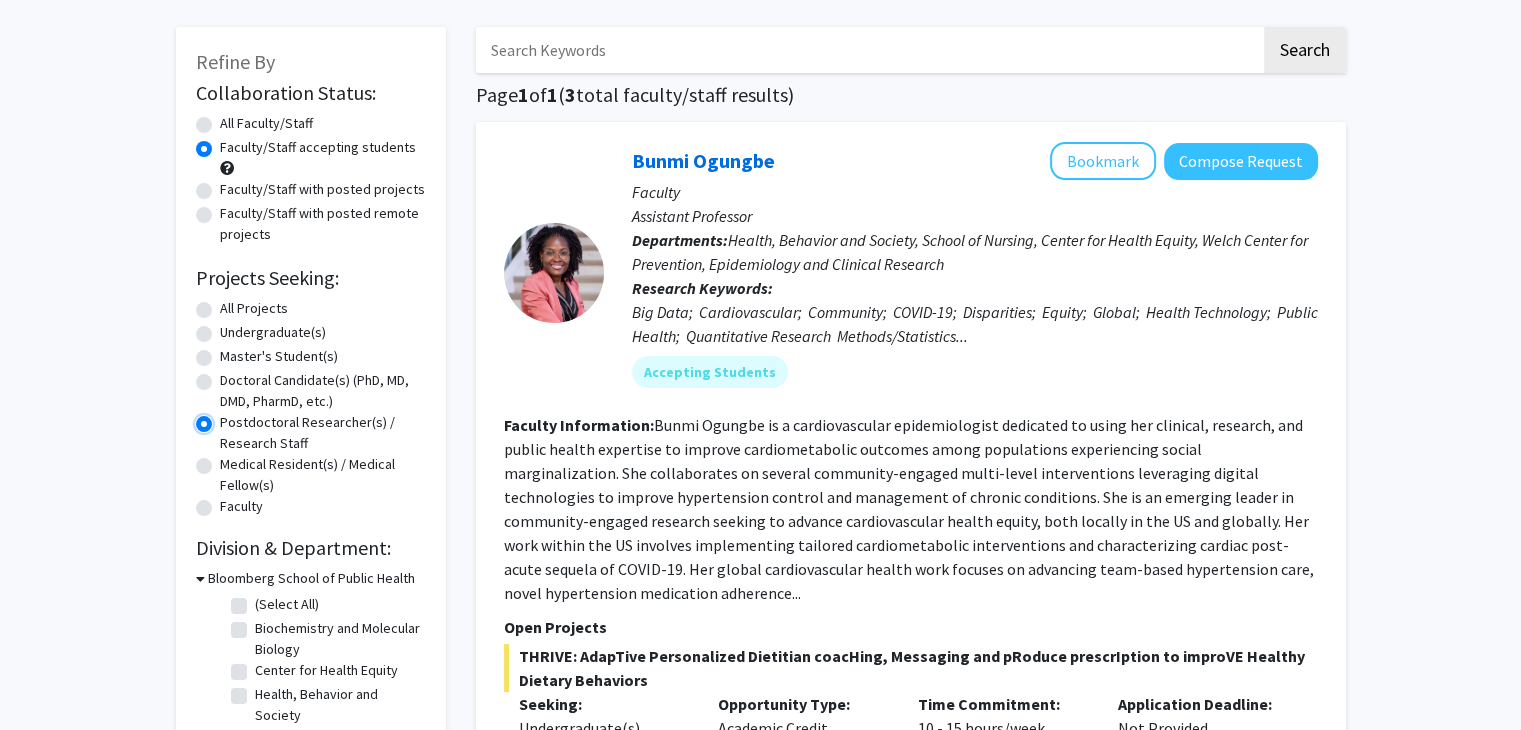 radio on "true" 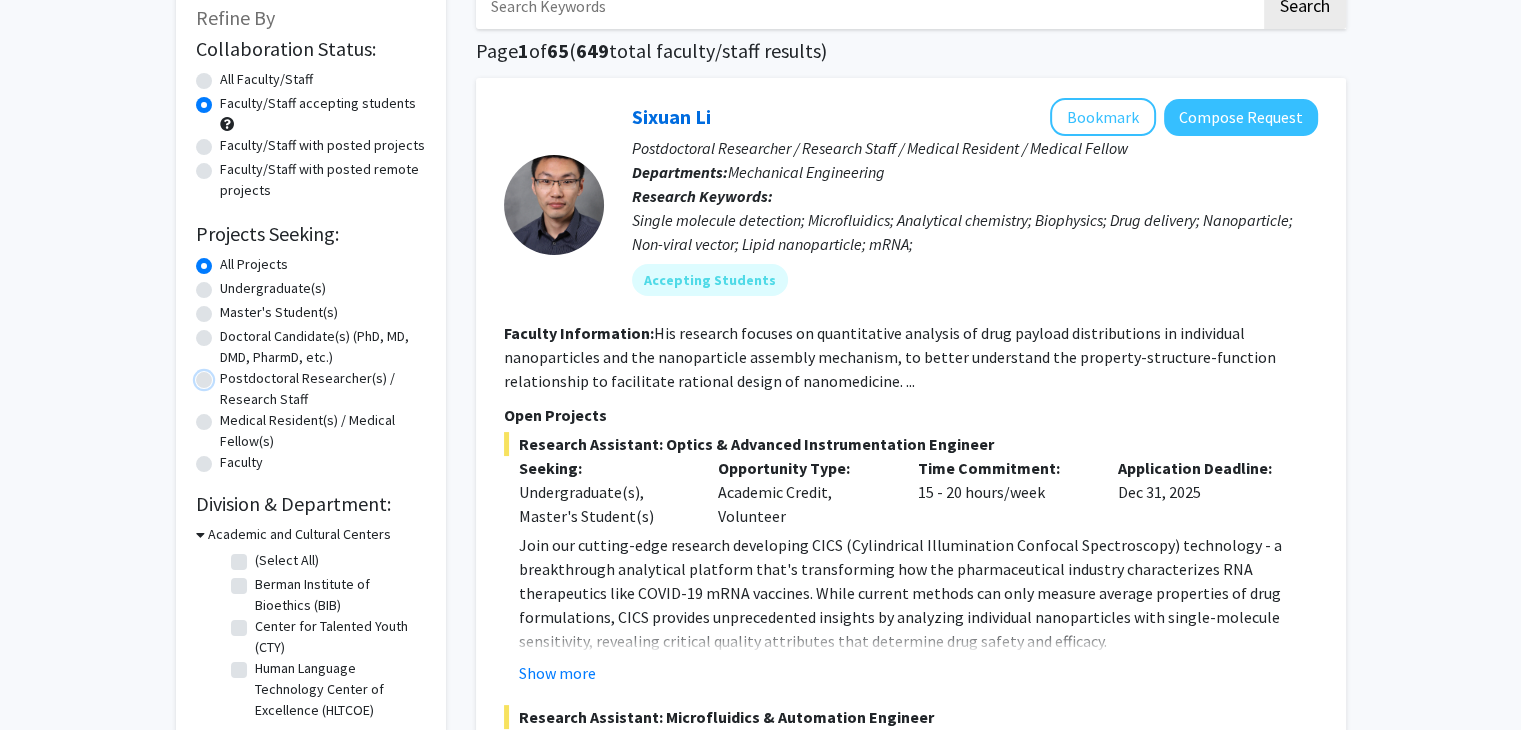 scroll, scrollTop: 80, scrollLeft: 0, axis: vertical 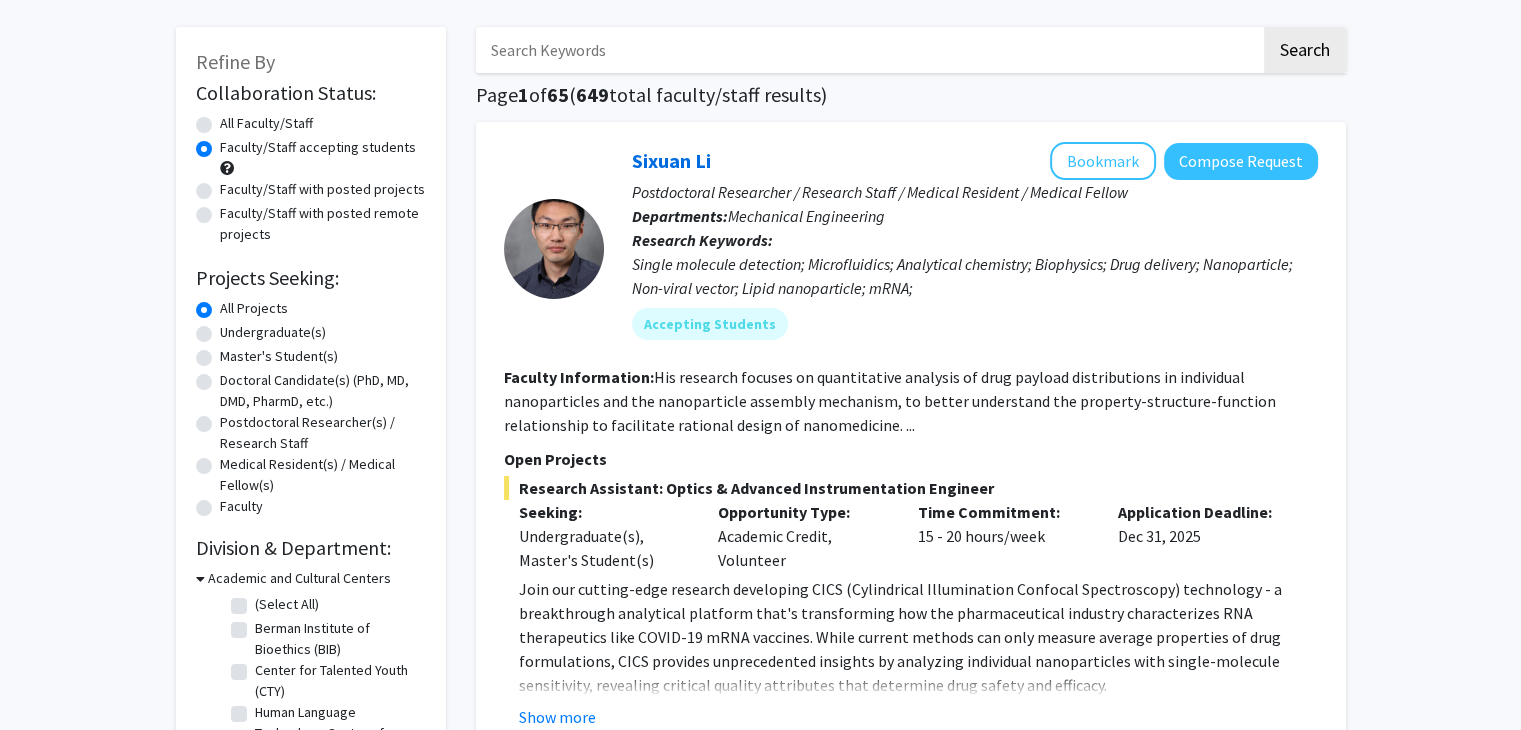 click on "Postdoctoral Researcher(s) / Research Staff" 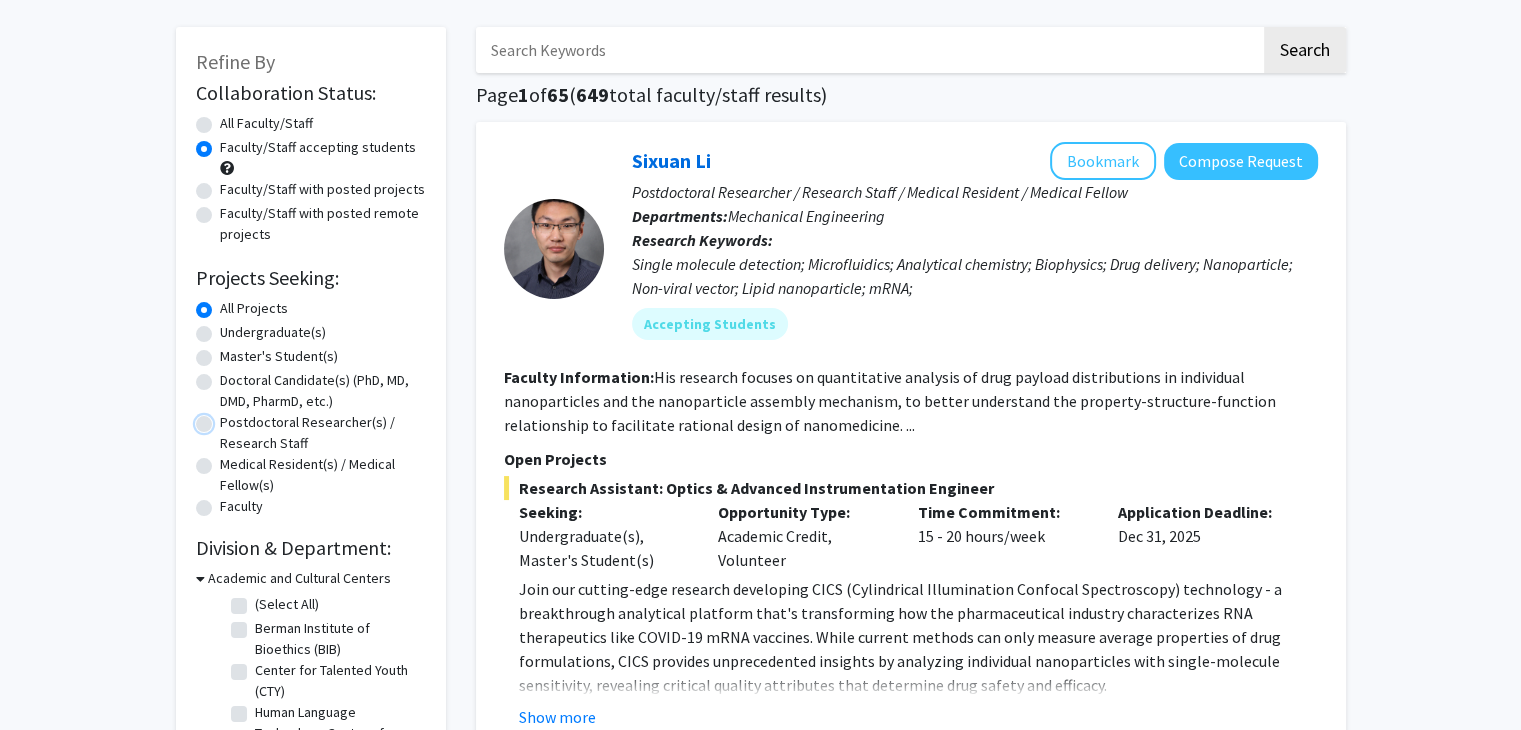 radio on "true" 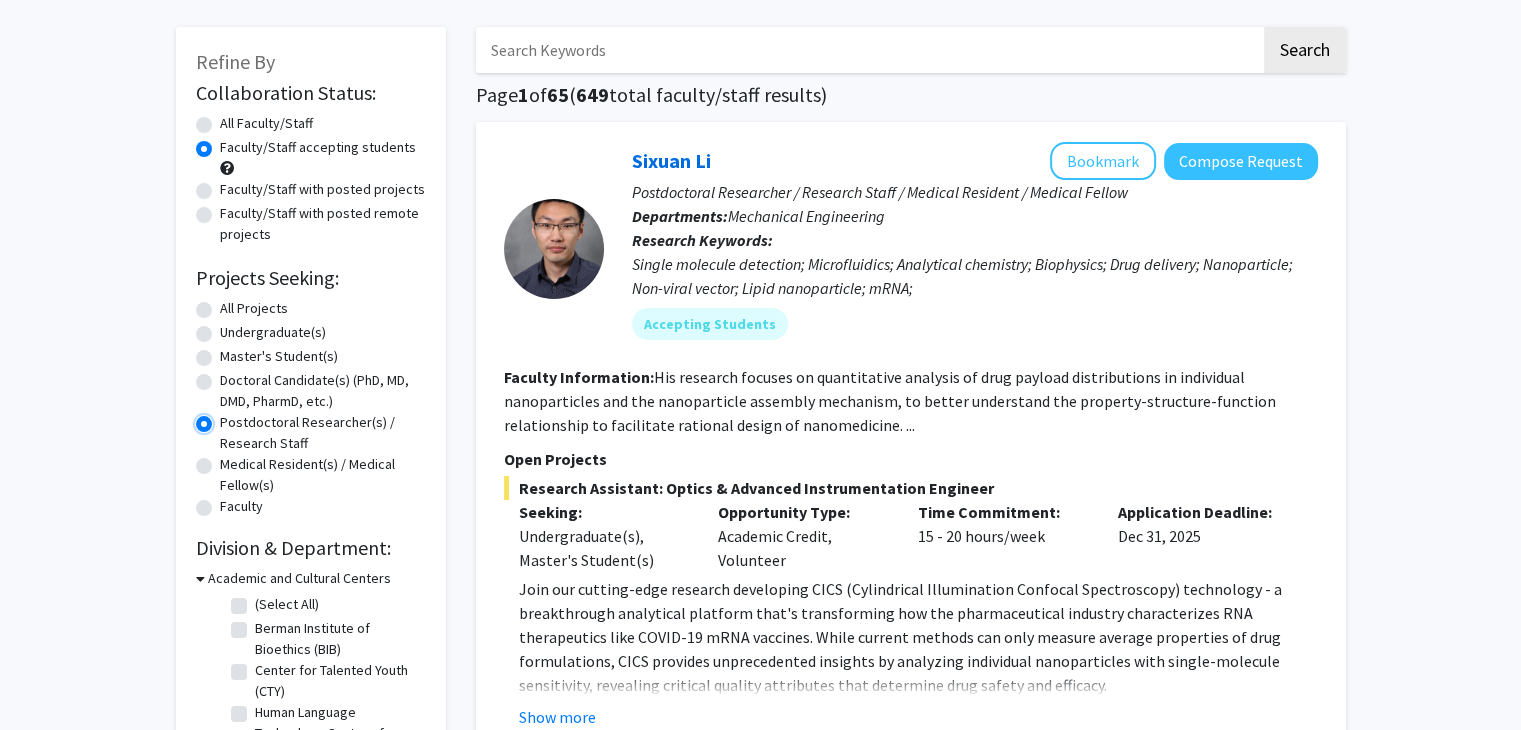 scroll, scrollTop: 0, scrollLeft: 0, axis: both 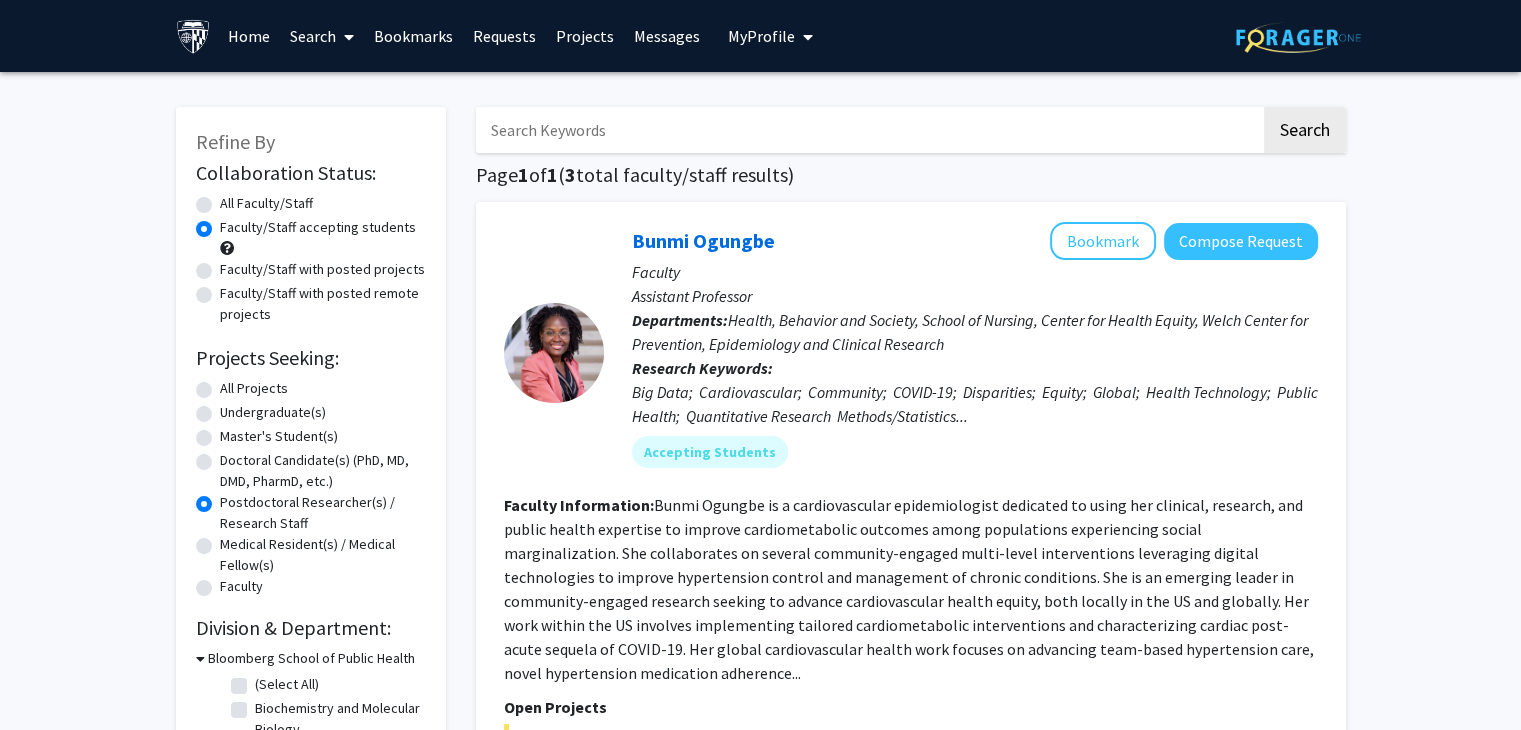 click on "Doctoral Candidate(s) (PhD, MD, DMD, PharmD, etc.)" 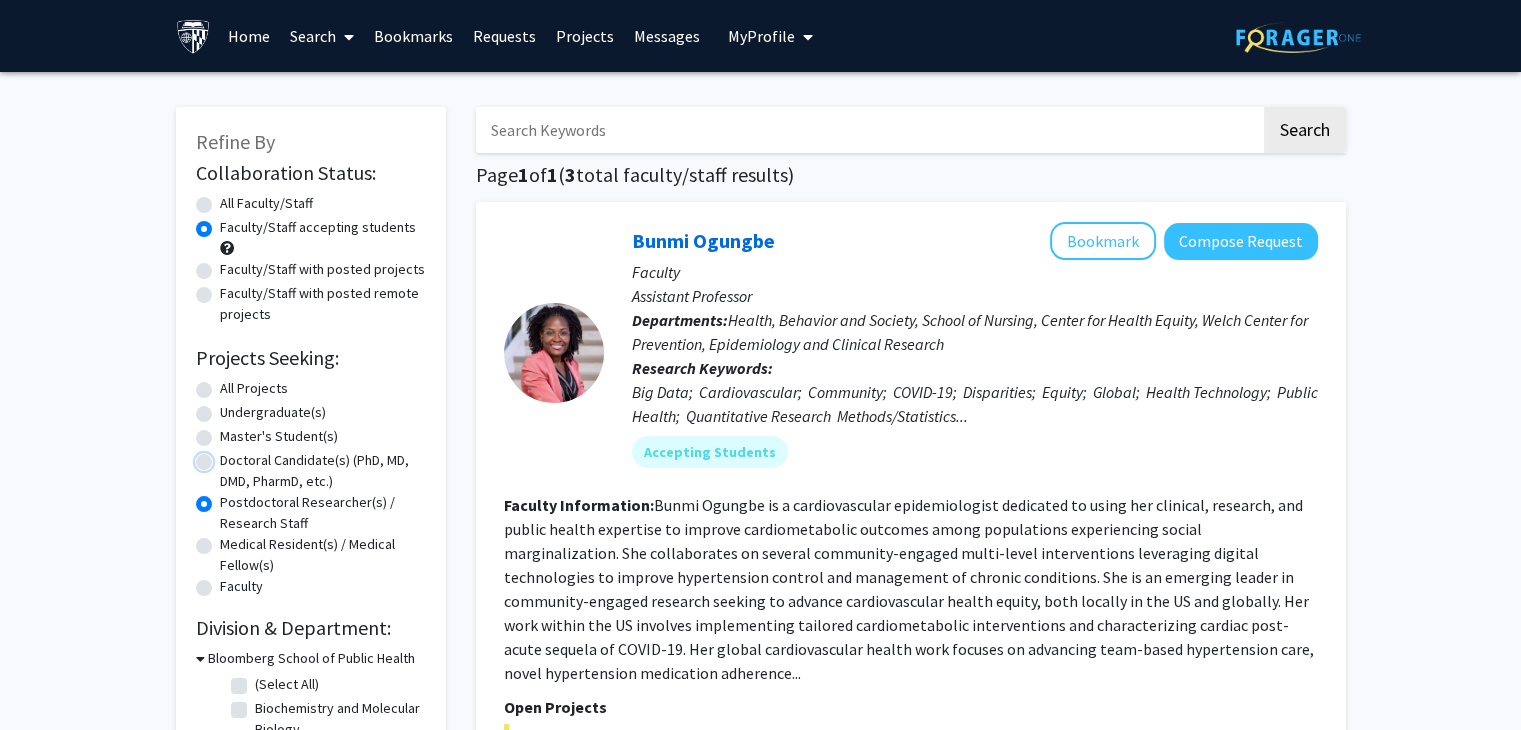 click on "Doctoral Candidate(s) (PhD, MD, DMD, PharmD, etc.)" at bounding box center (226, 456) 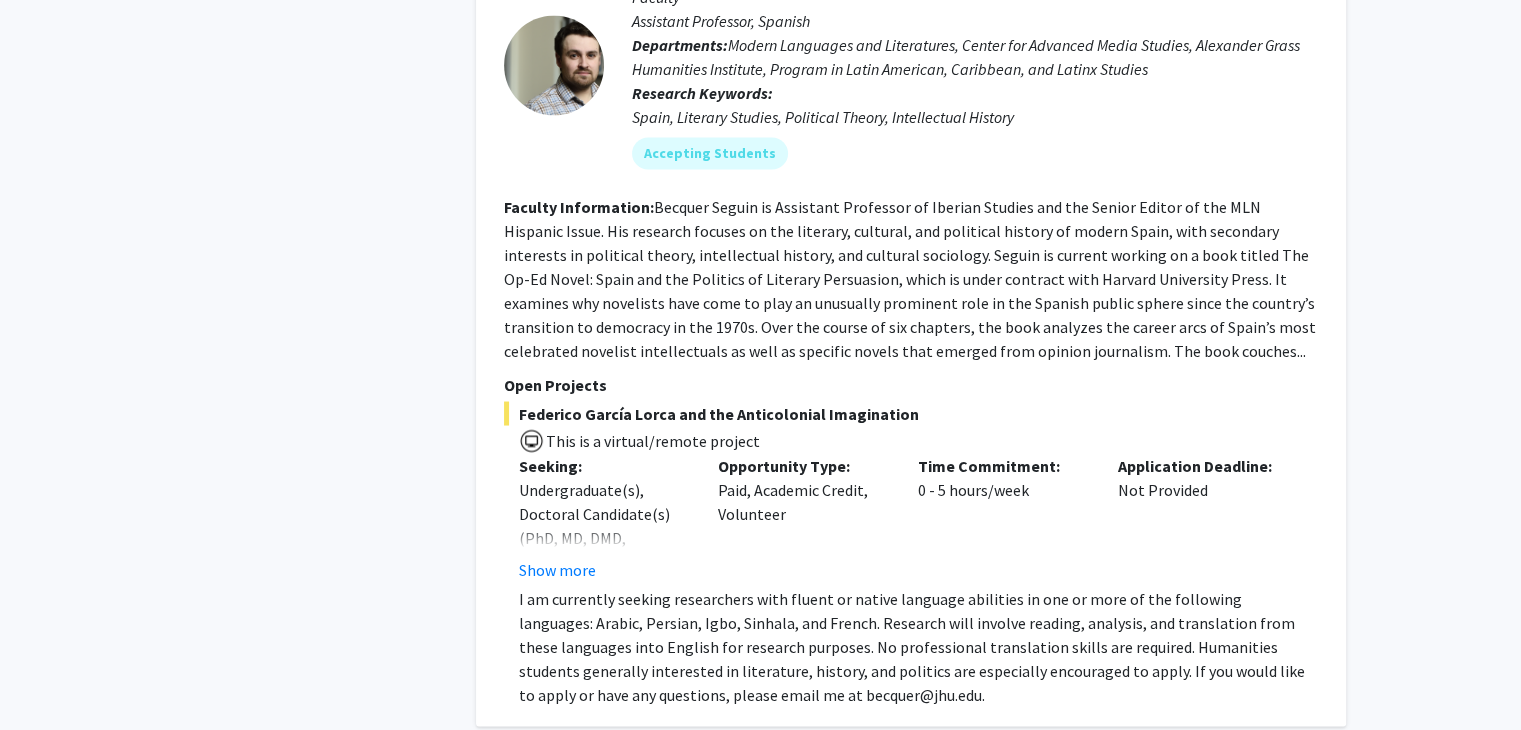 scroll, scrollTop: 3626, scrollLeft: 0, axis: vertical 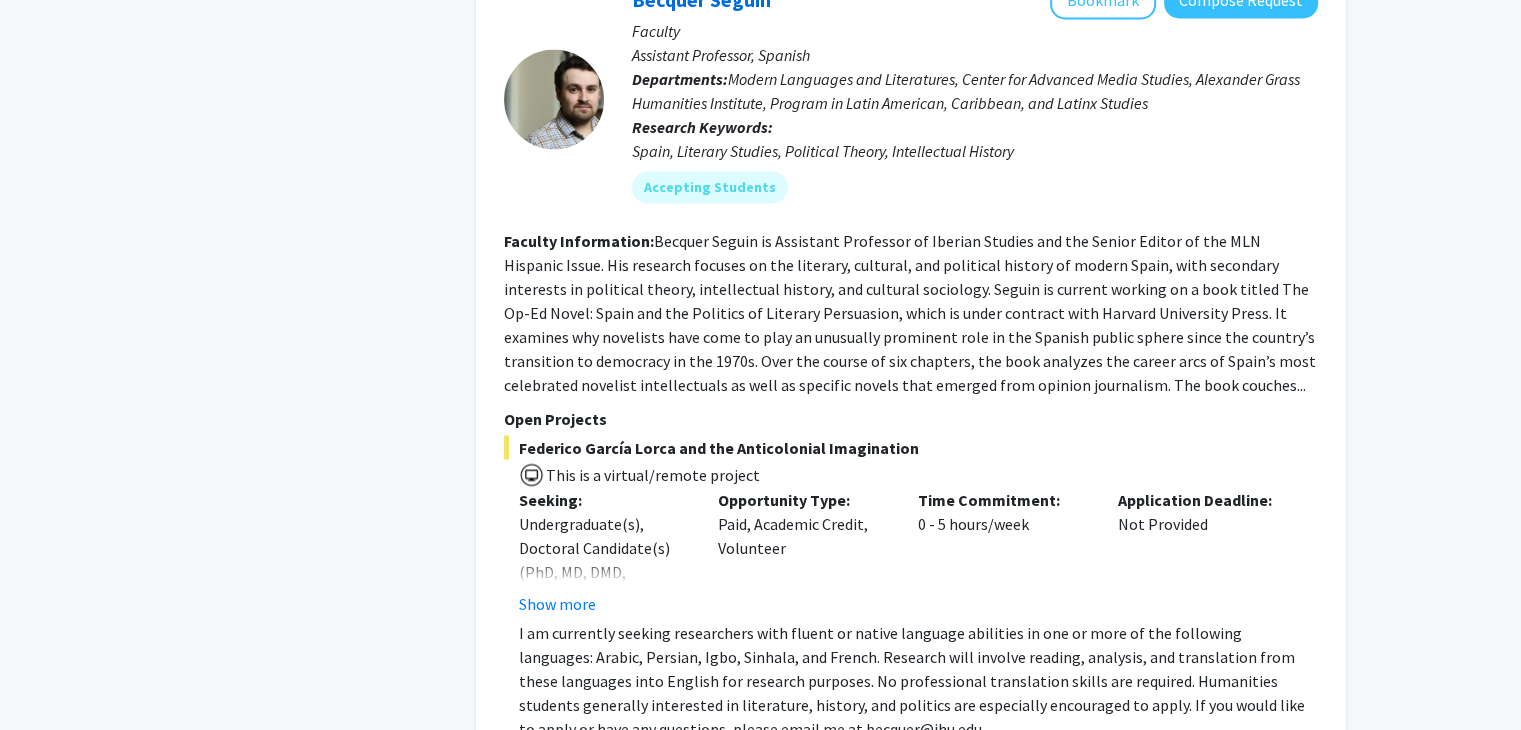 radio on "false" 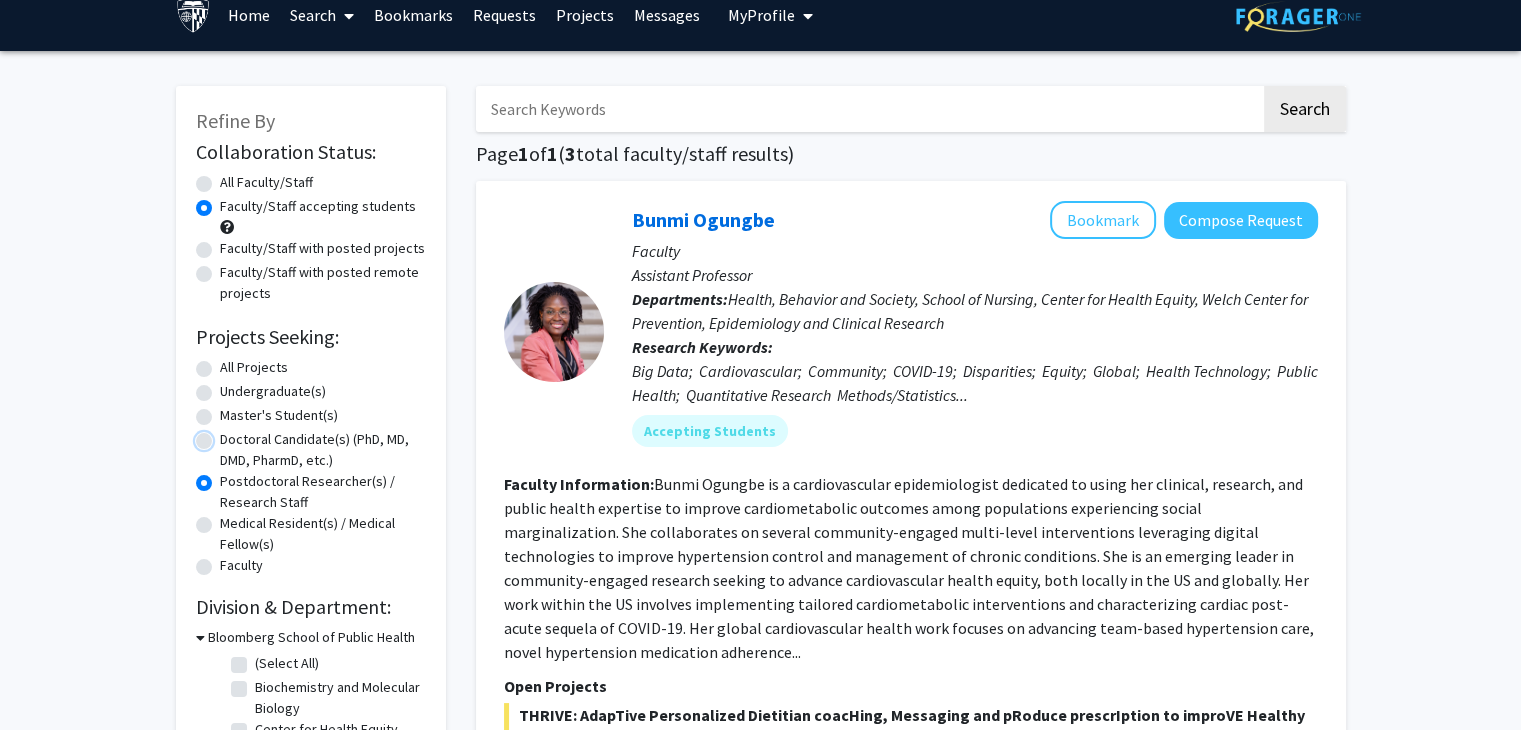 scroll, scrollTop: 0, scrollLeft: 0, axis: both 